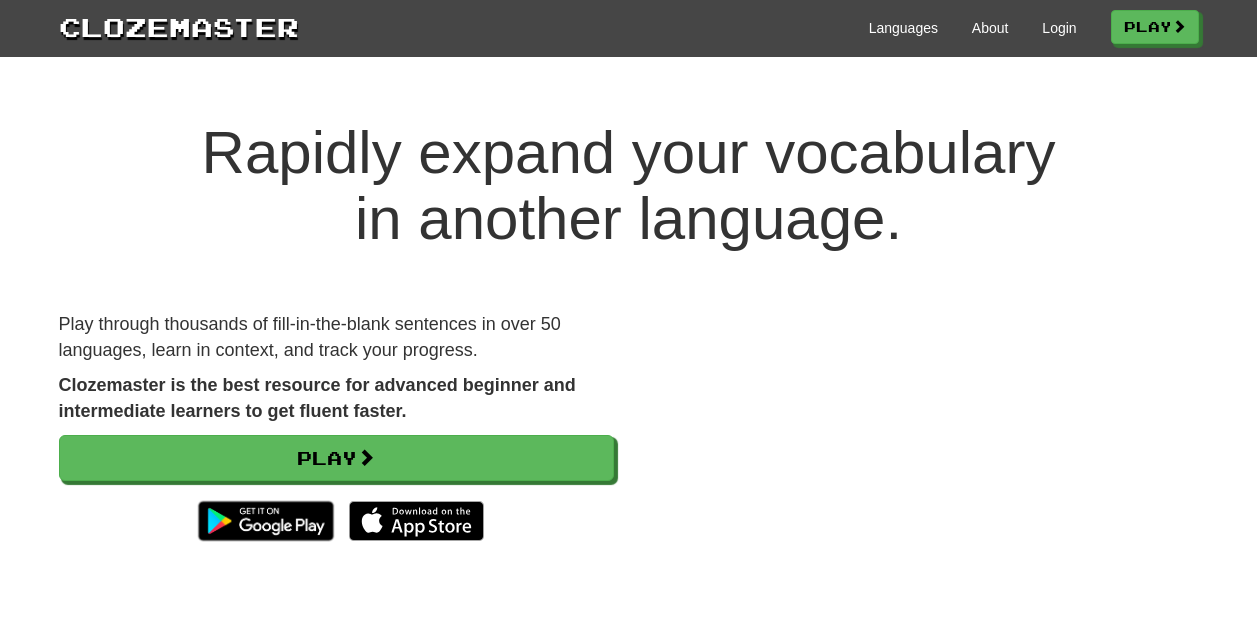 scroll, scrollTop: 0, scrollLeft: 0, axis: both 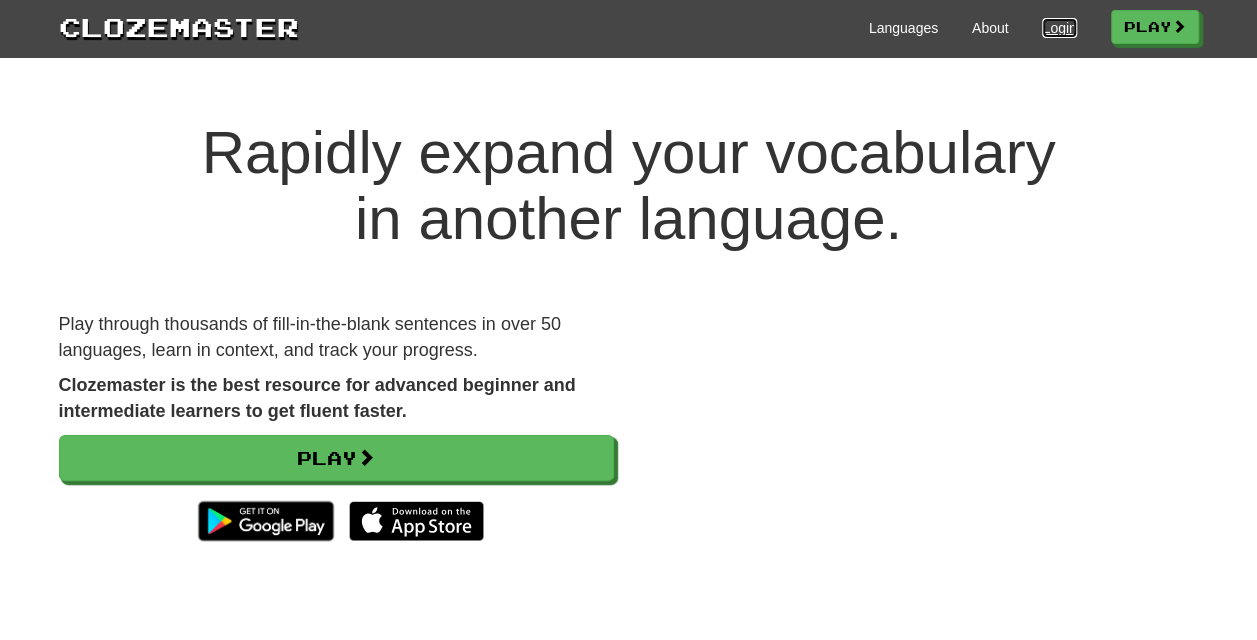 click on "Login" at bounding box center [1059, 28] 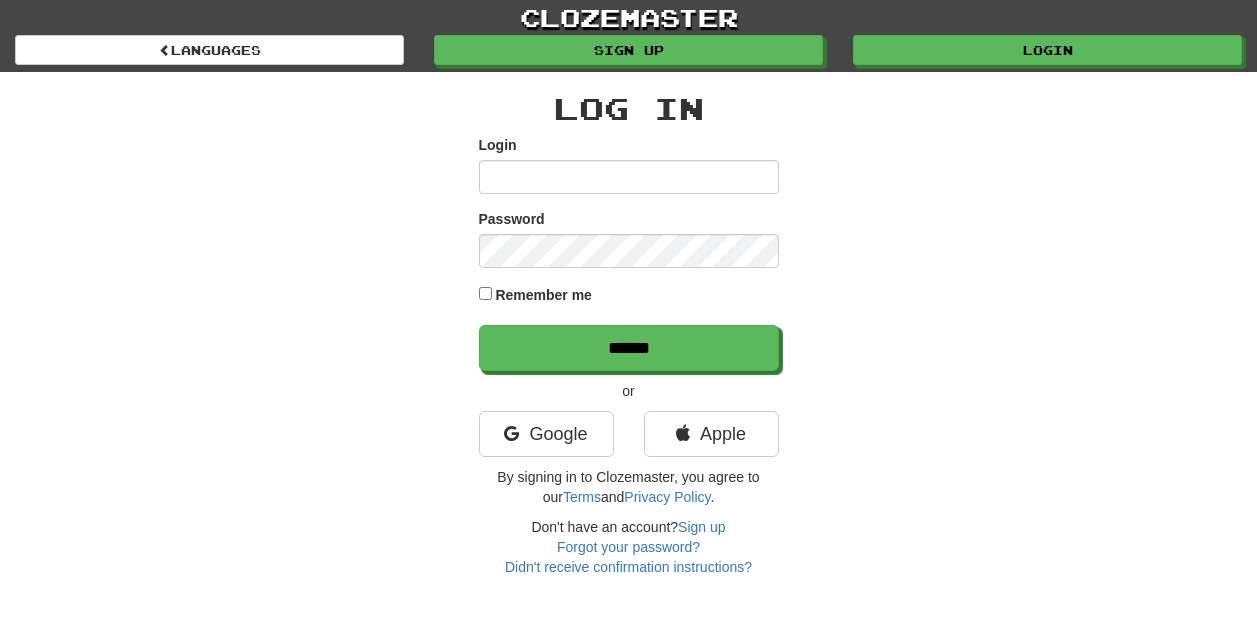 scroll, scrollTop: 0, scrollLeft: 0, axis: both 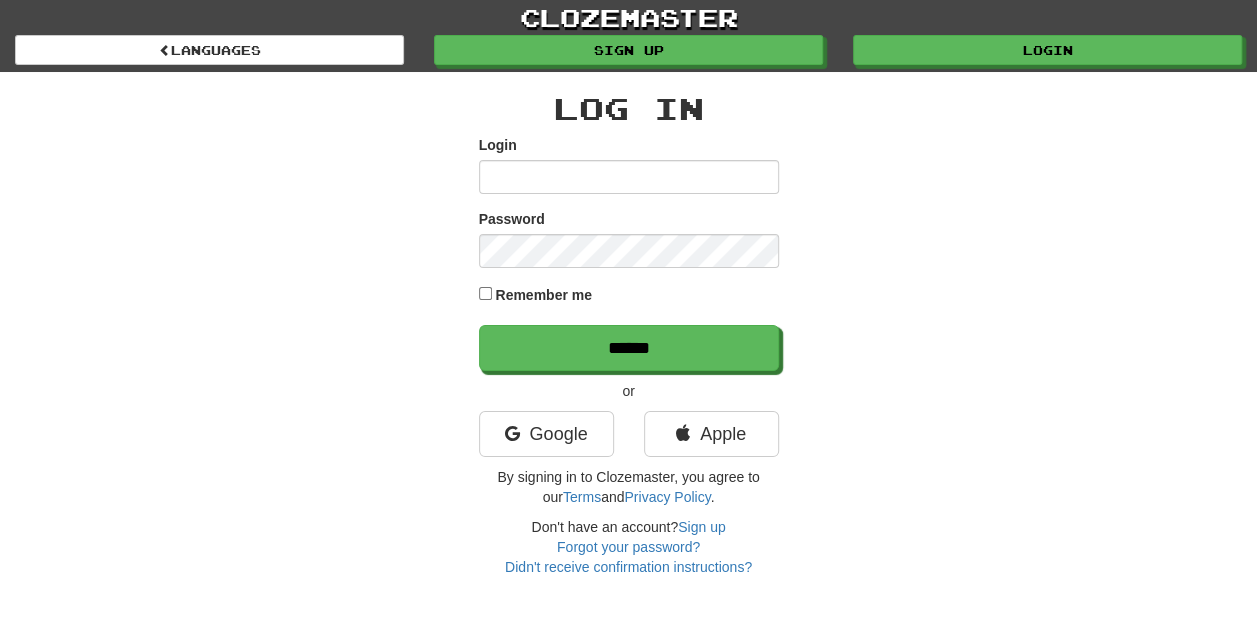 click on "Login" at bounding box center [629, 177] 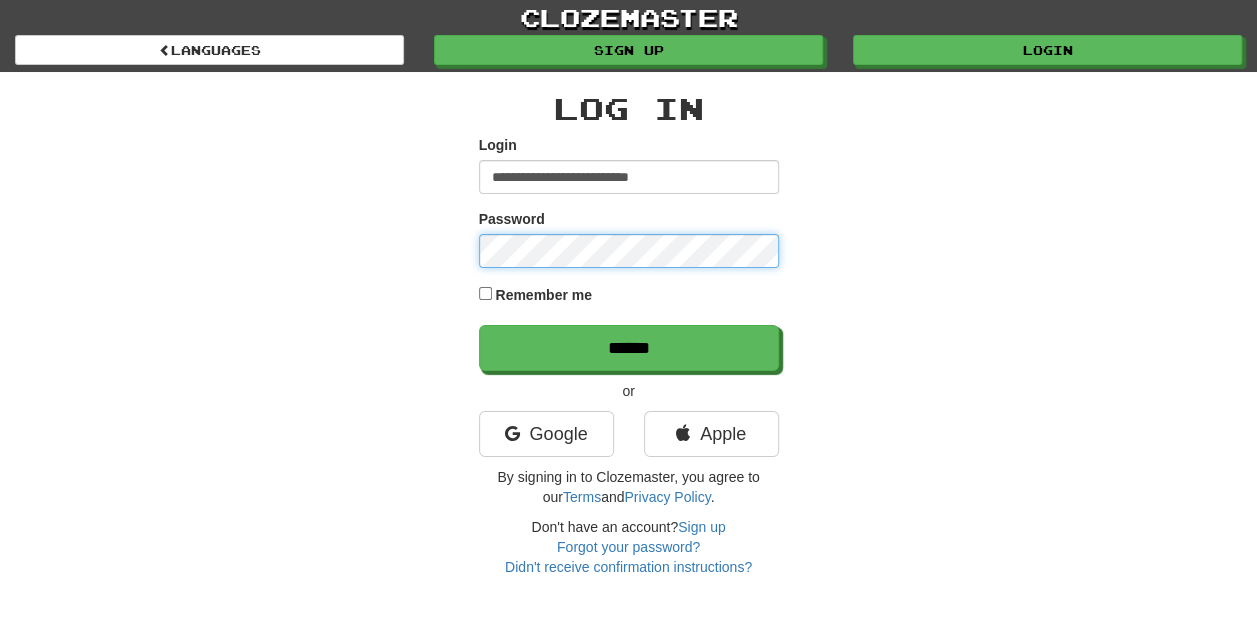 click on "******" at bounding box center (629, 348) 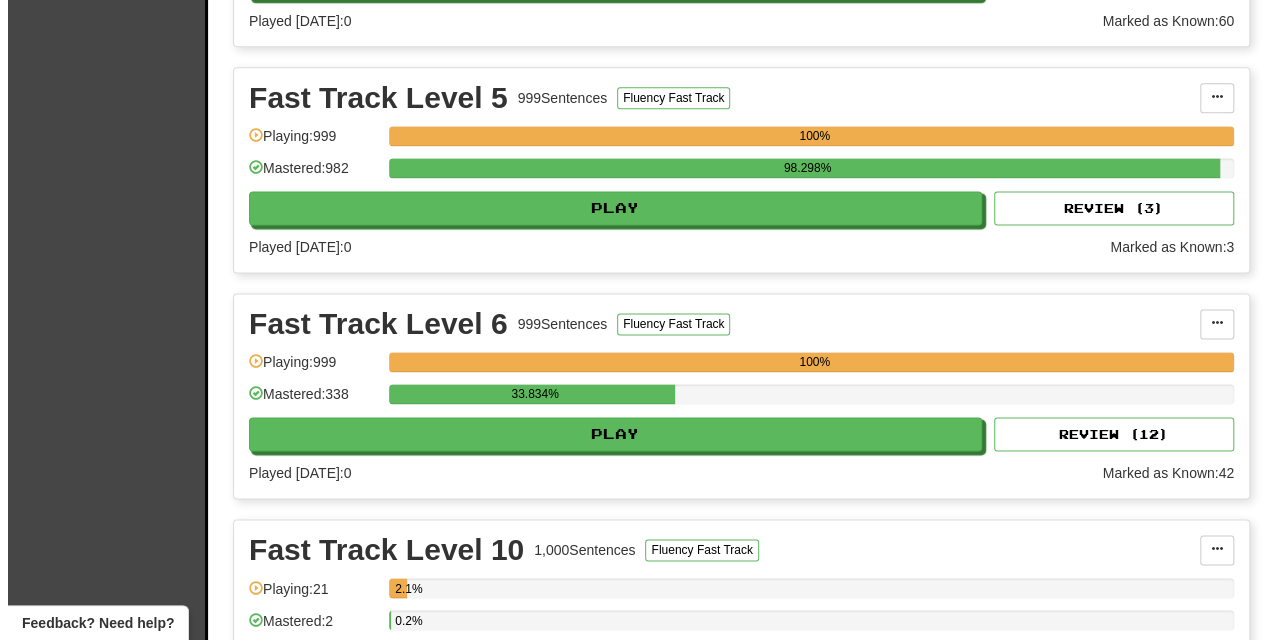 scroll, scrollTop: 1299, scrollLeft: 0, axis: vertical 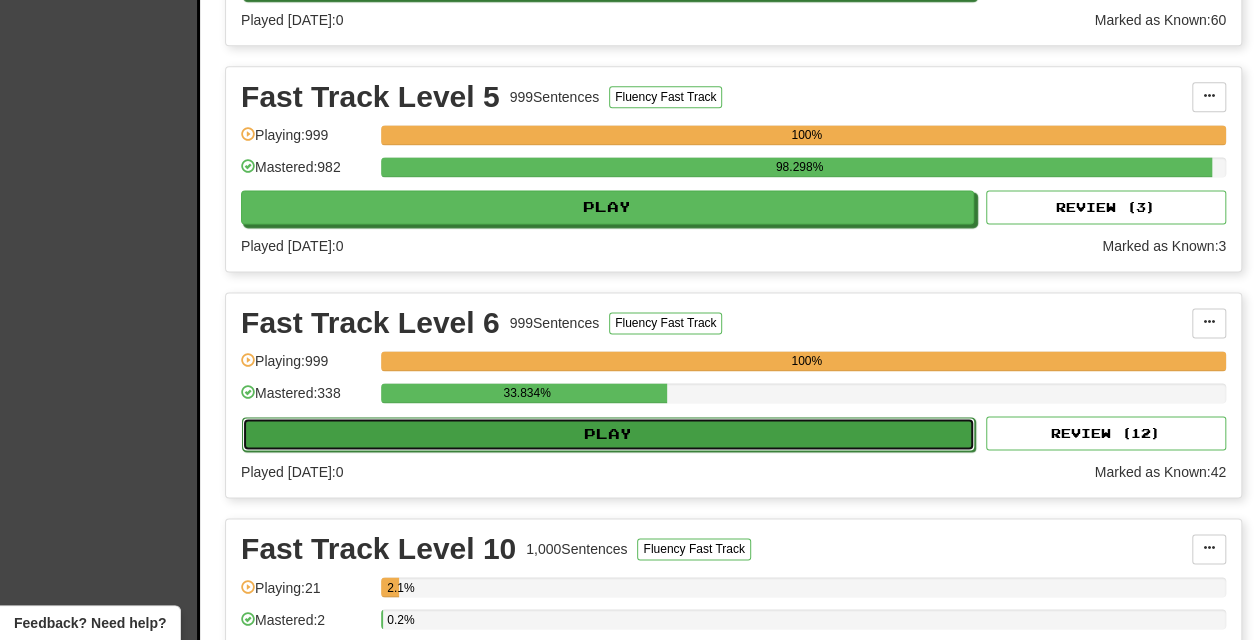 click on "Play" at bounding box center [608, 434] 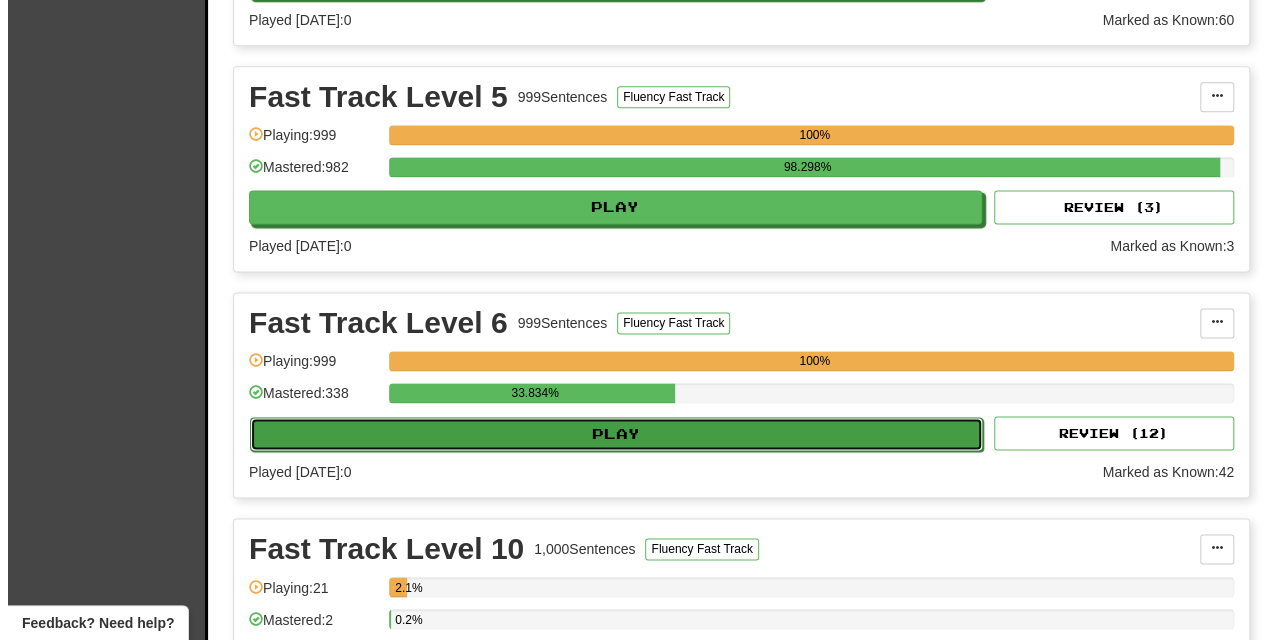 select on "***" 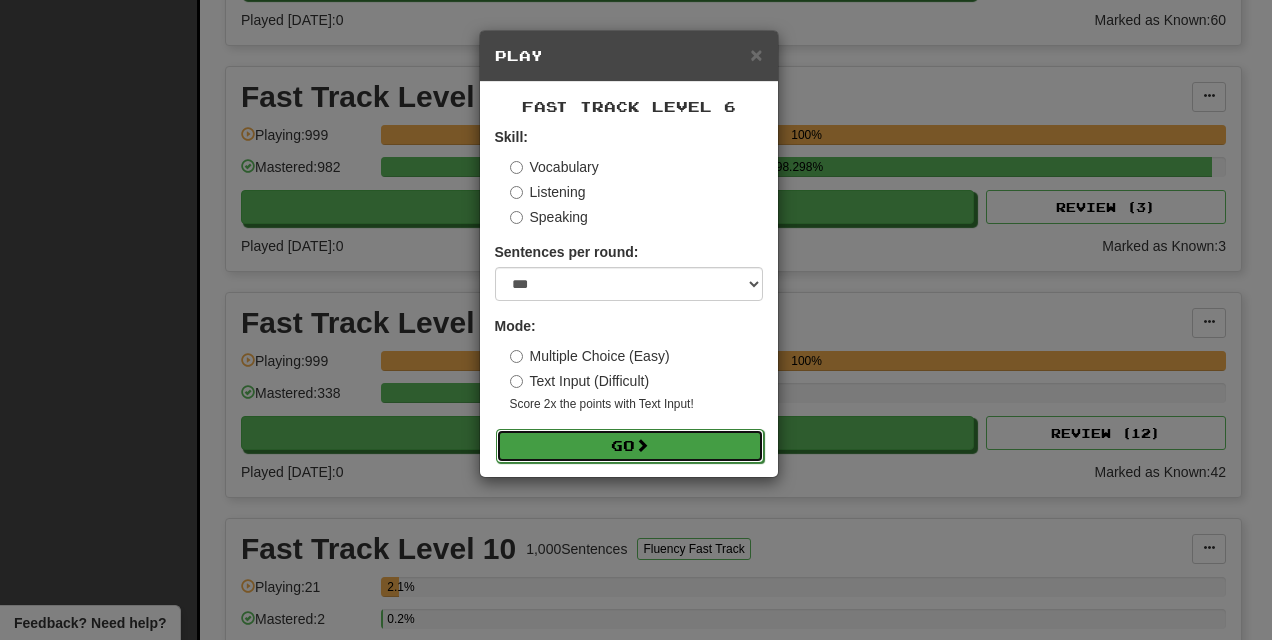 click on "Go" at bounding box center (630, 446) 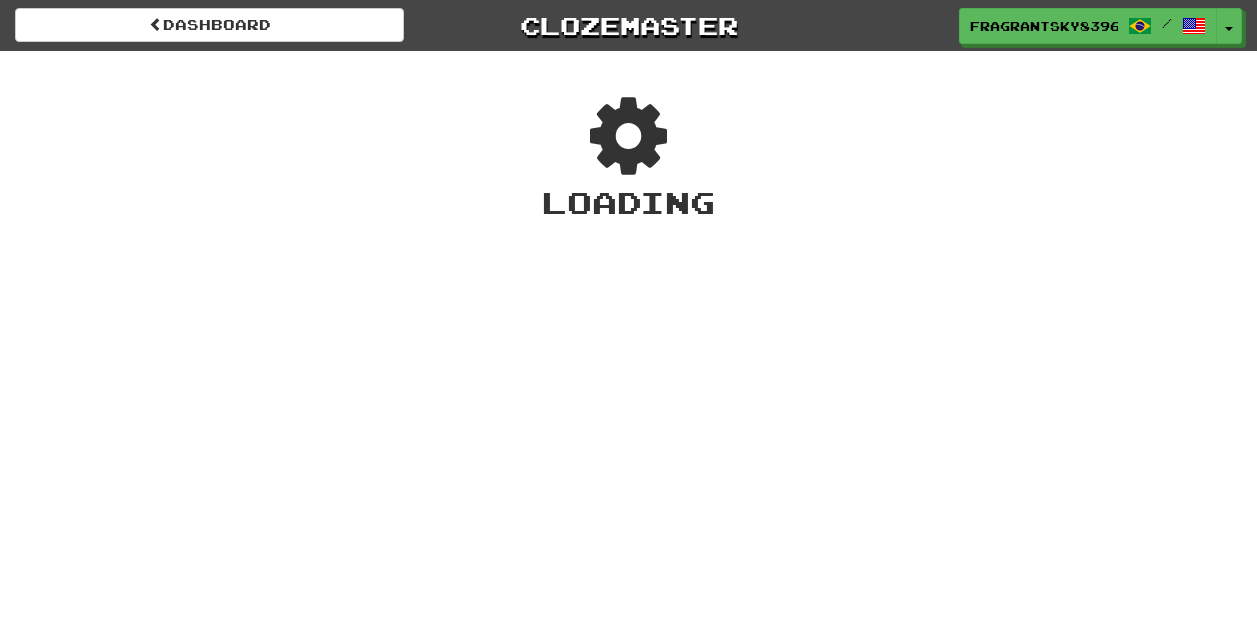 scroll, scrollTop: 0, scrollLeft: 0, axis: both 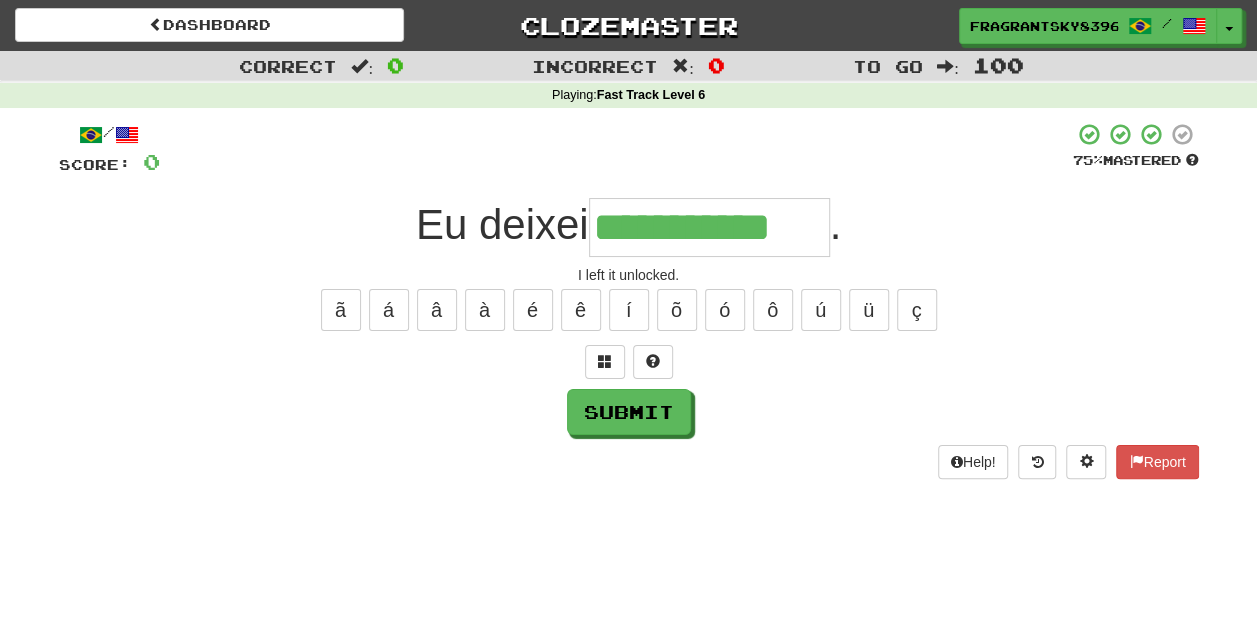 type on "**********" 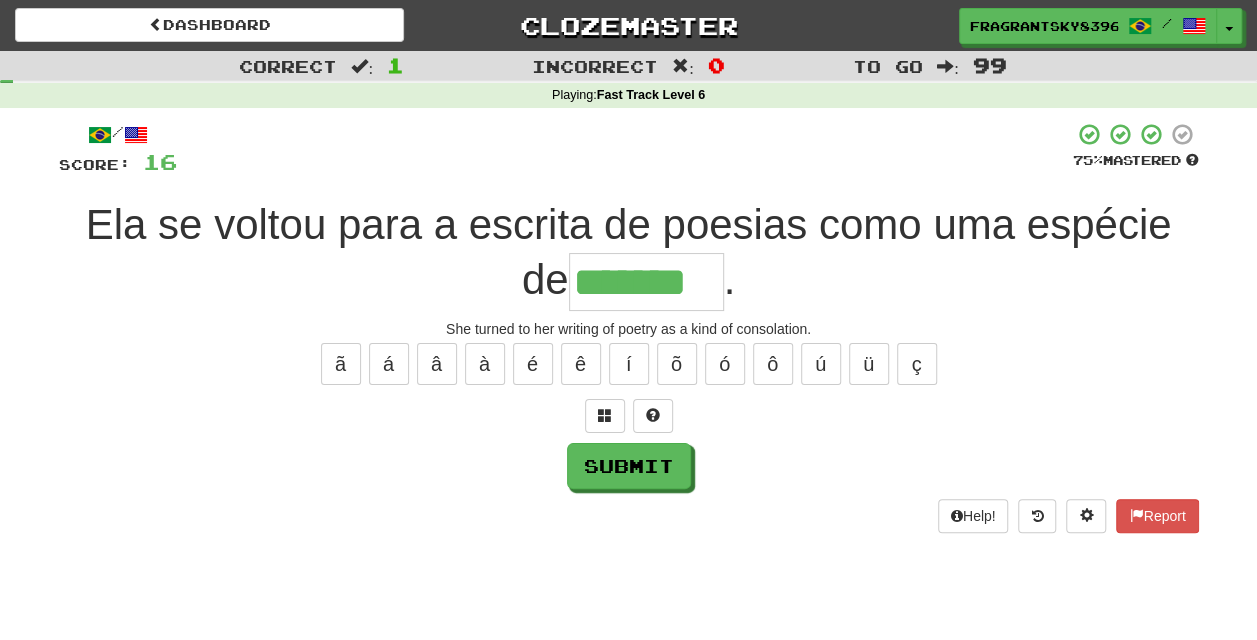 type on "*******" 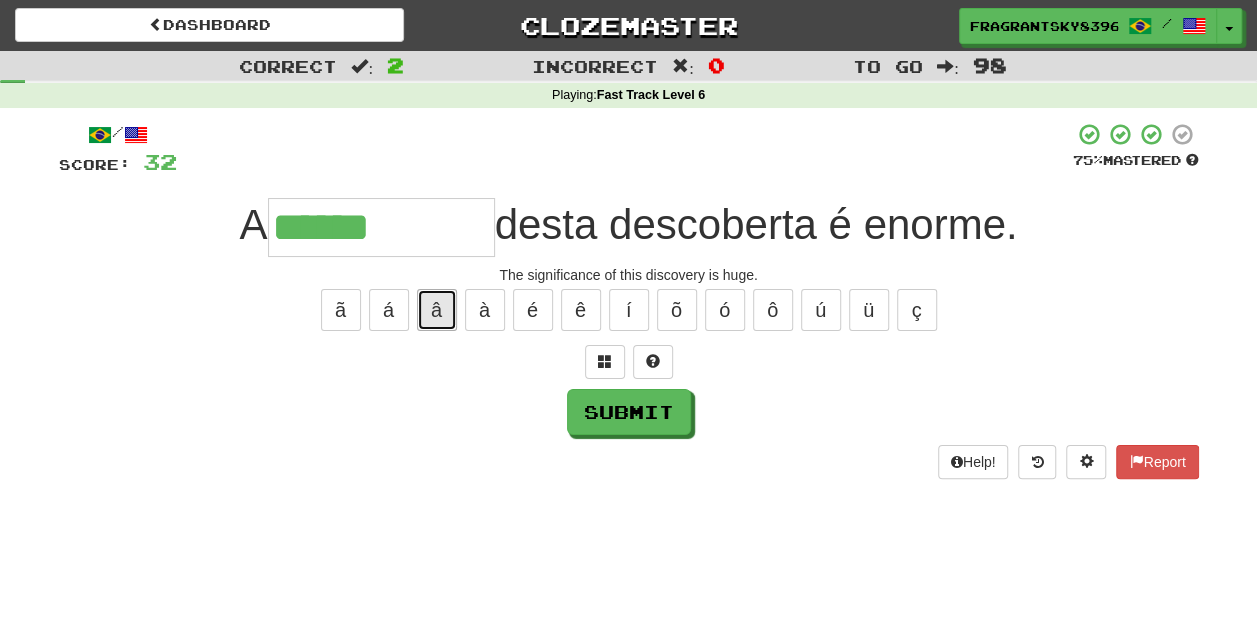 click on "â" at bounding box center [437, 310] 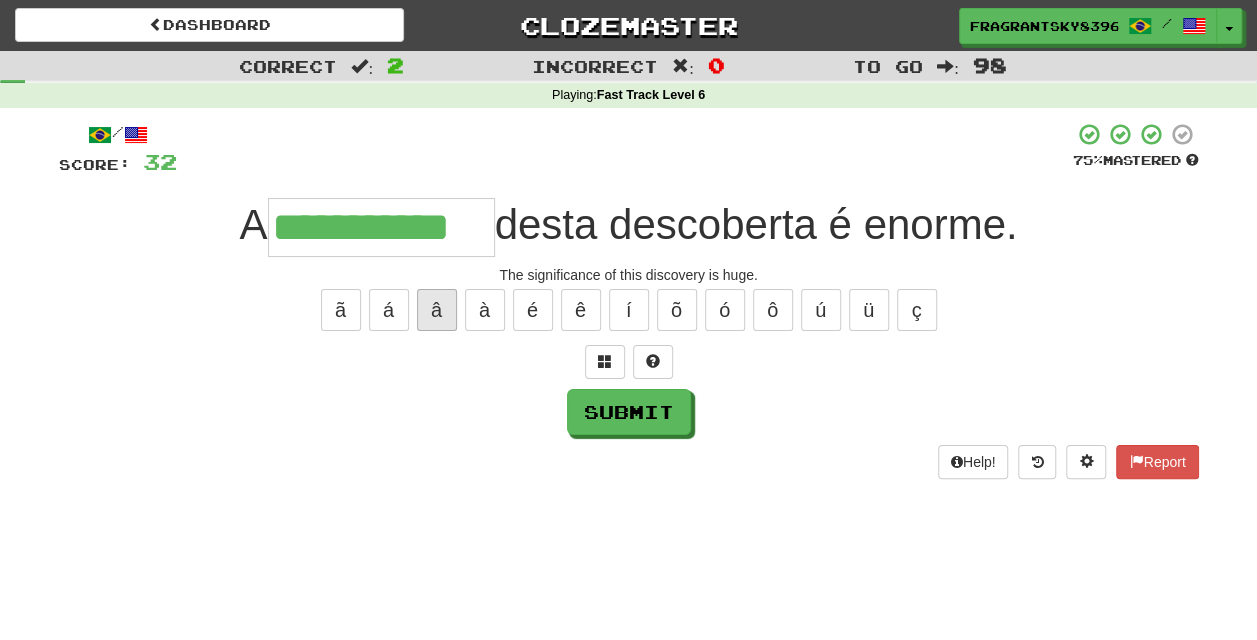 type on "**********" 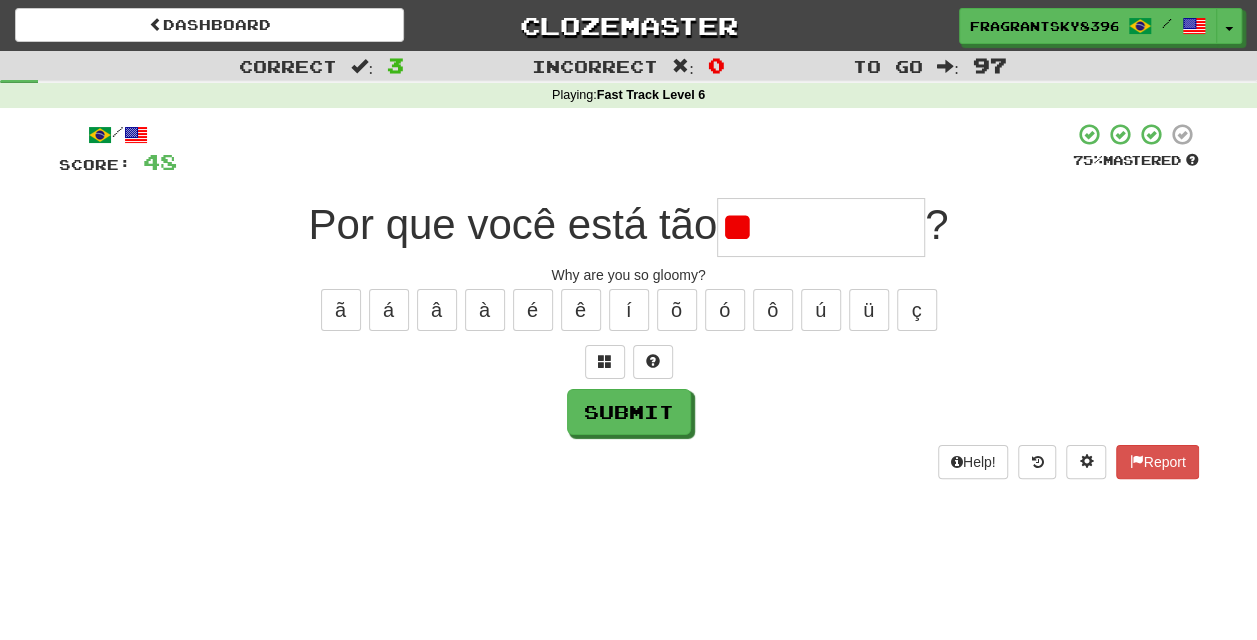 type on "*" 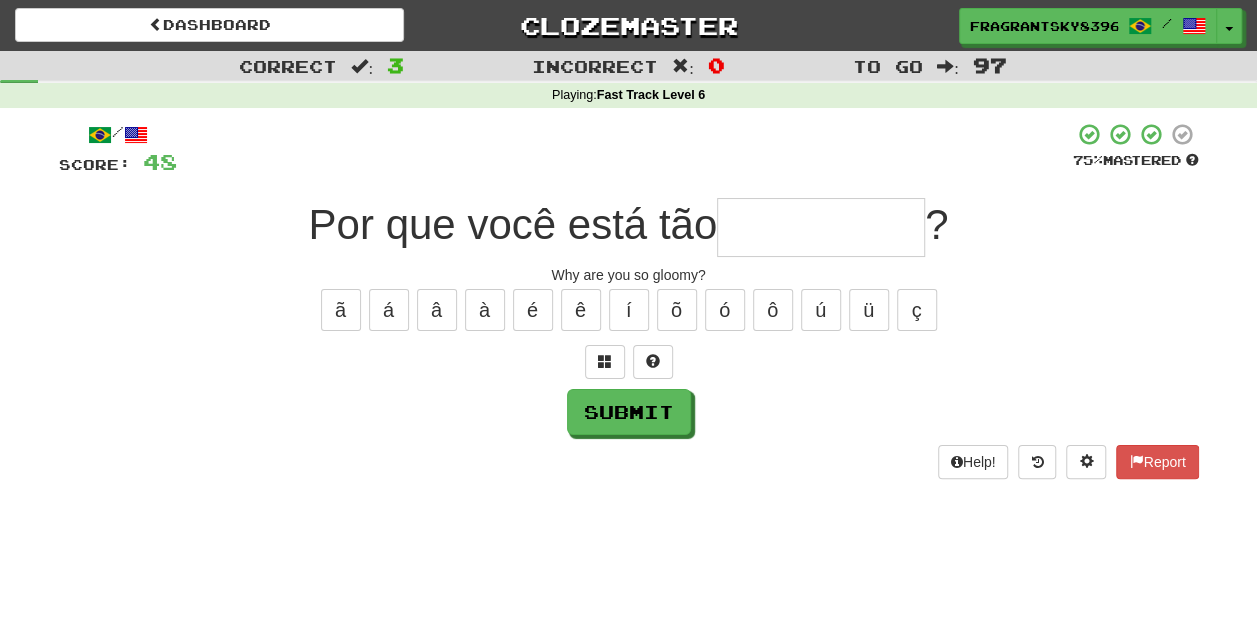 type on "*" 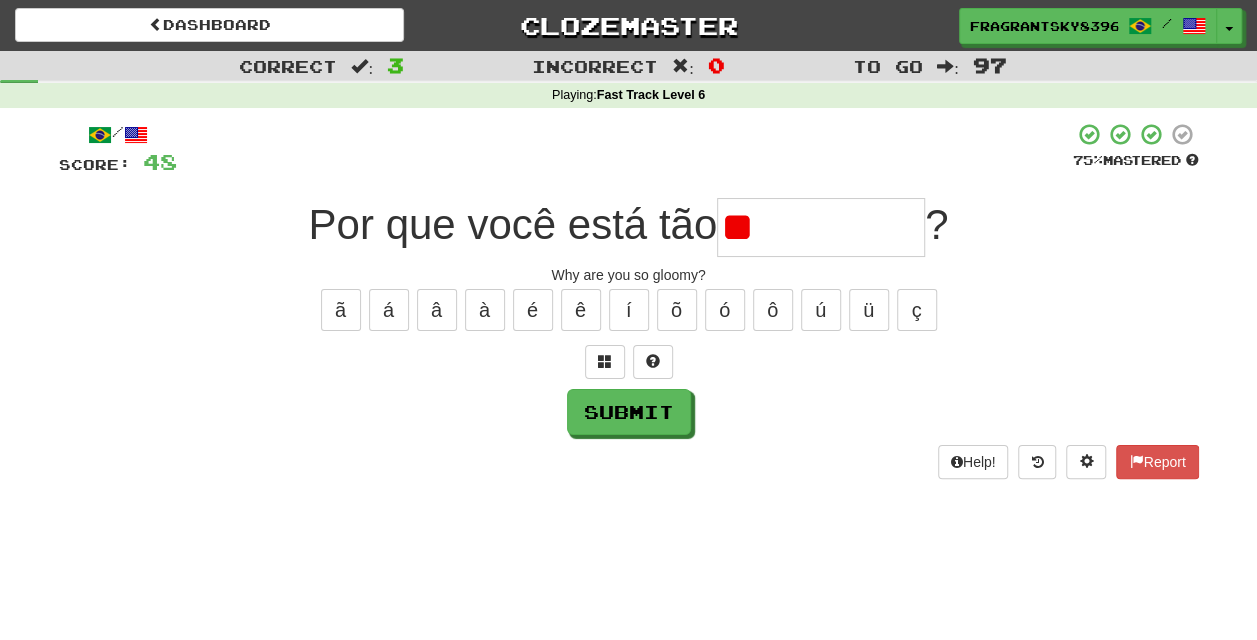 type on "*" 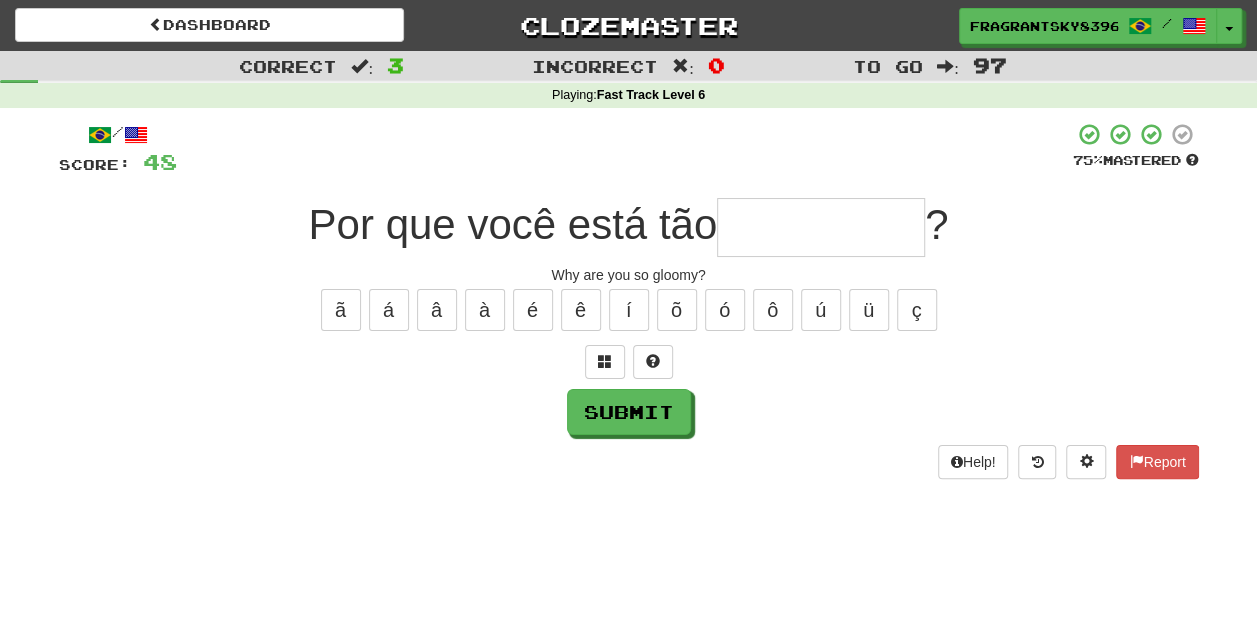 type on "*" 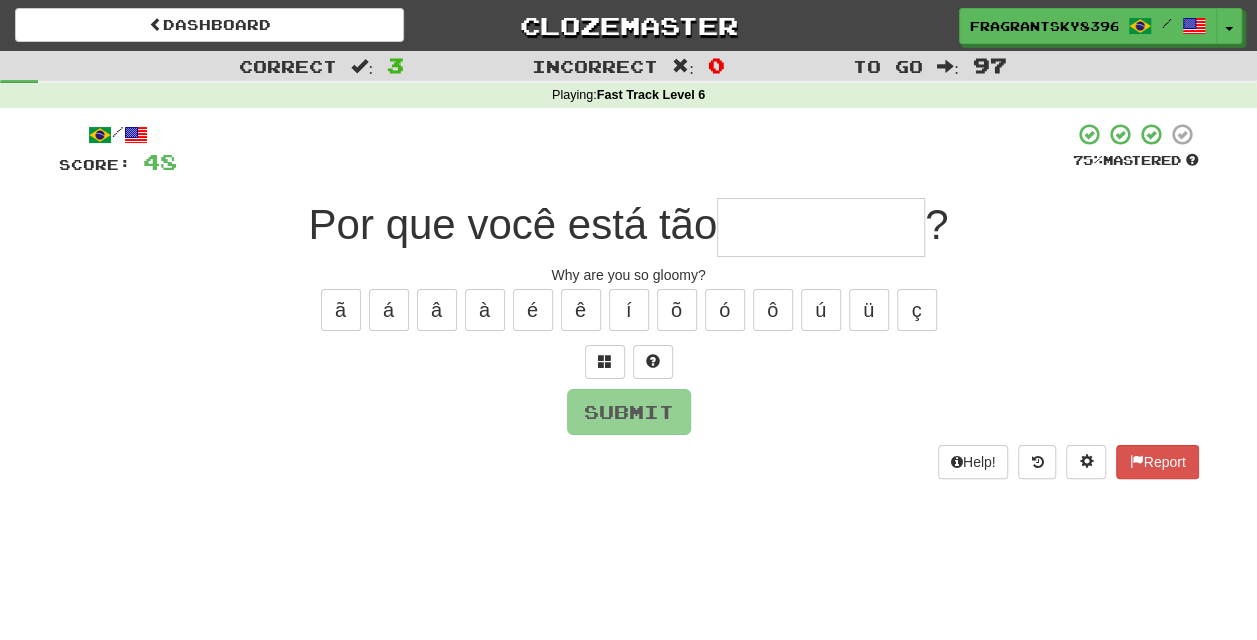 type on "*" 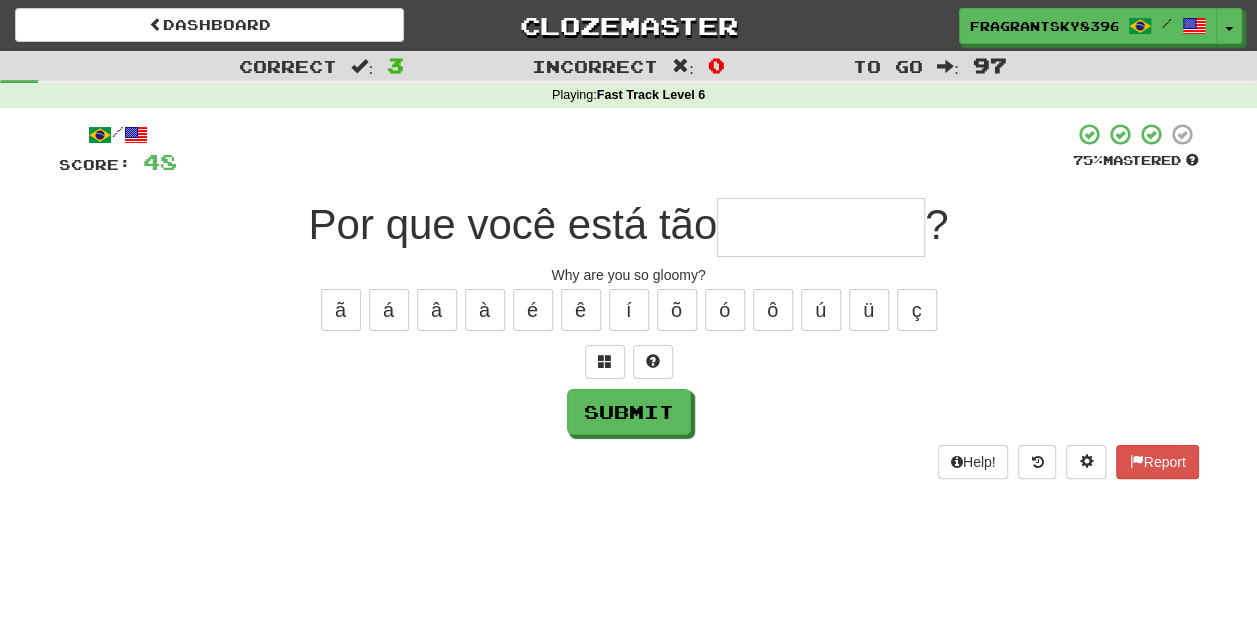 type on "*" 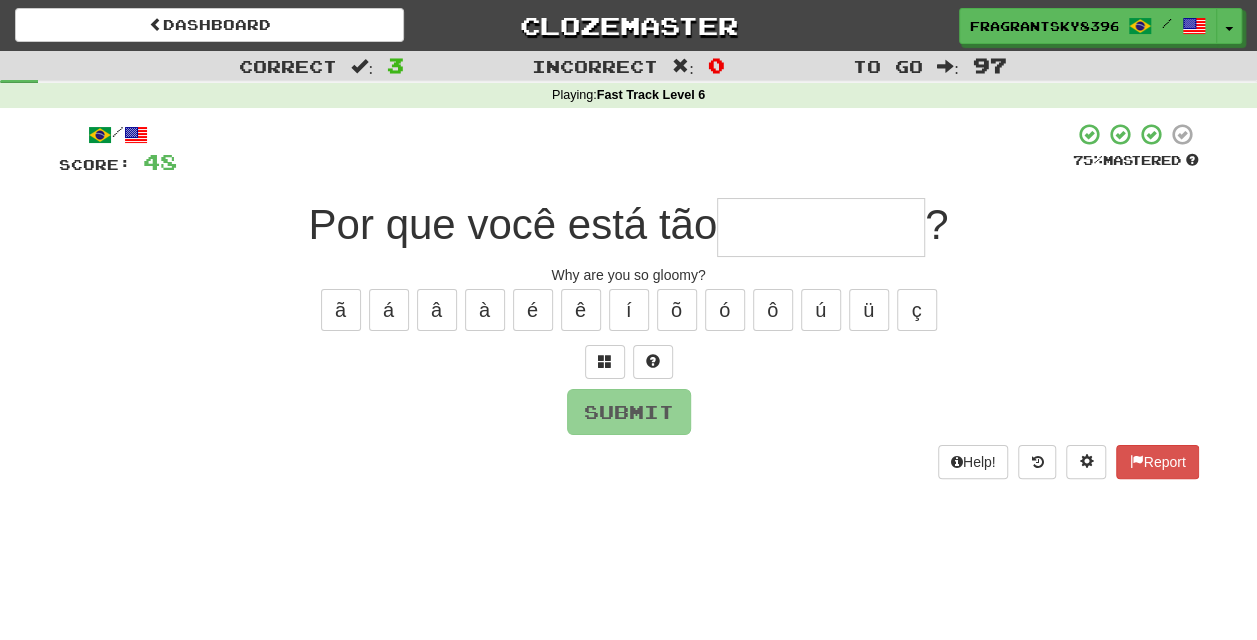 type on "*" 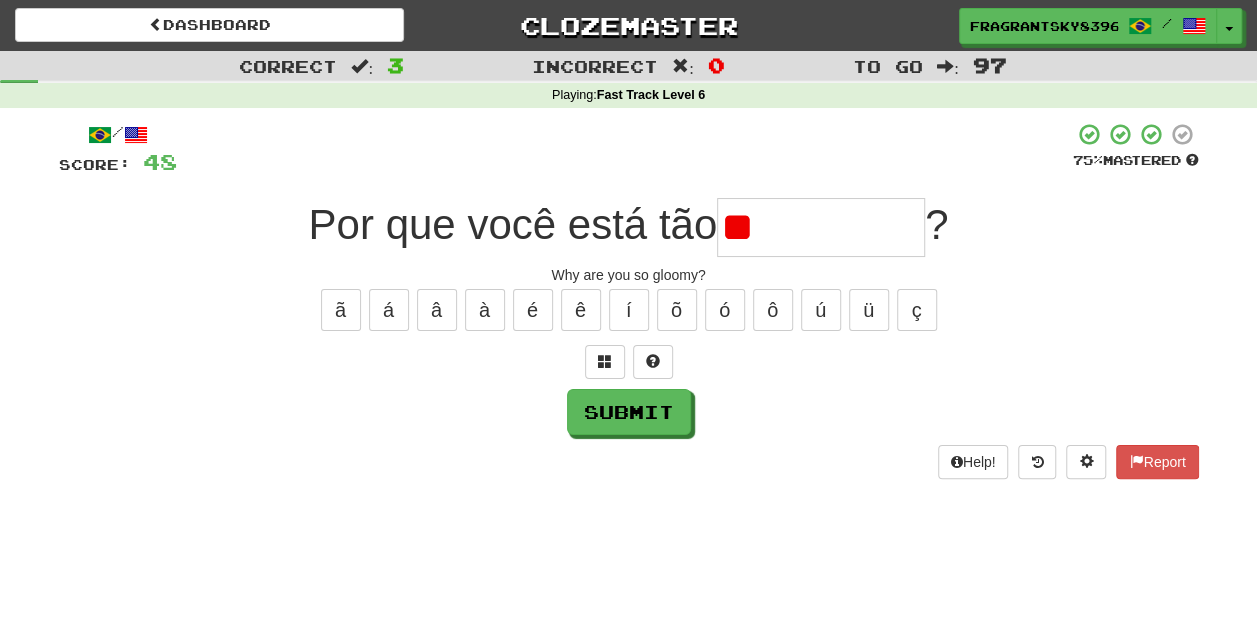 type on "*" 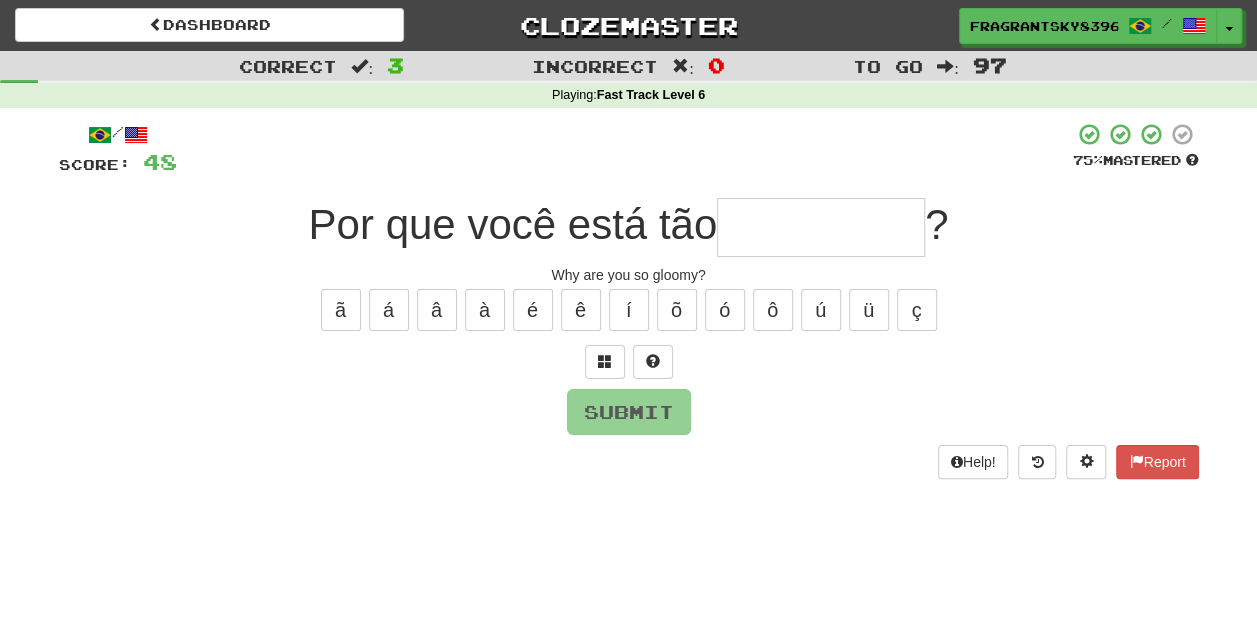 type on "*" 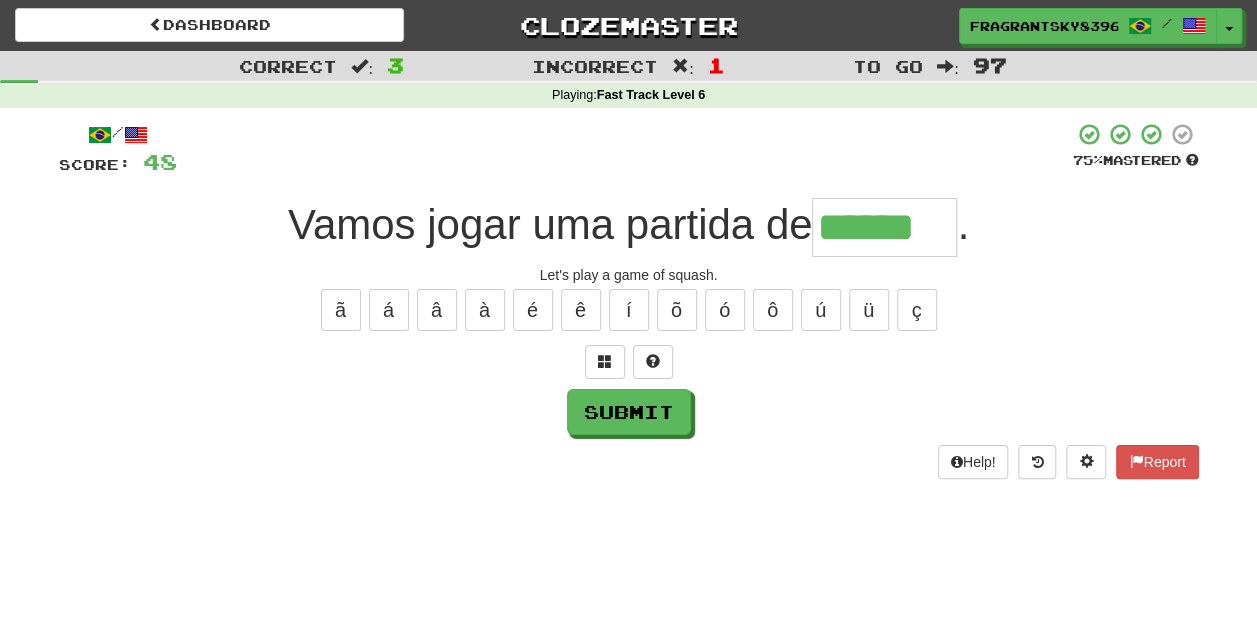 type on "******" 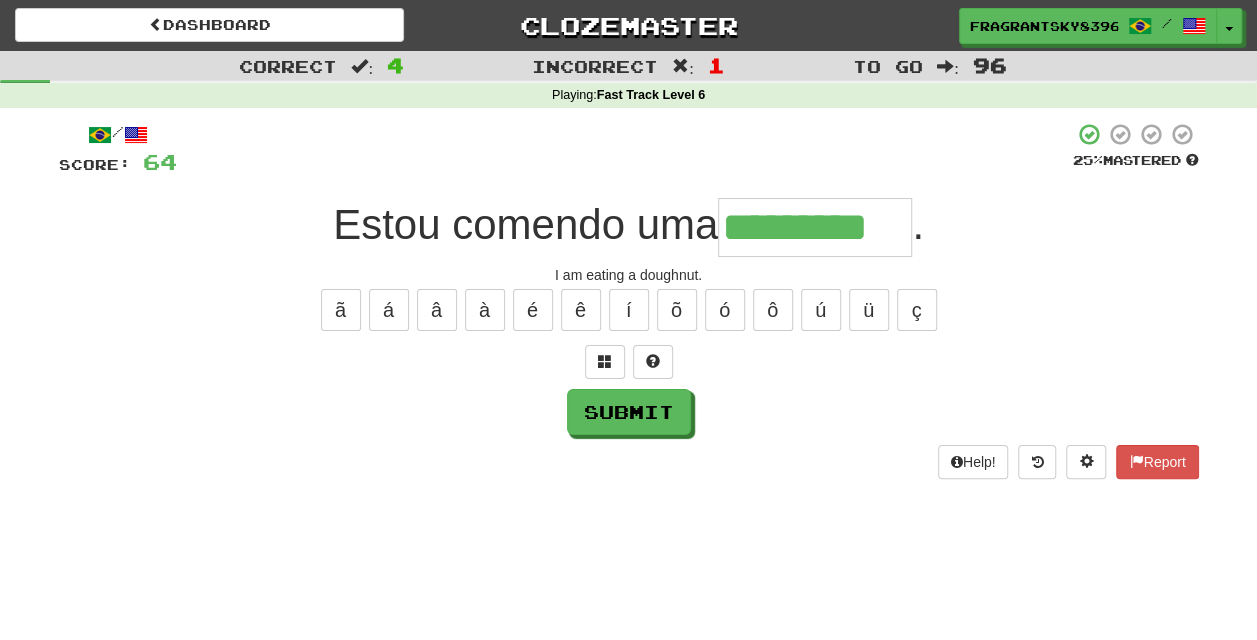 type on "*********" 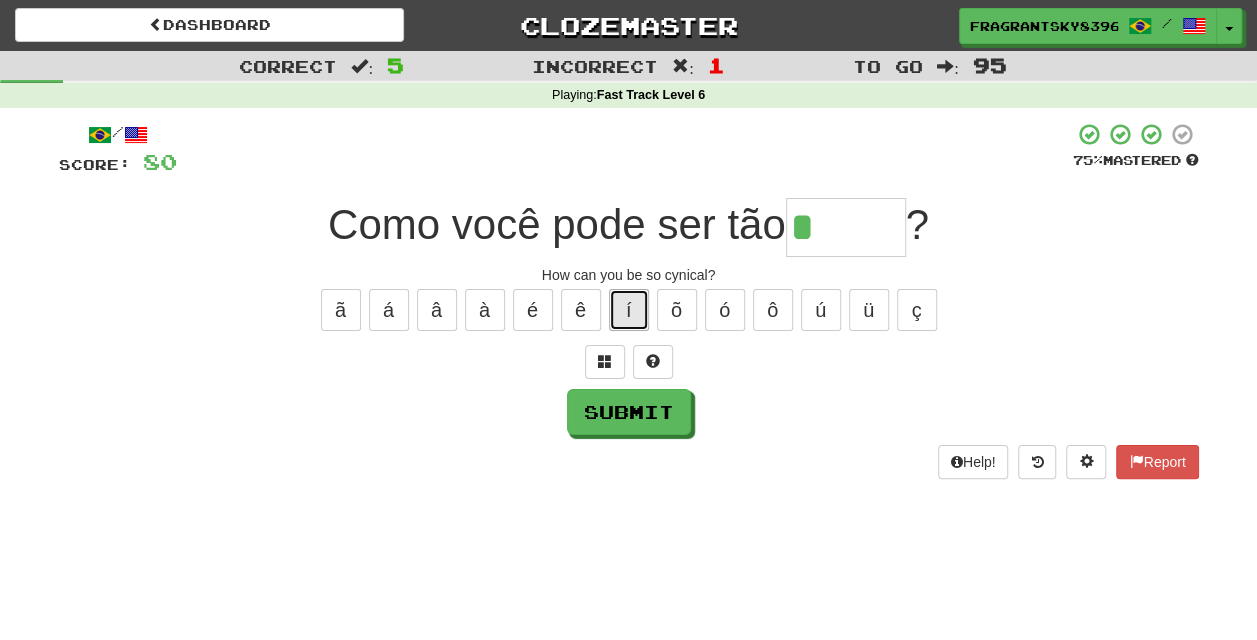 click on "í" at bounding box center [629, 310] 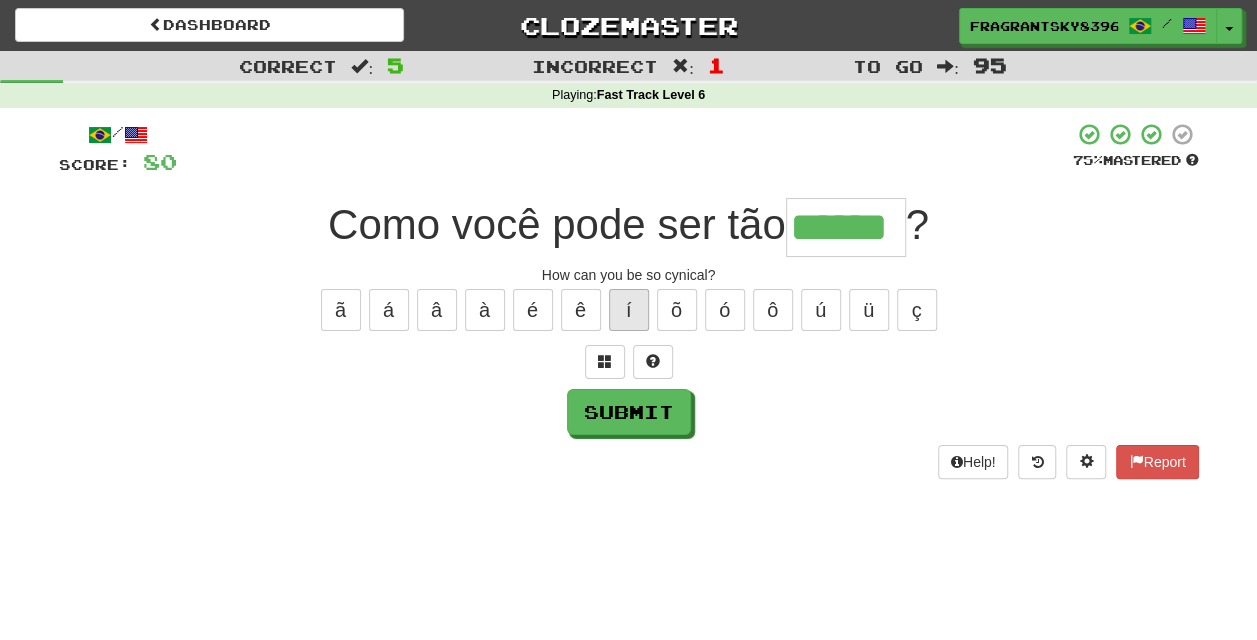 type on "******" 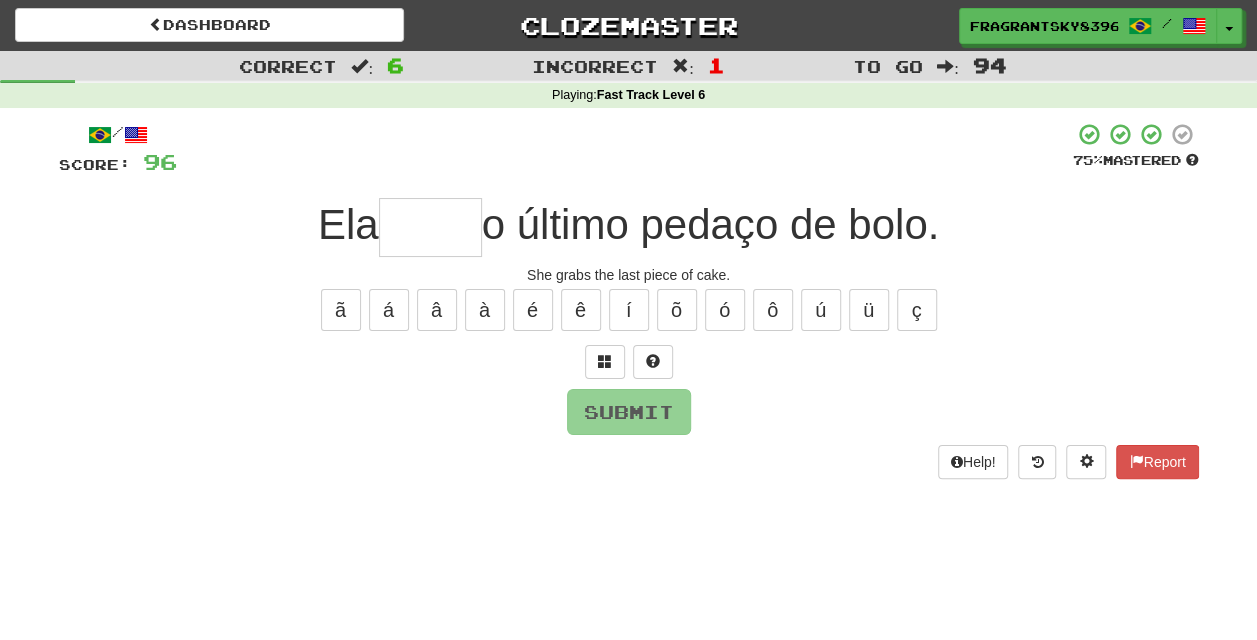type on "*" 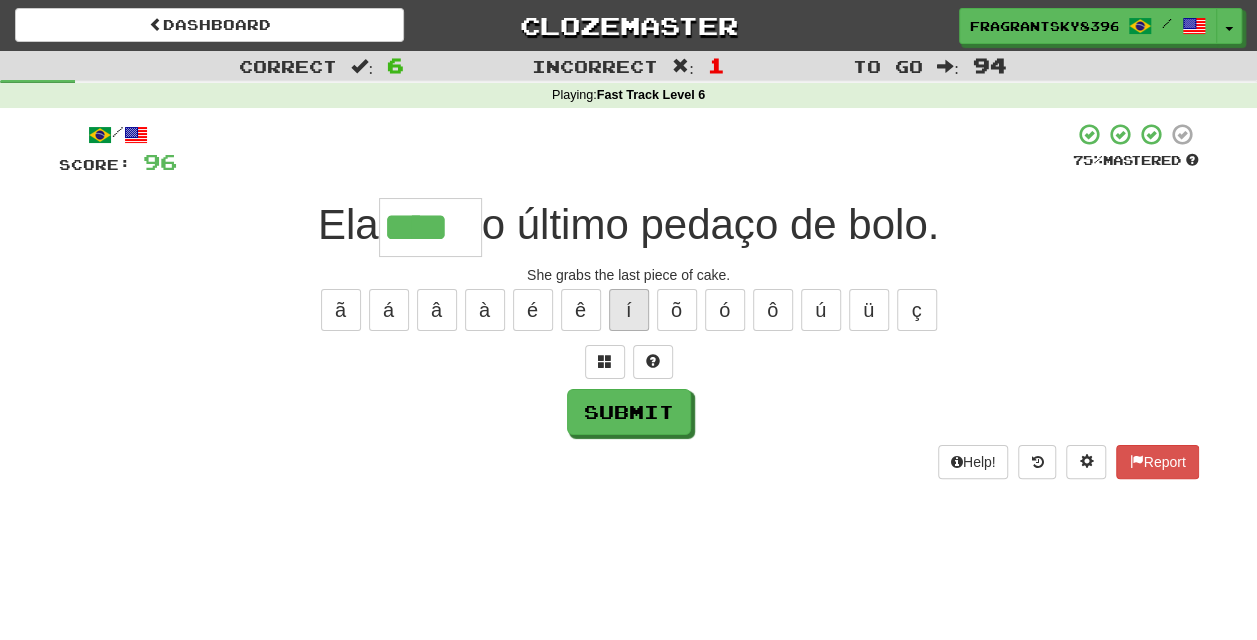 type on "****" 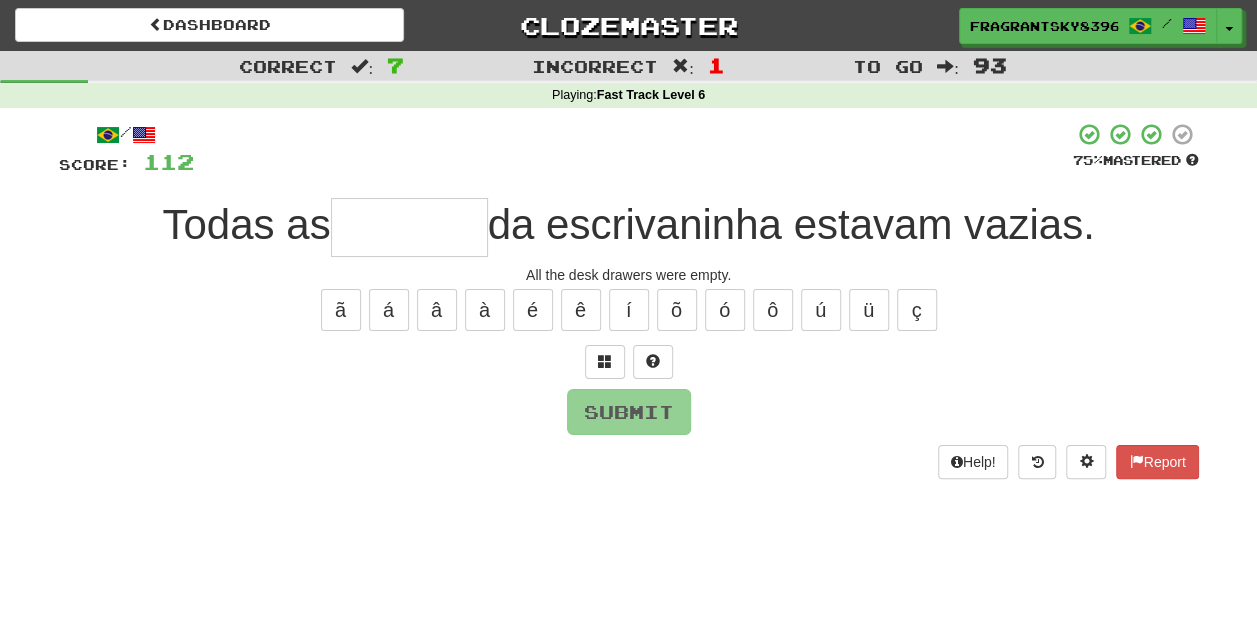 type on "*" 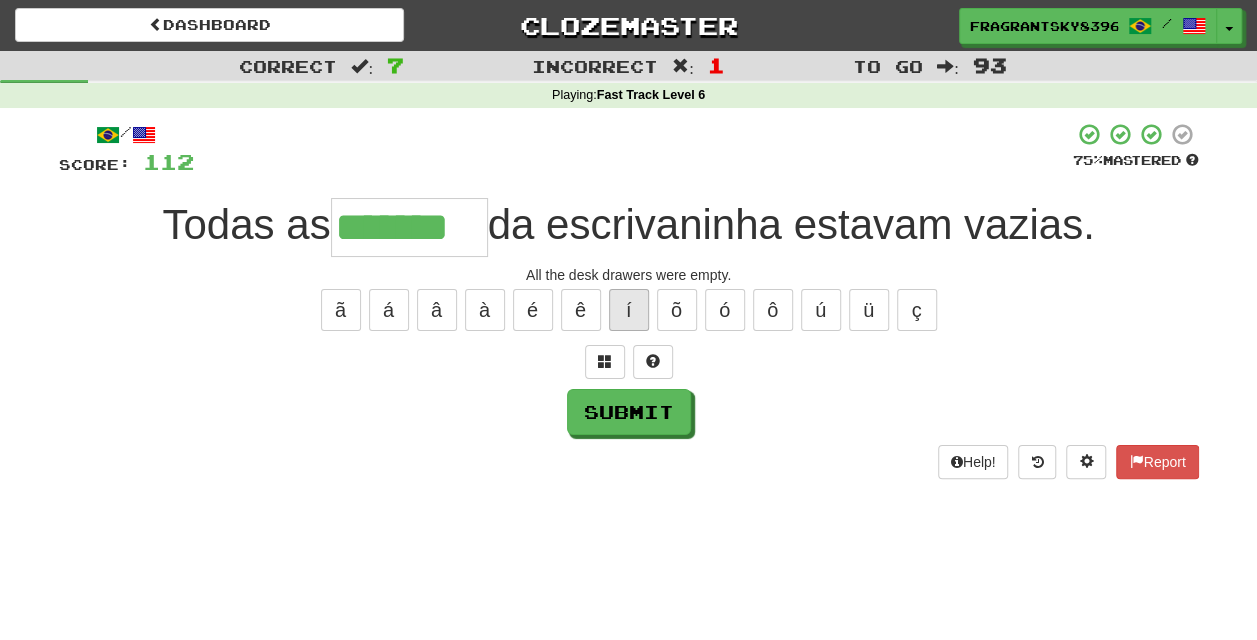 type on "*******" 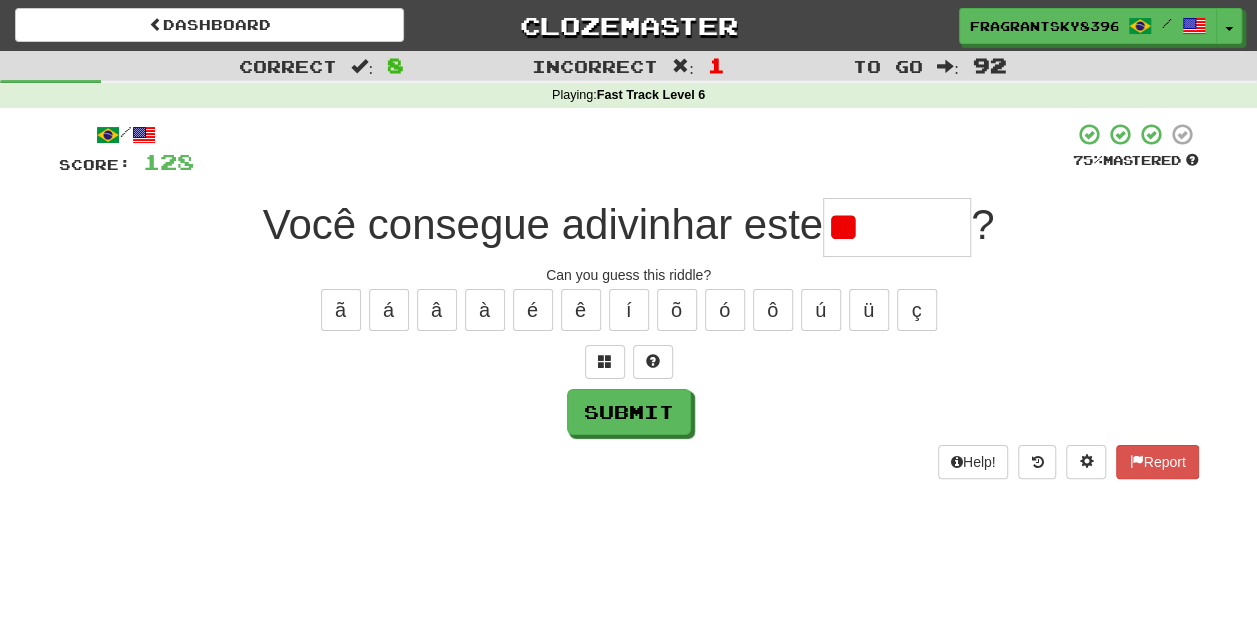 type on "*" 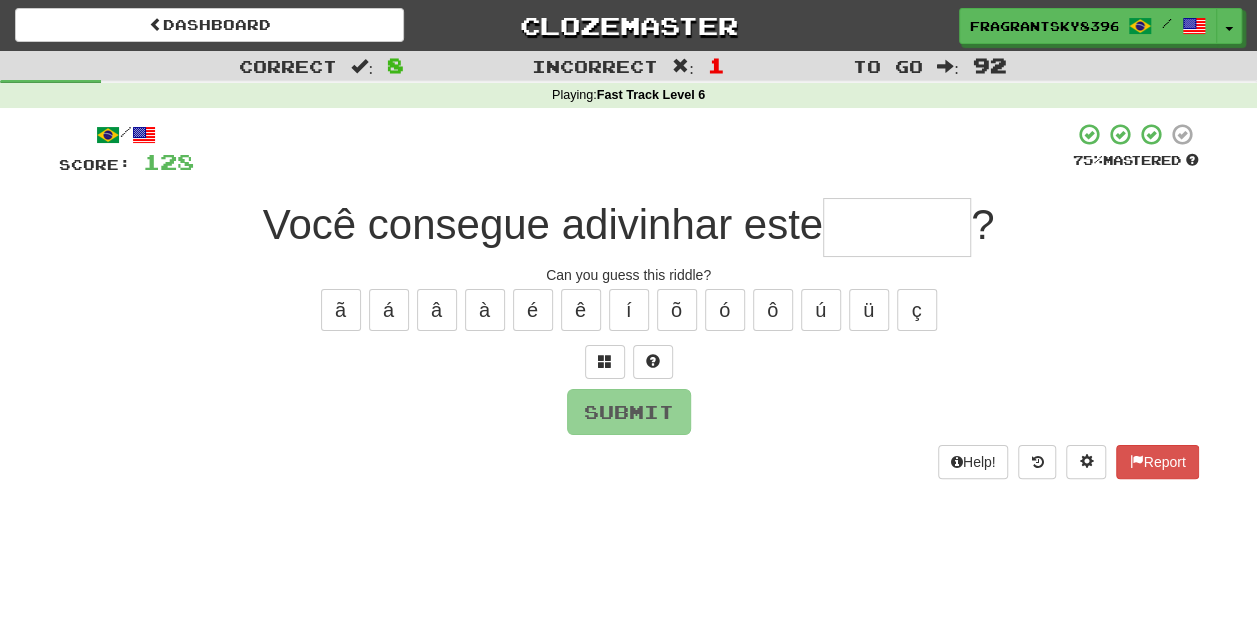 type on "******" 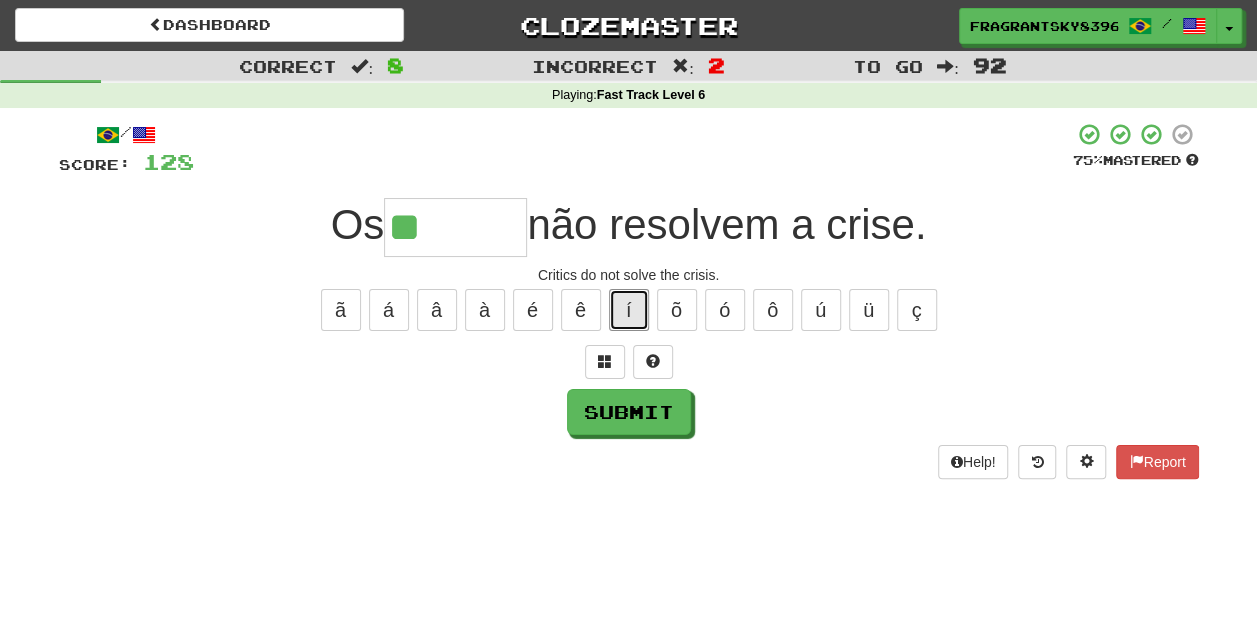 click on "í" at bounding box center [629, 310] 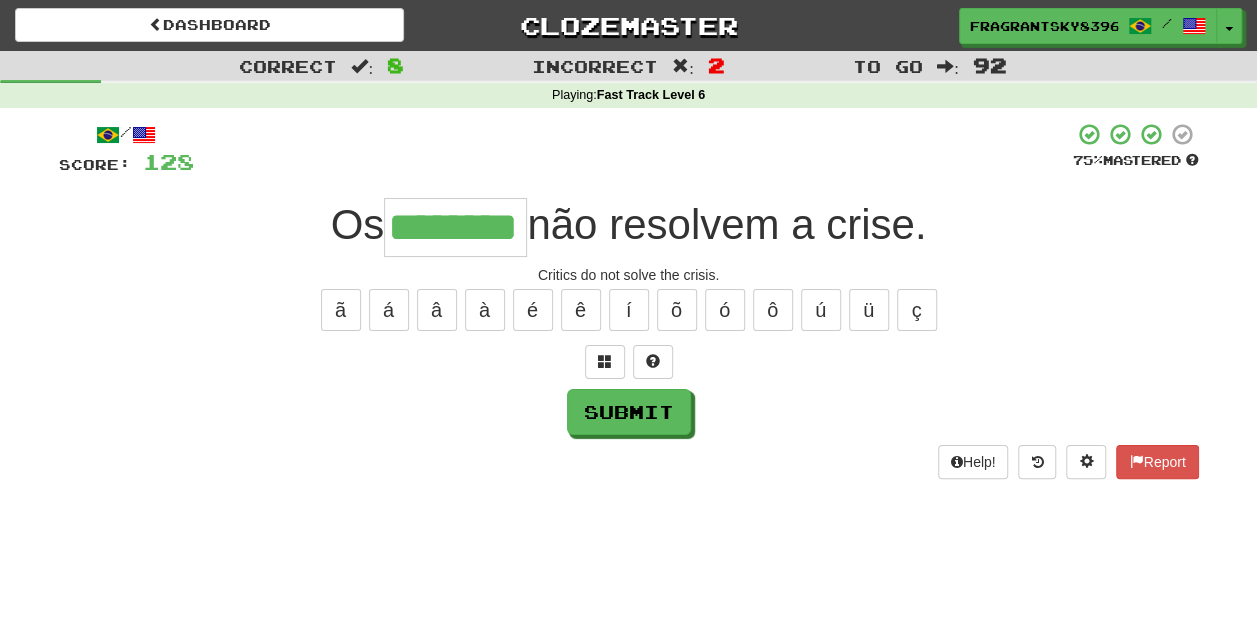 type on "********" 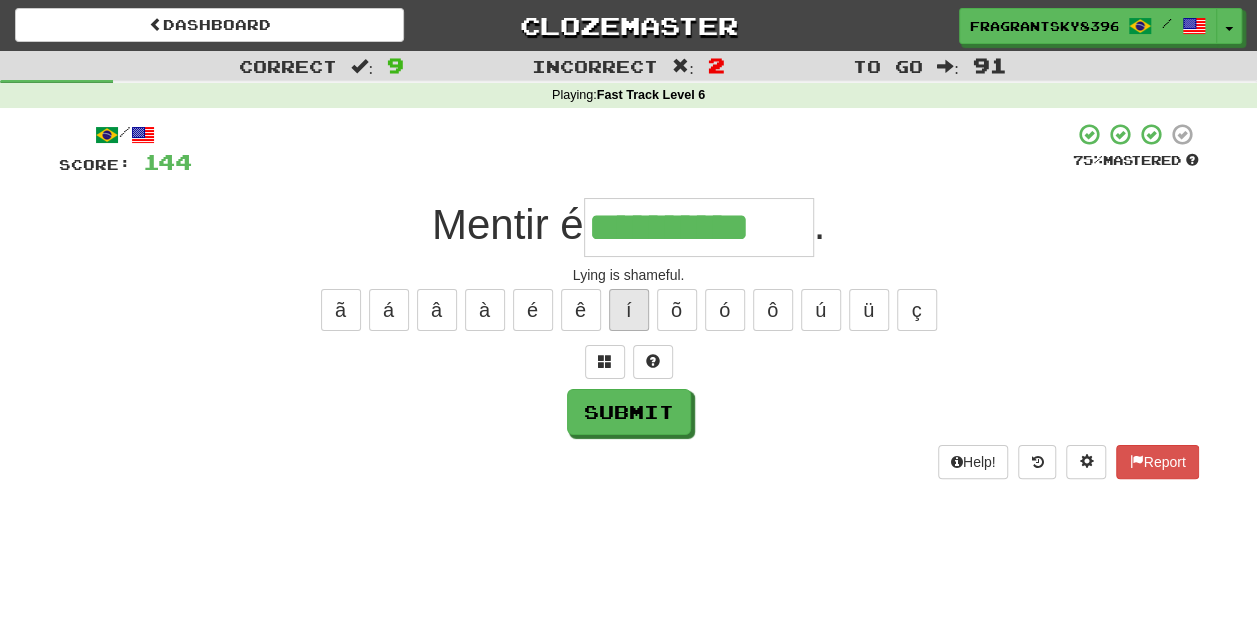 type on "**********" 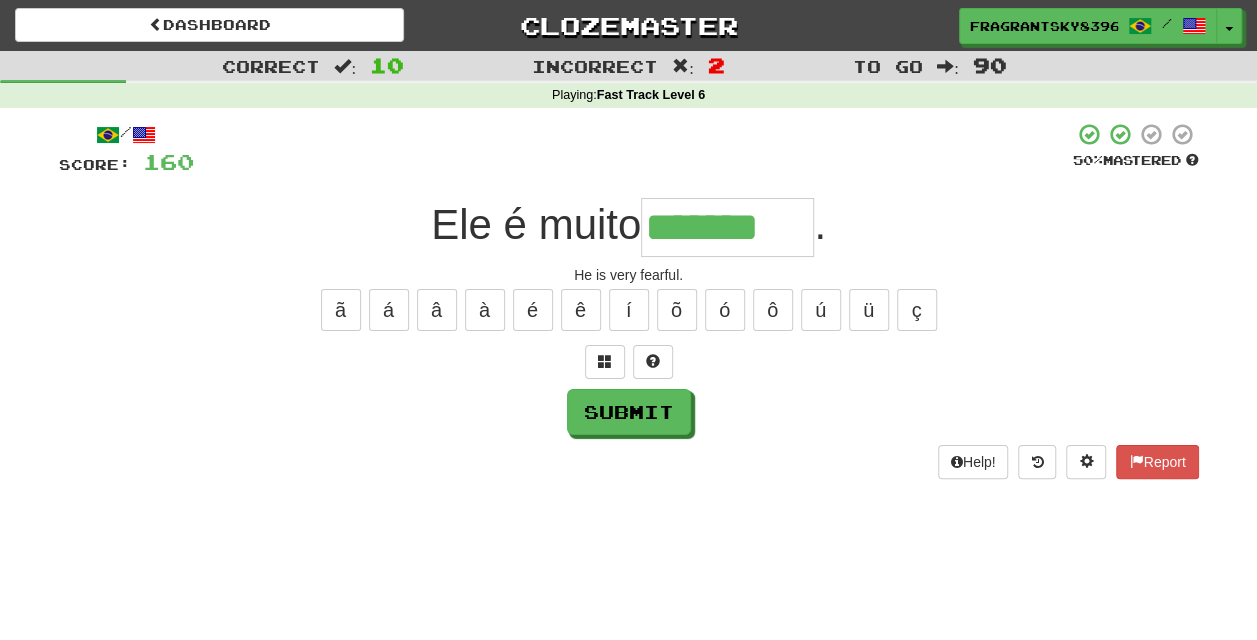 type on "*******" 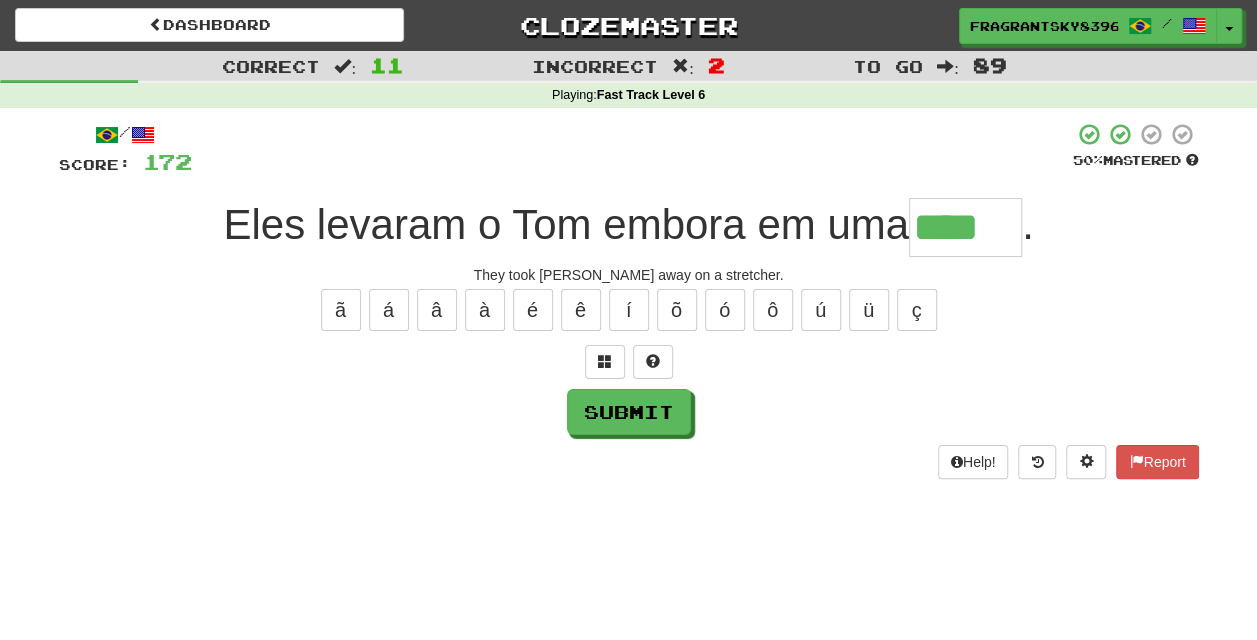 type on "****" 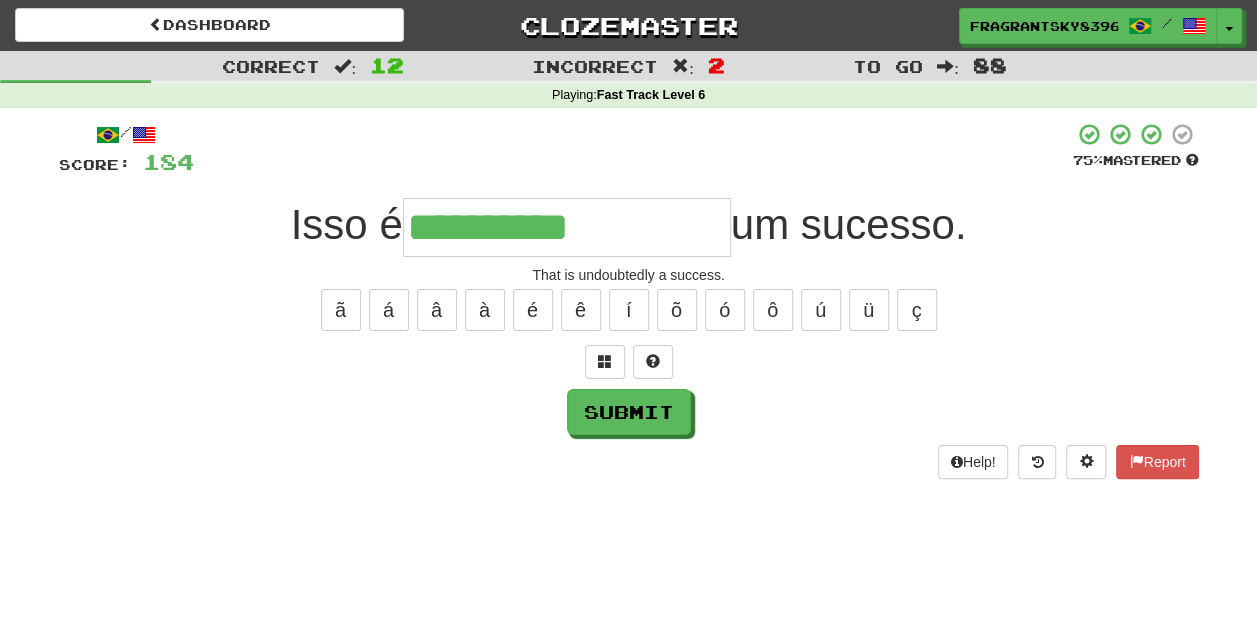 type on "**********" 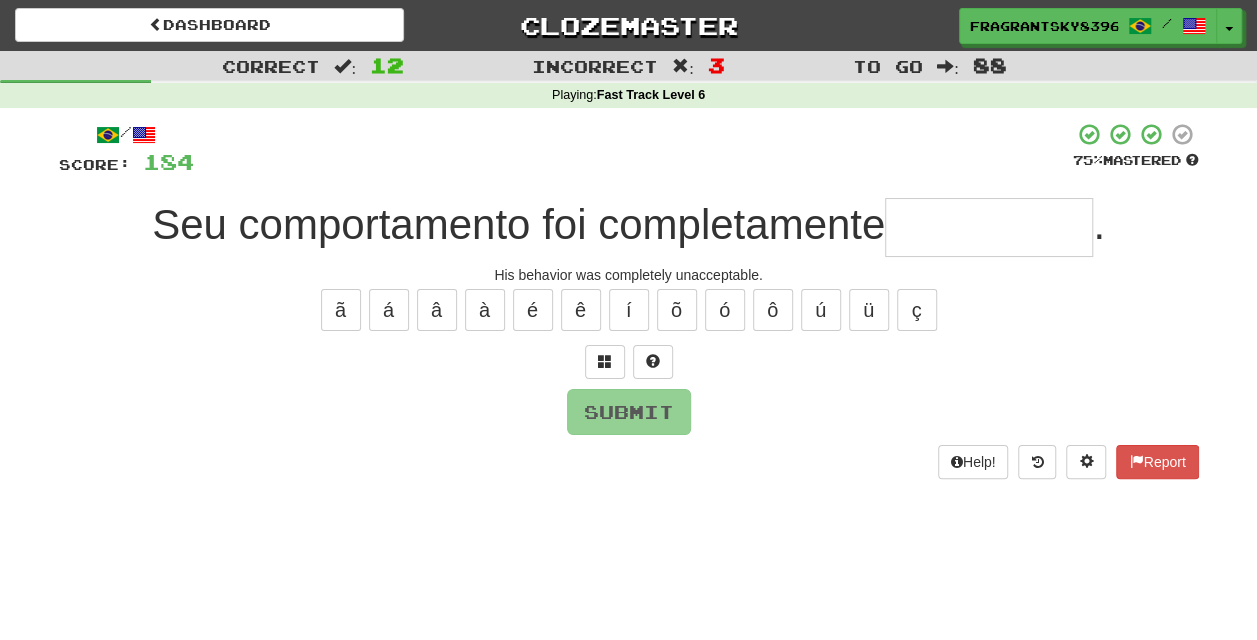 type on "*" 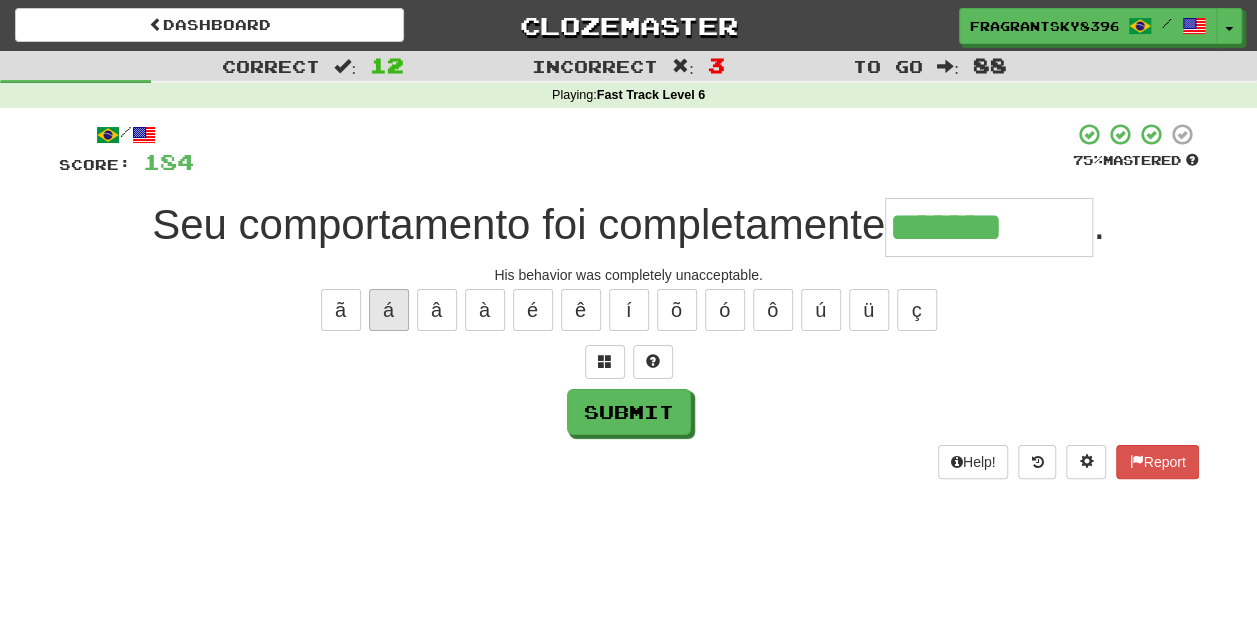 type on "*******" 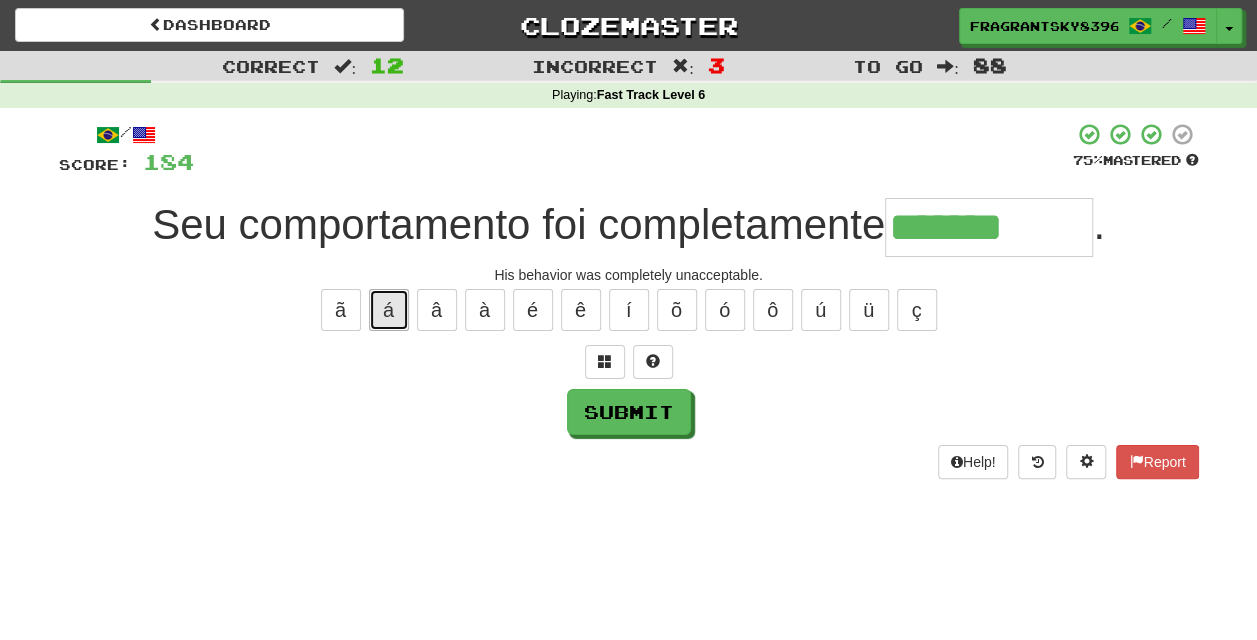 type 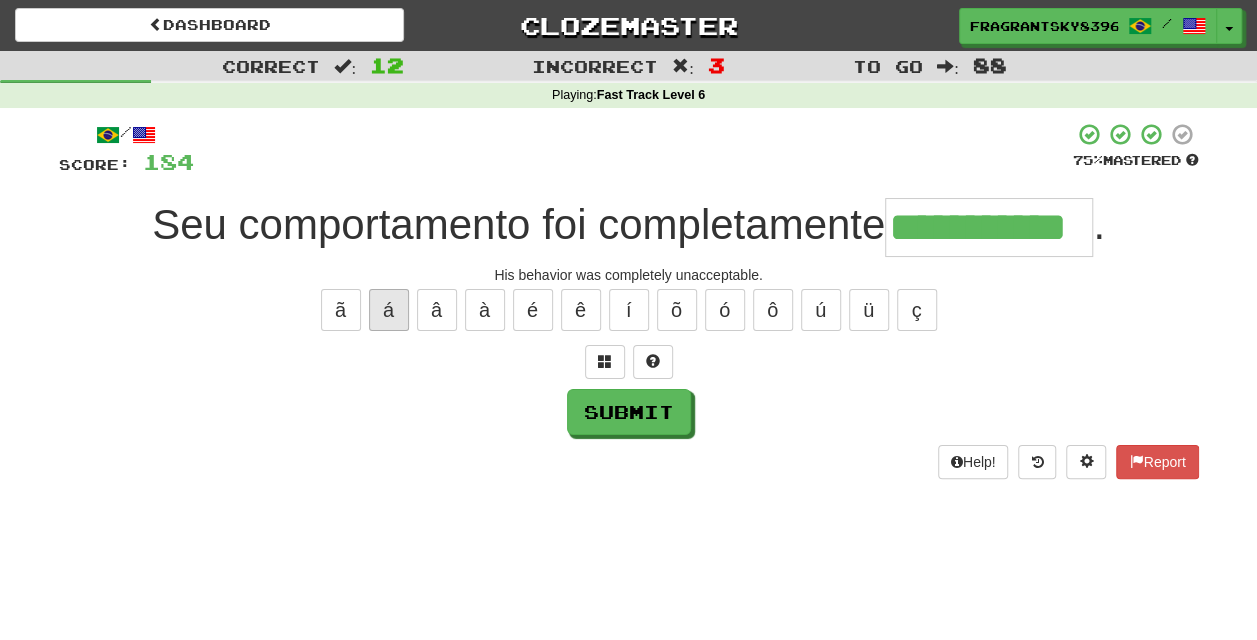 type on "**********" 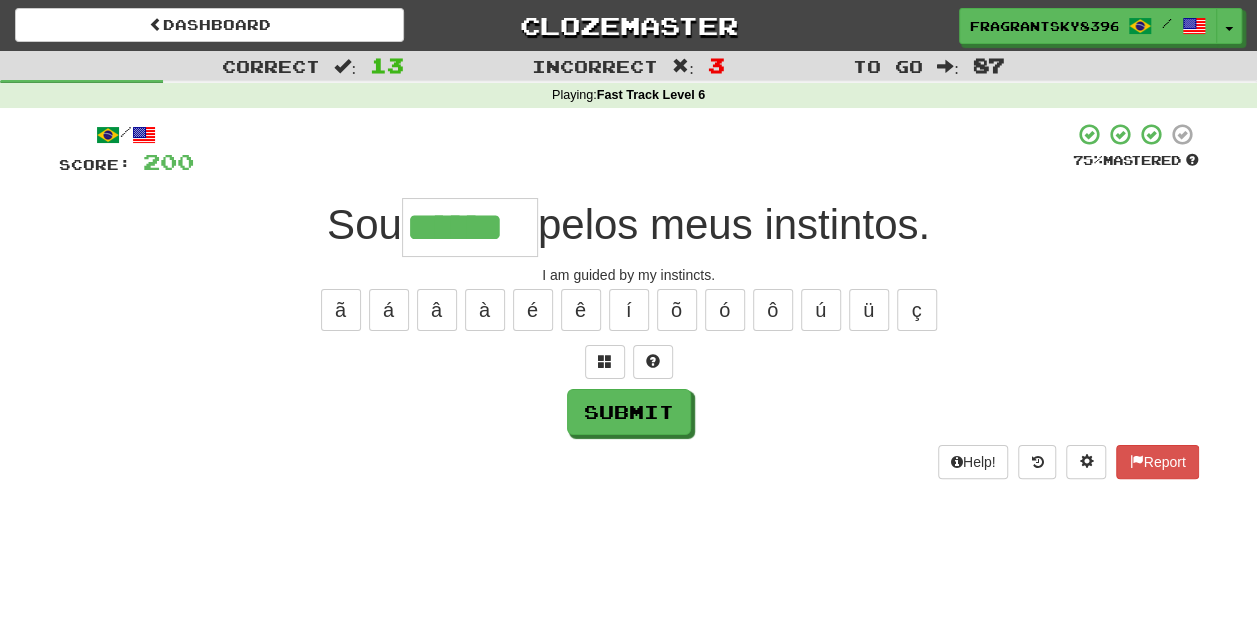 type on "******" 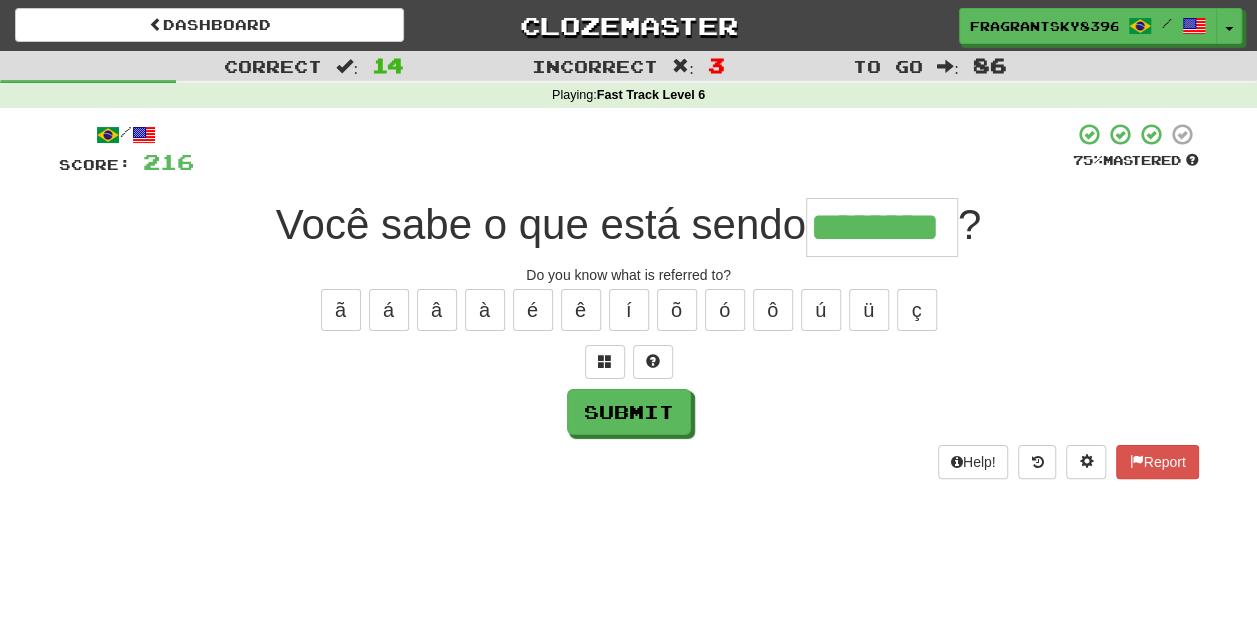 type on "********" 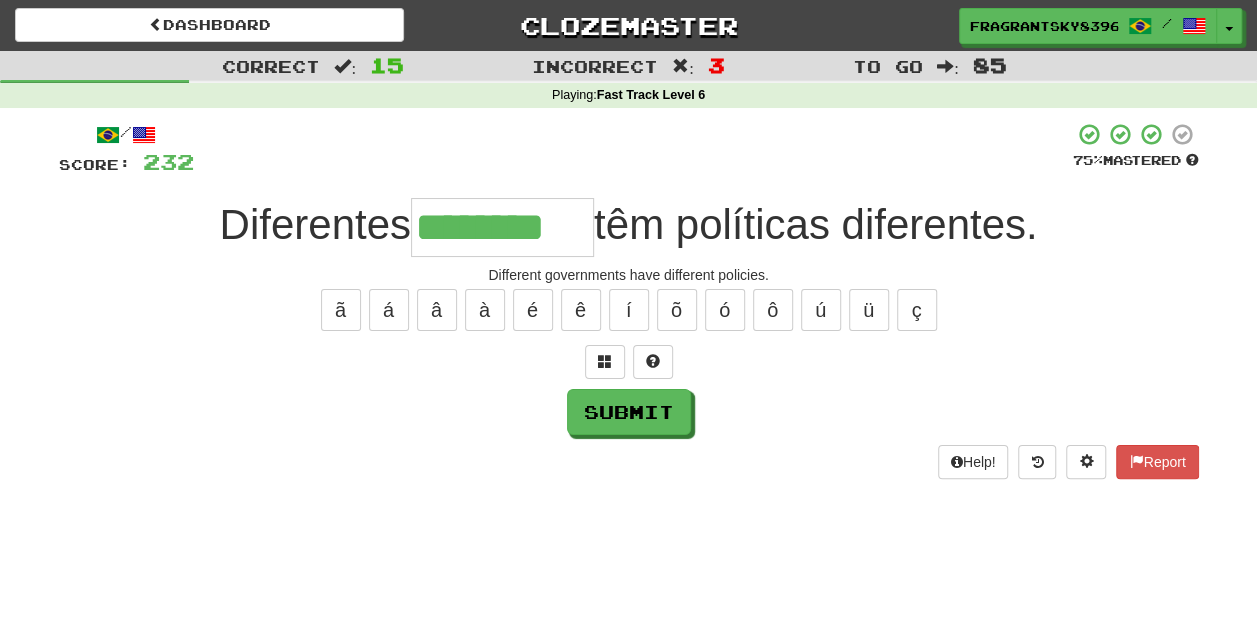 type on "********" 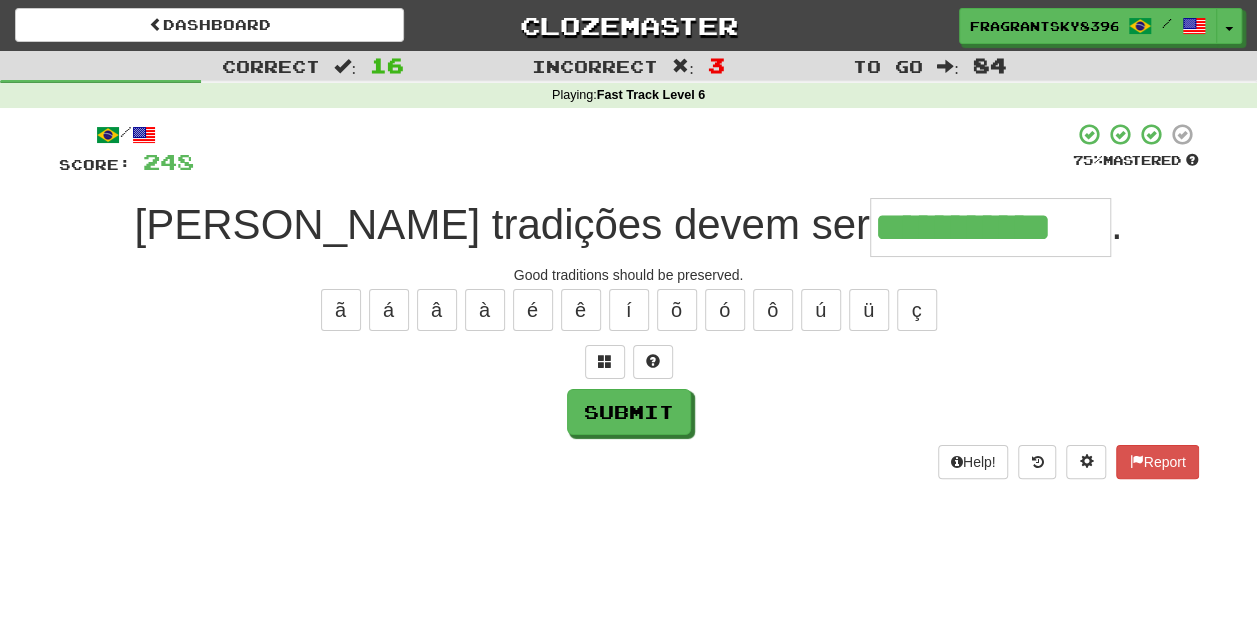 type on "**********" 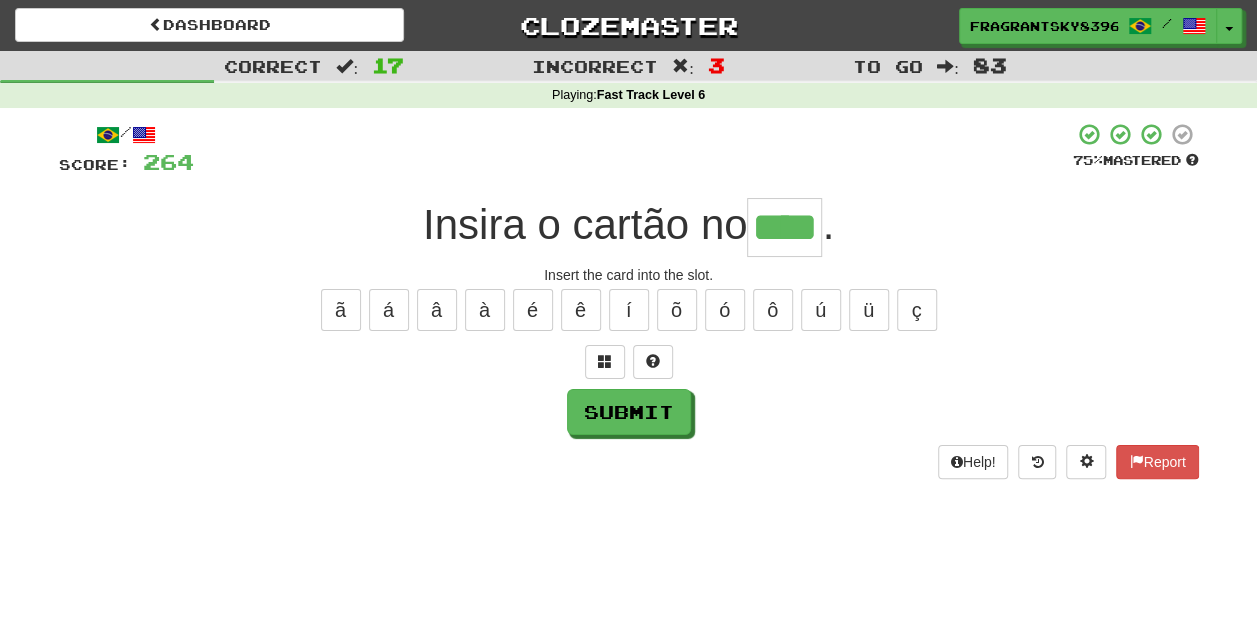 type on "****" 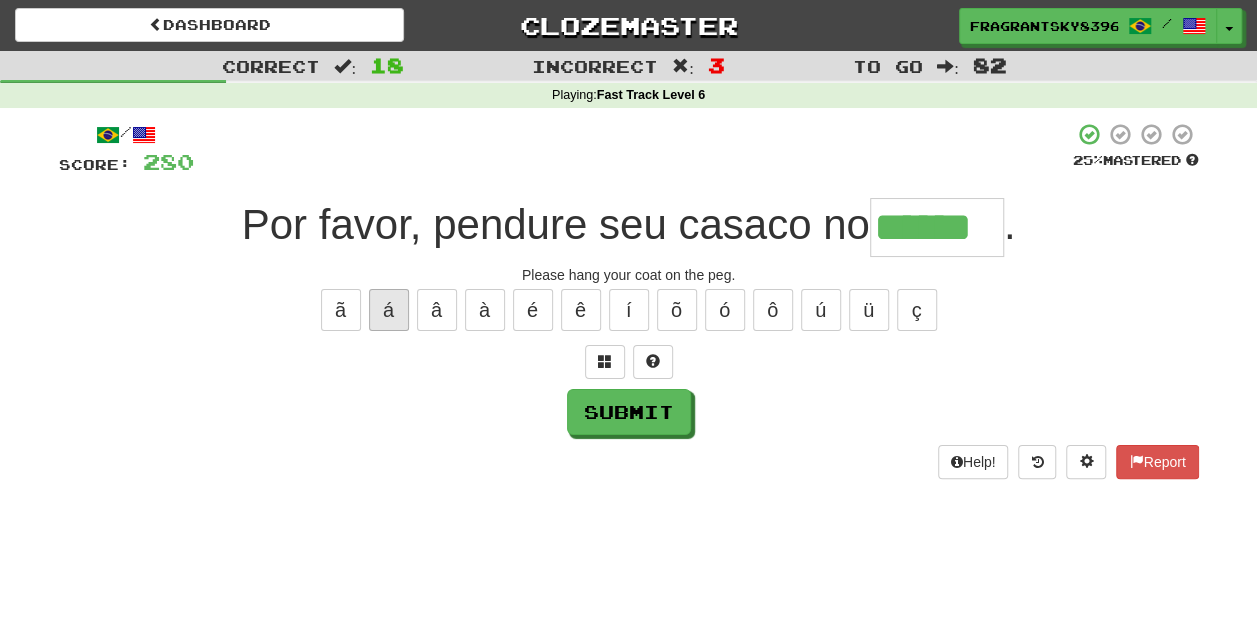type on "******" 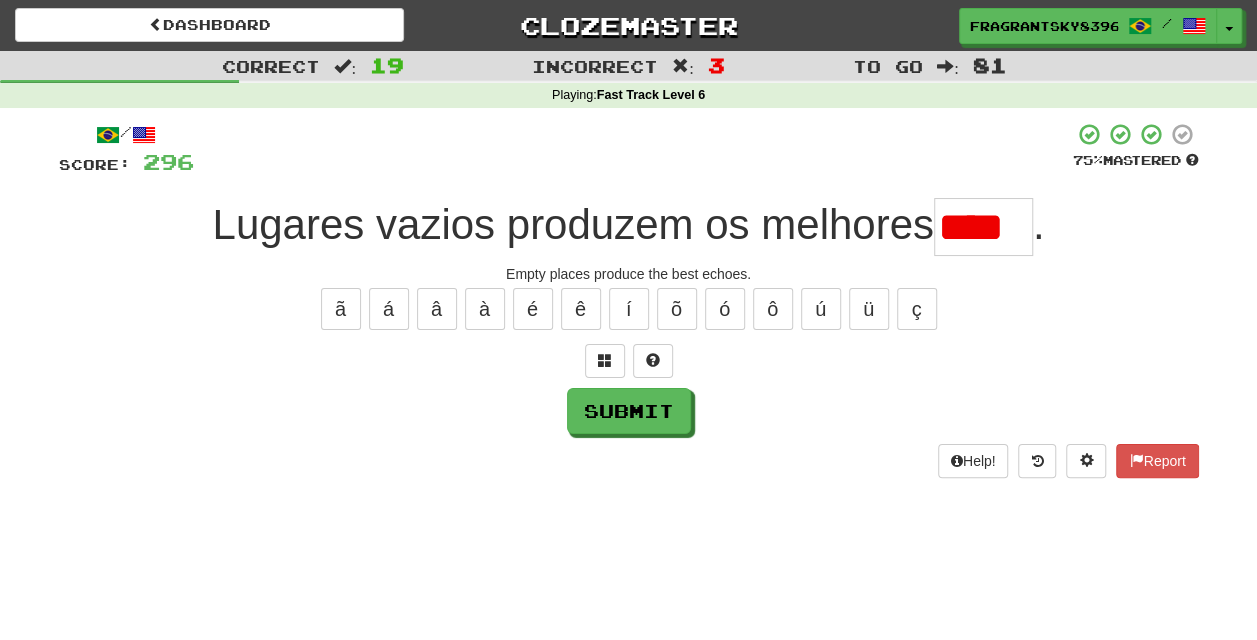 scroll, scrollTop: 0, scrollLeft: 0, axis: both 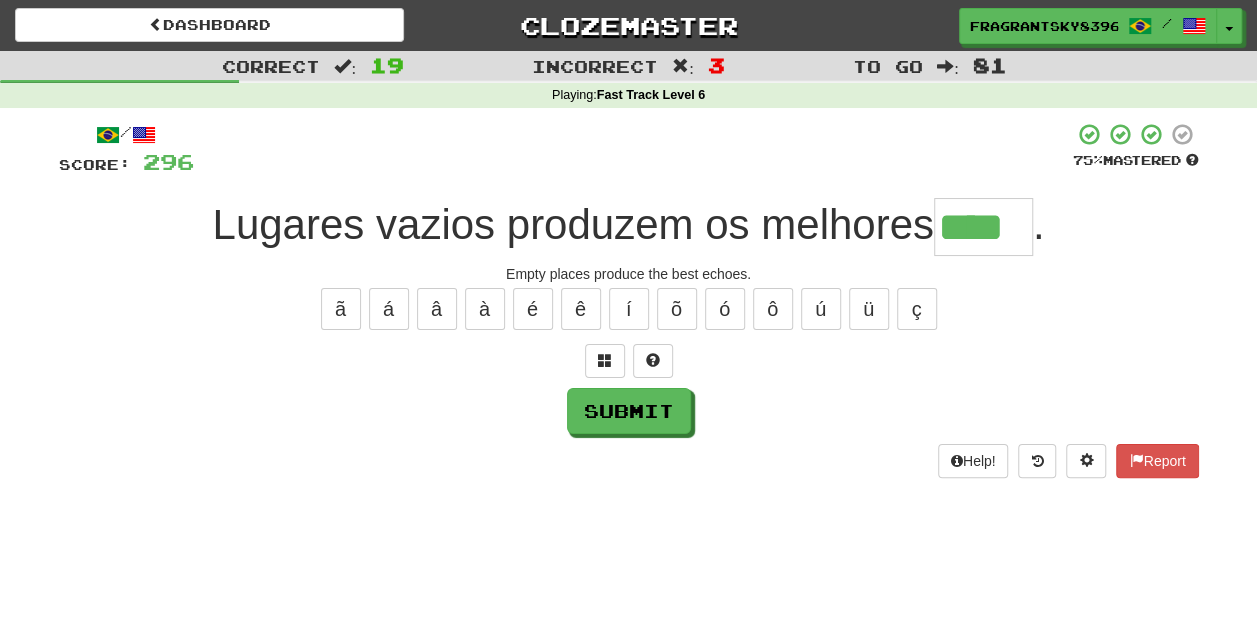 type on "****" 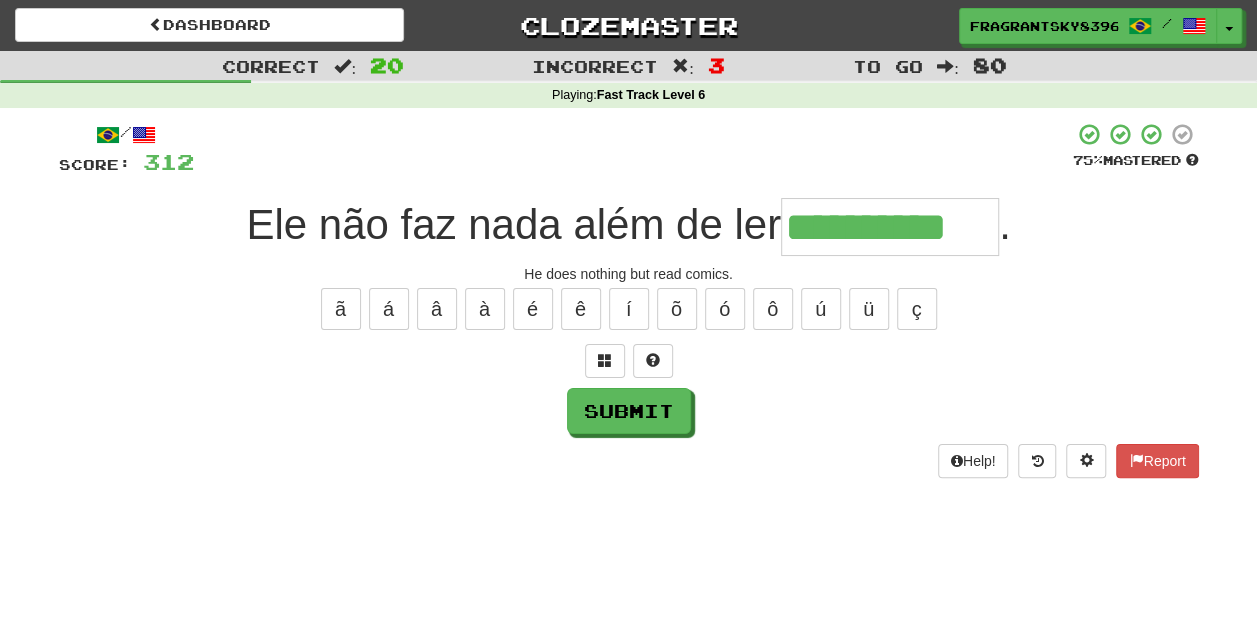 type on "**********" 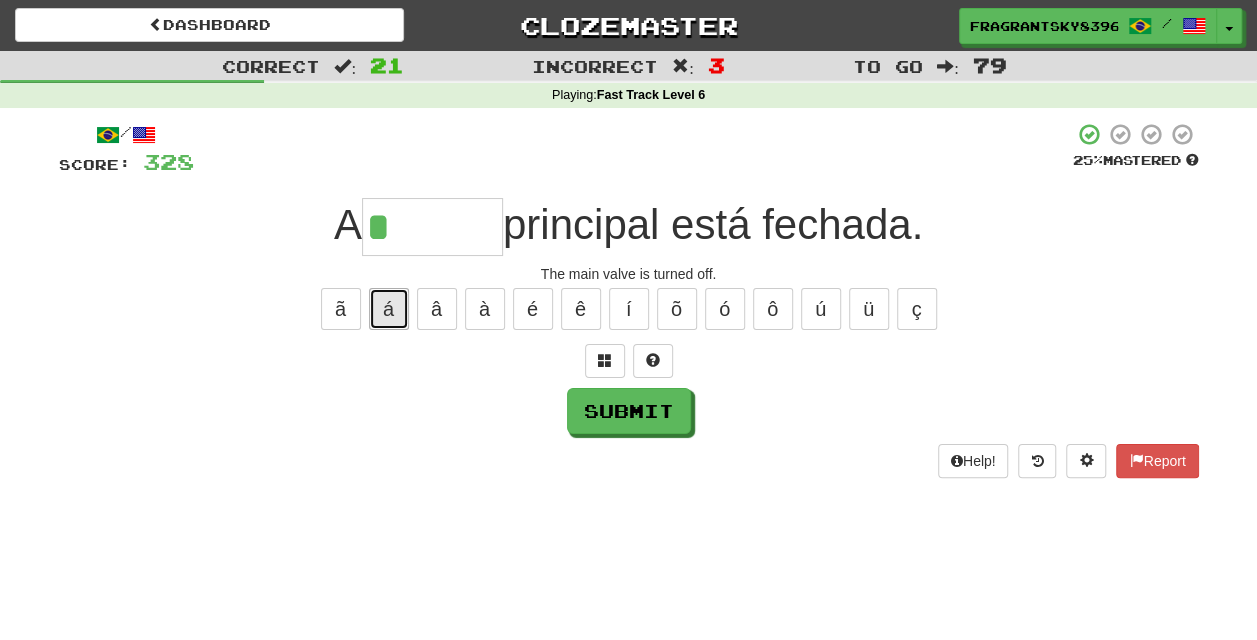 click on "á" at bounding box center (389, 309) 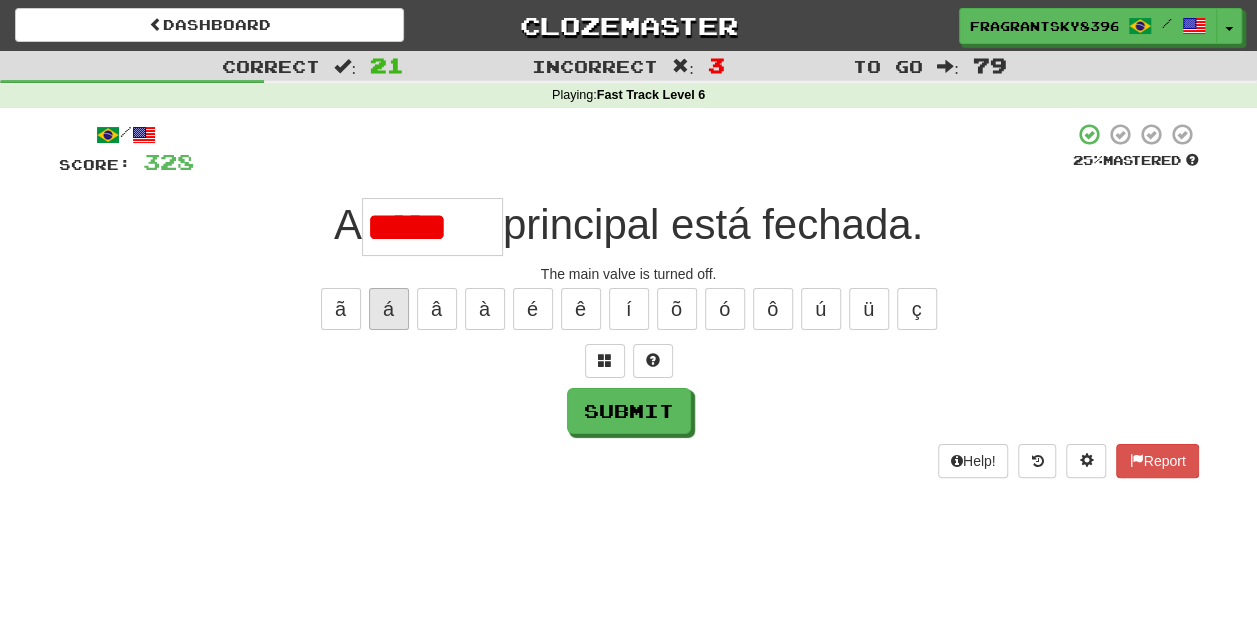 scroll, scrollTop: 0, scrollLeft: 0, axis: both 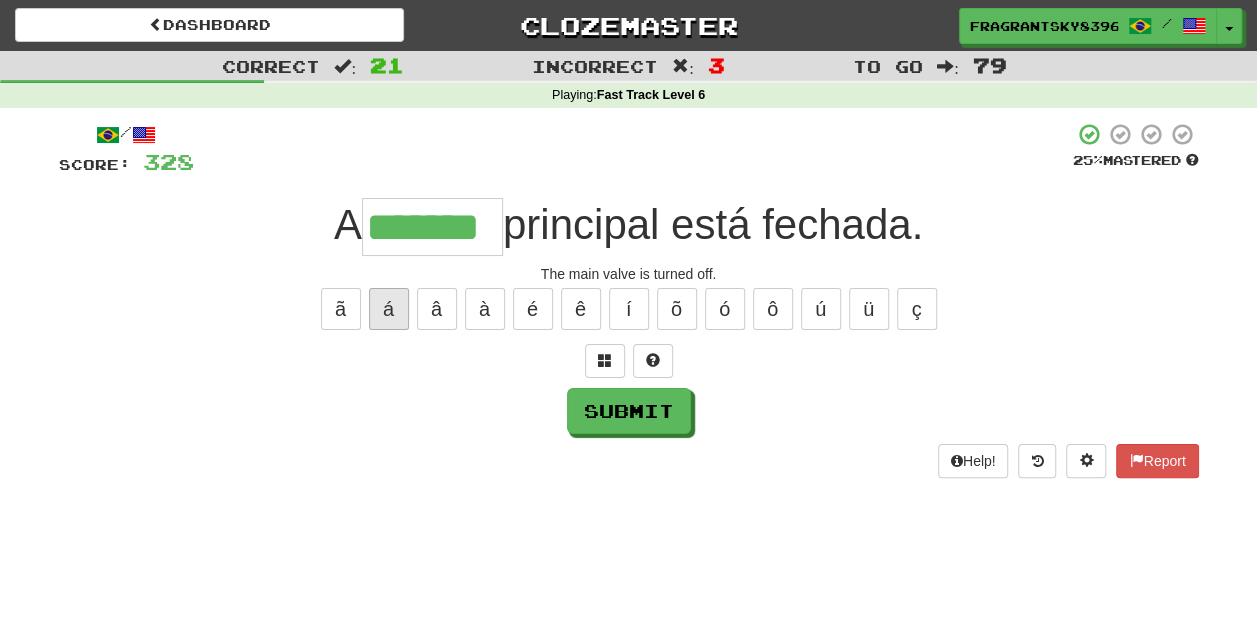 type on "*******" 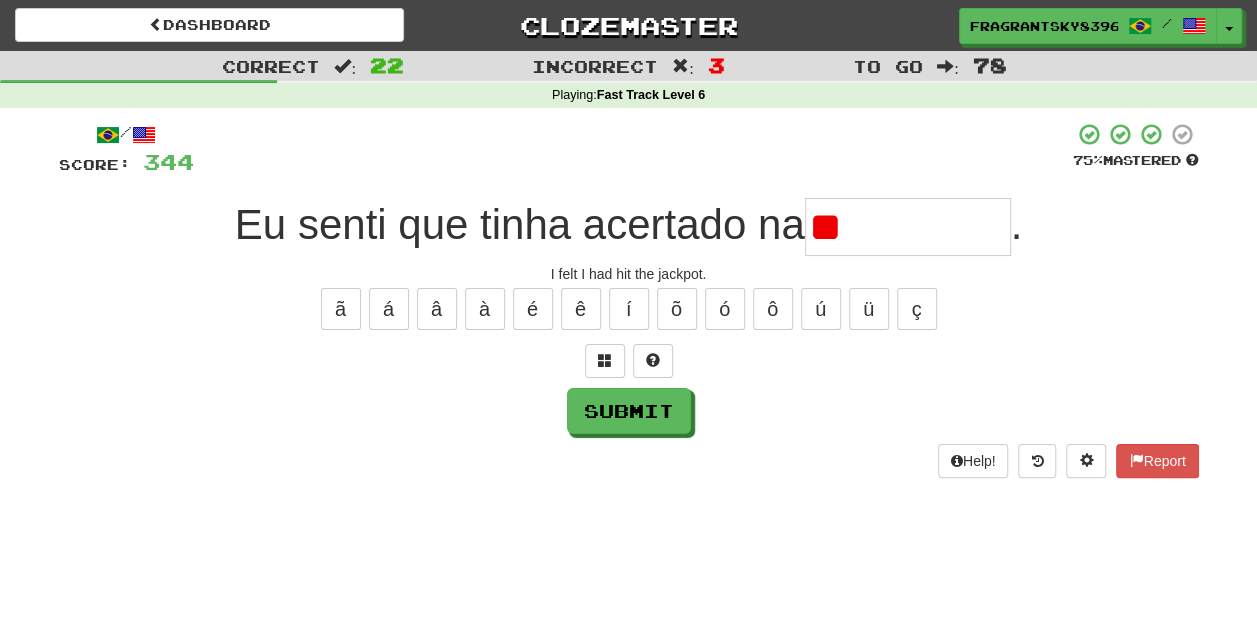type on "*" 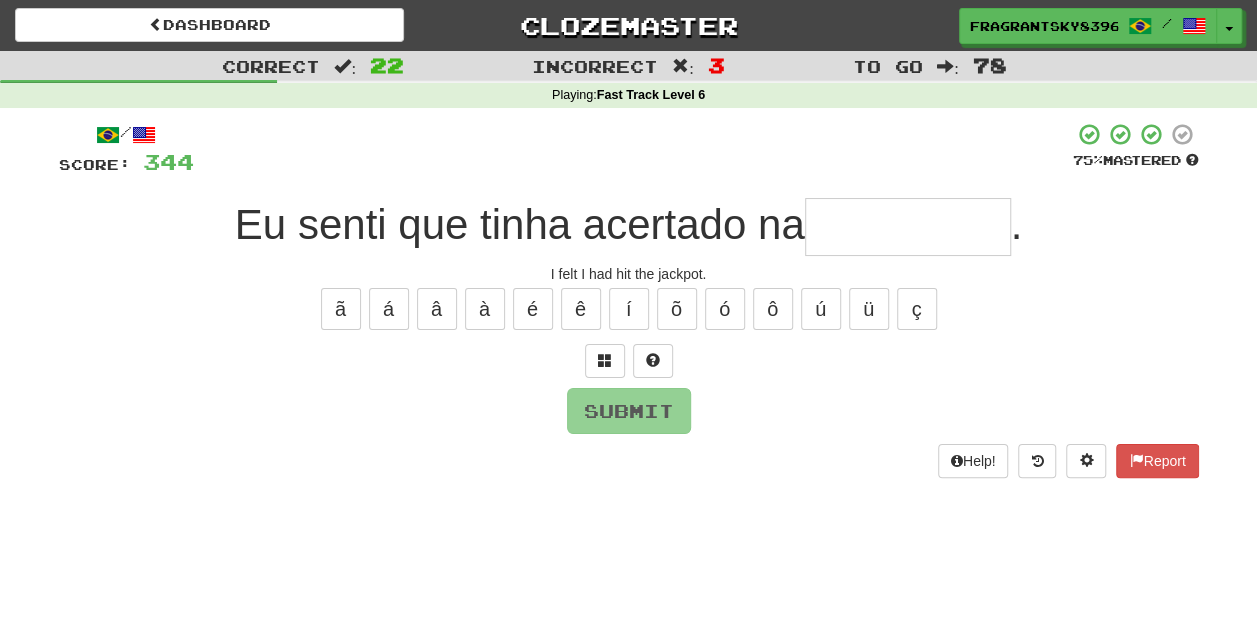 type on "*" 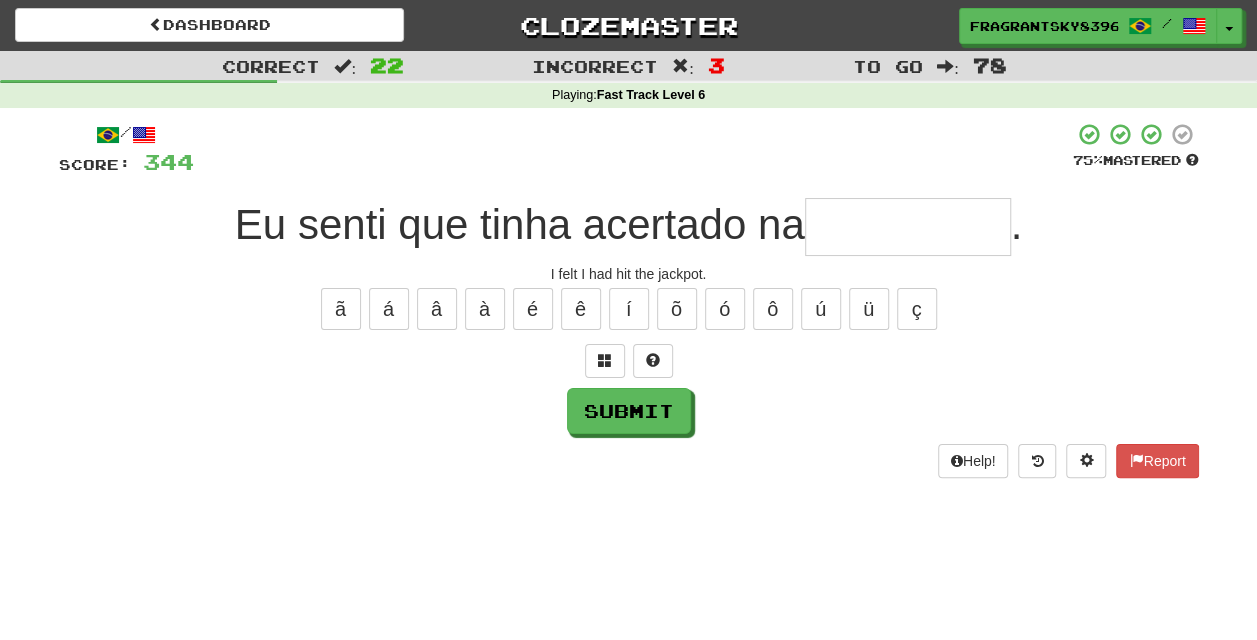 type on "********" 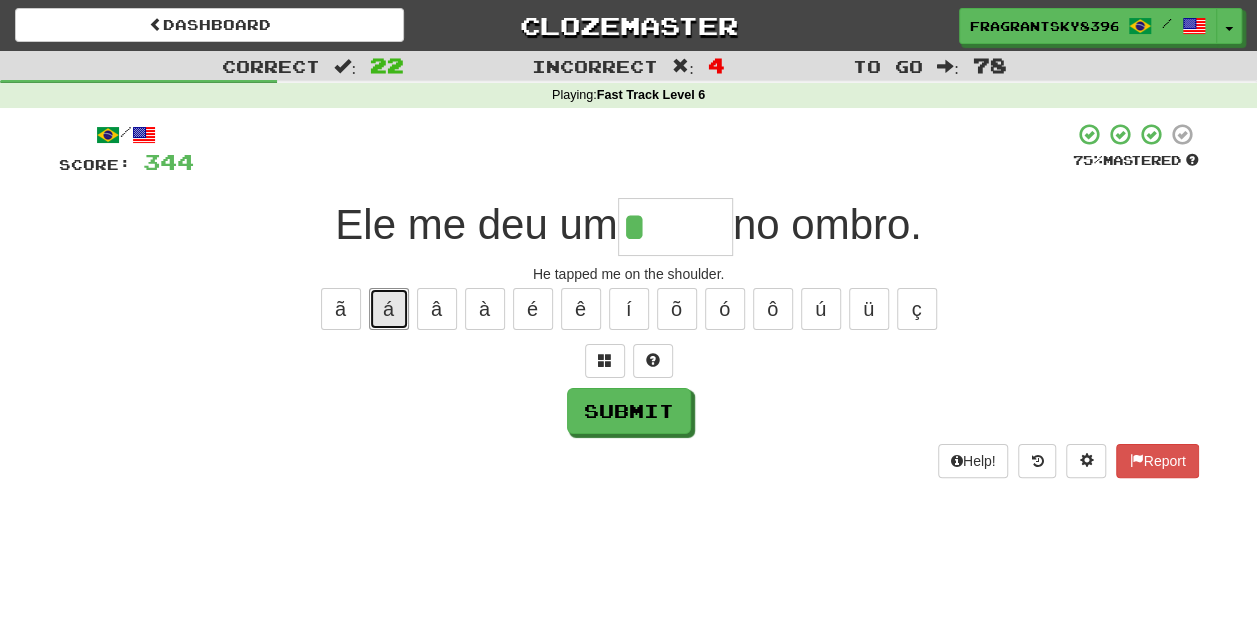 click on "á" at bounding box center (389, 309) 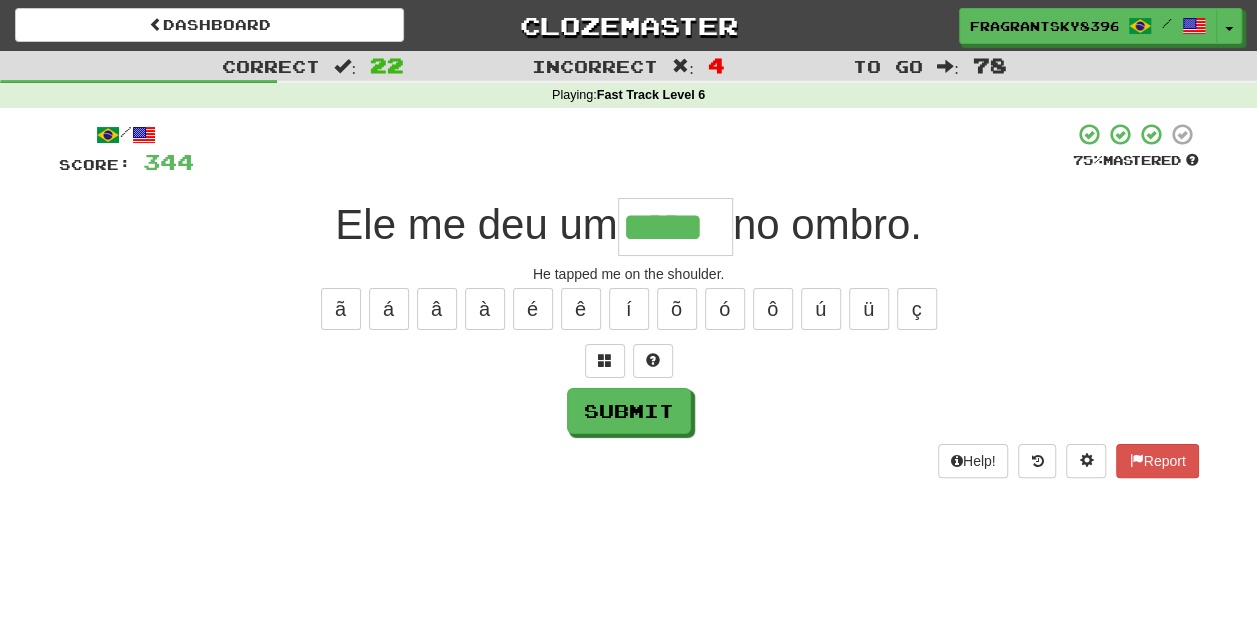 type on "*****" 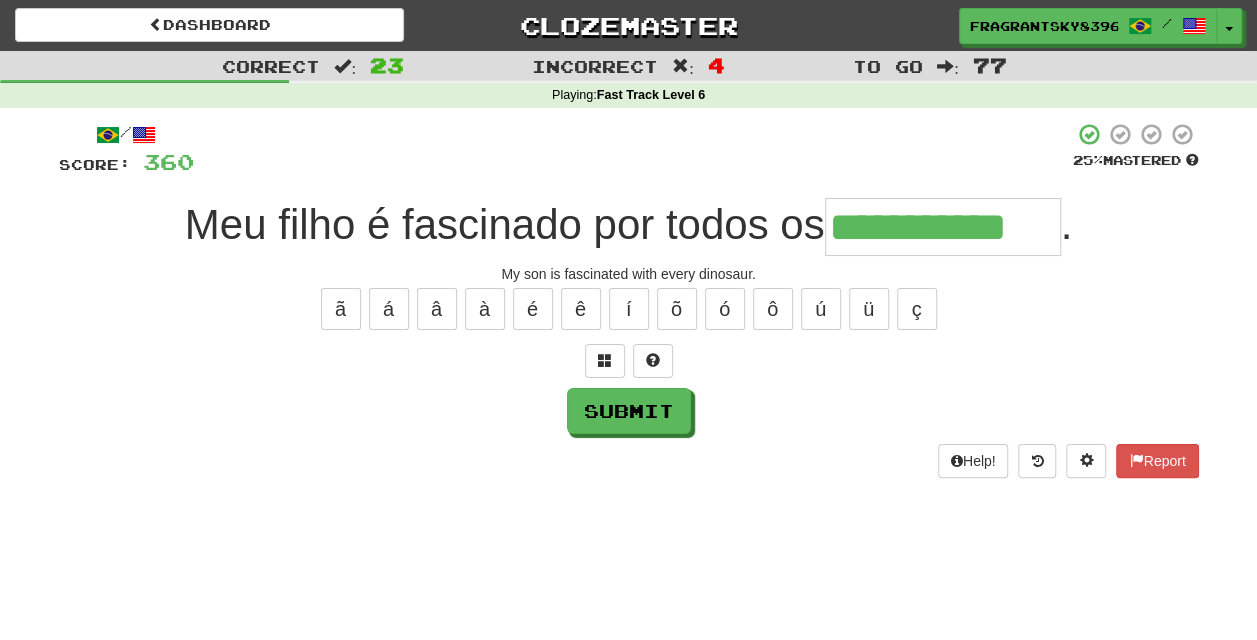 type on "**********" 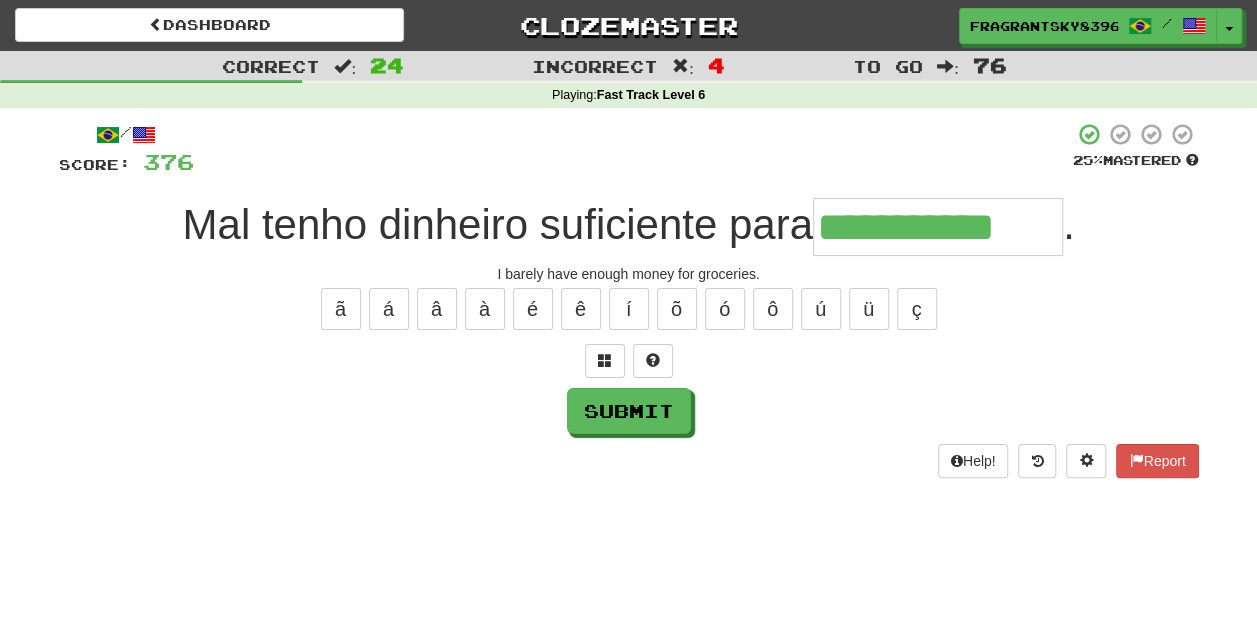 type on "**********" 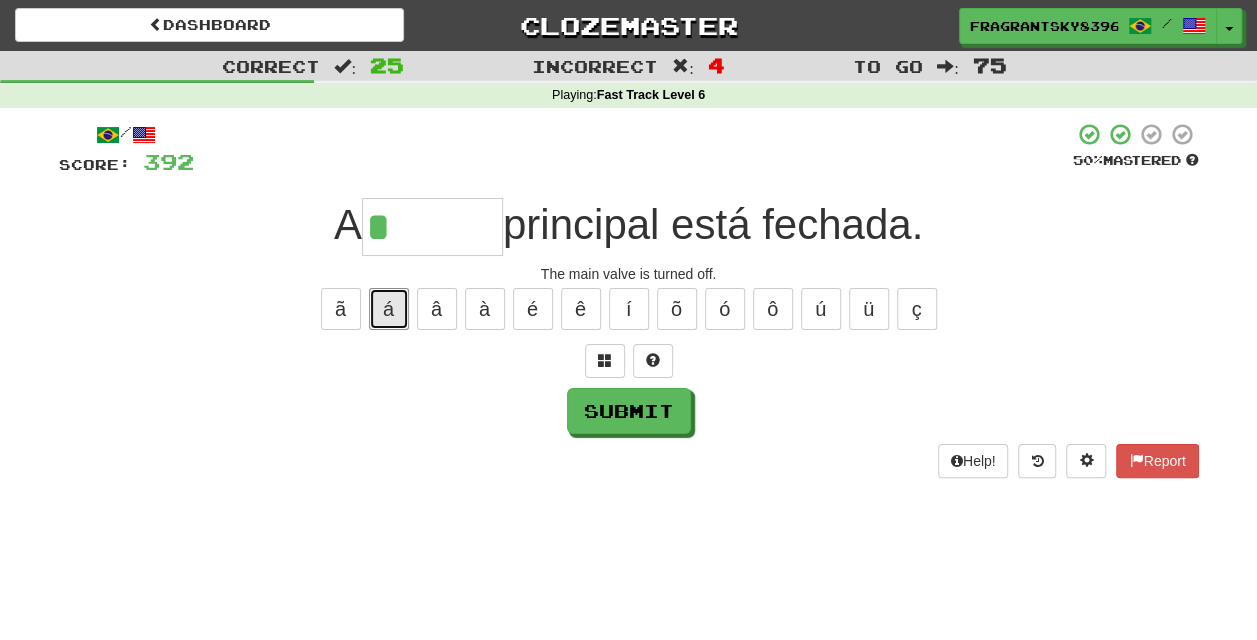 click on "á" at bounding box center [389, 309] 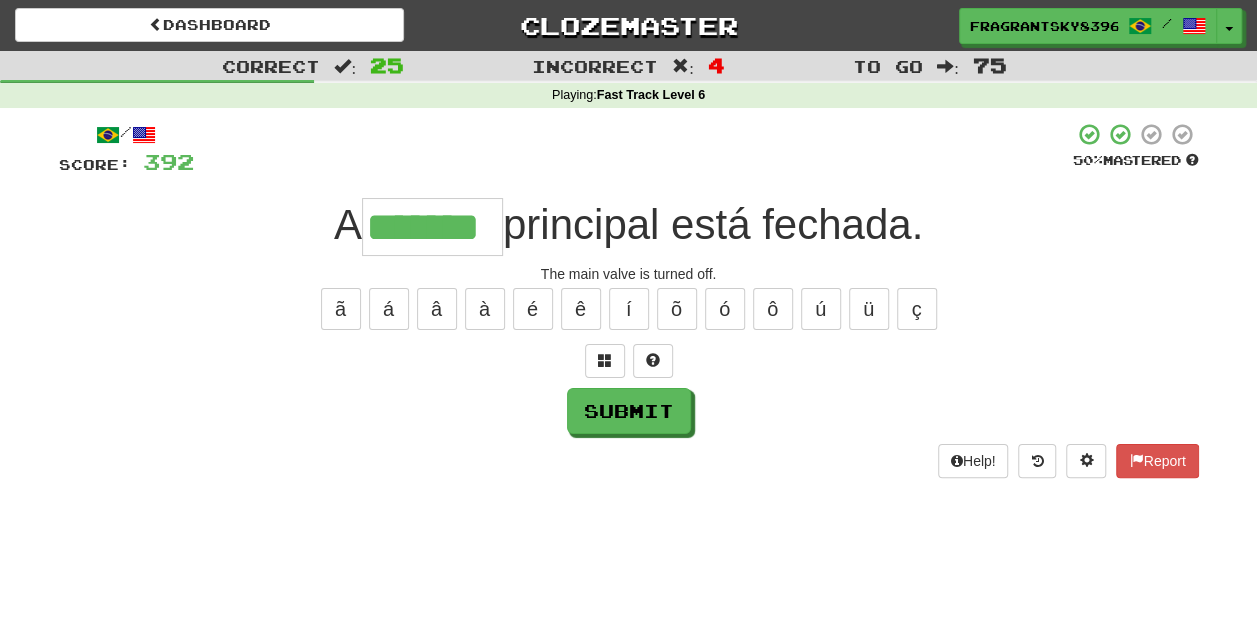 type on "*******" 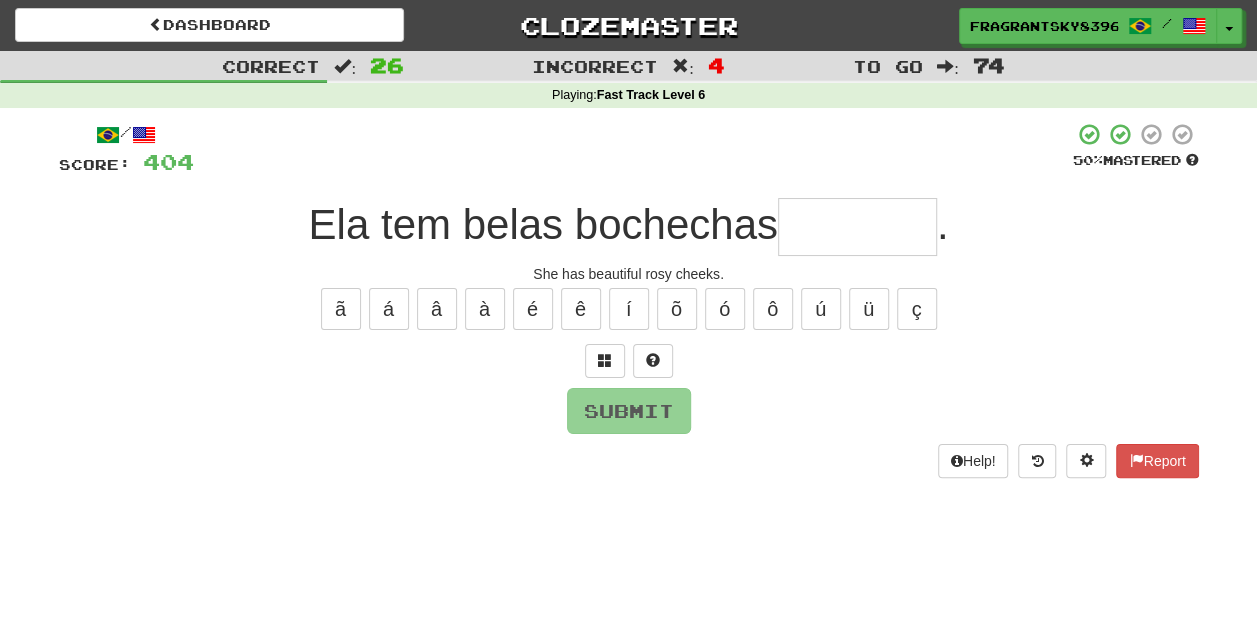 type on "*******" 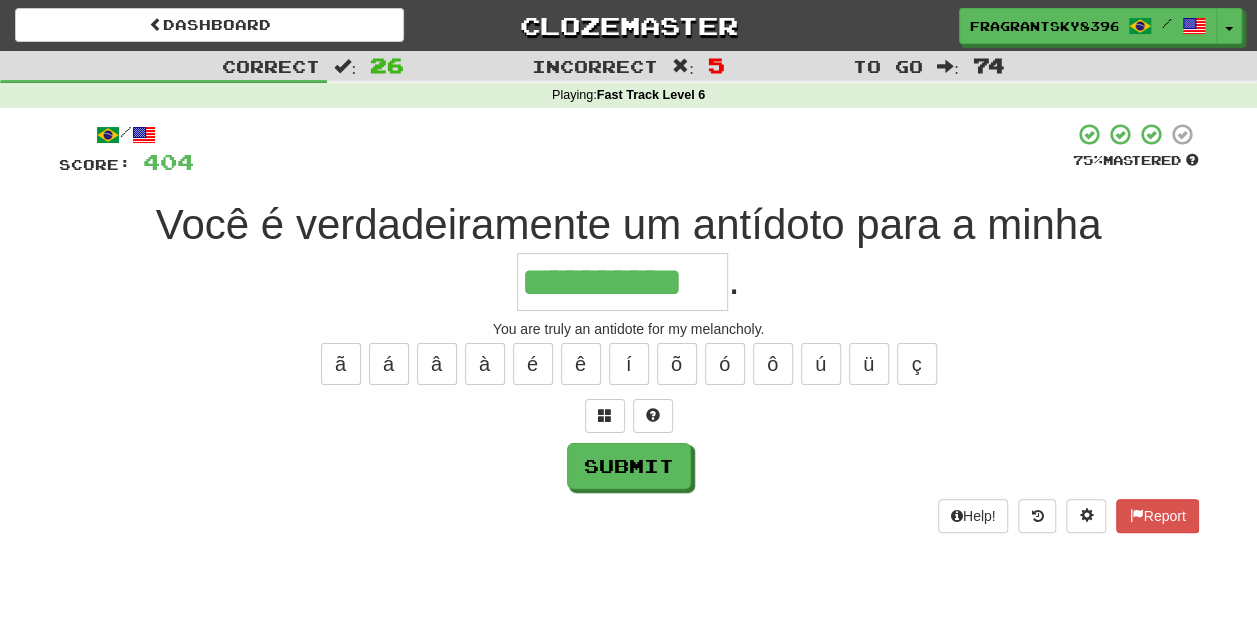 type on "**********" 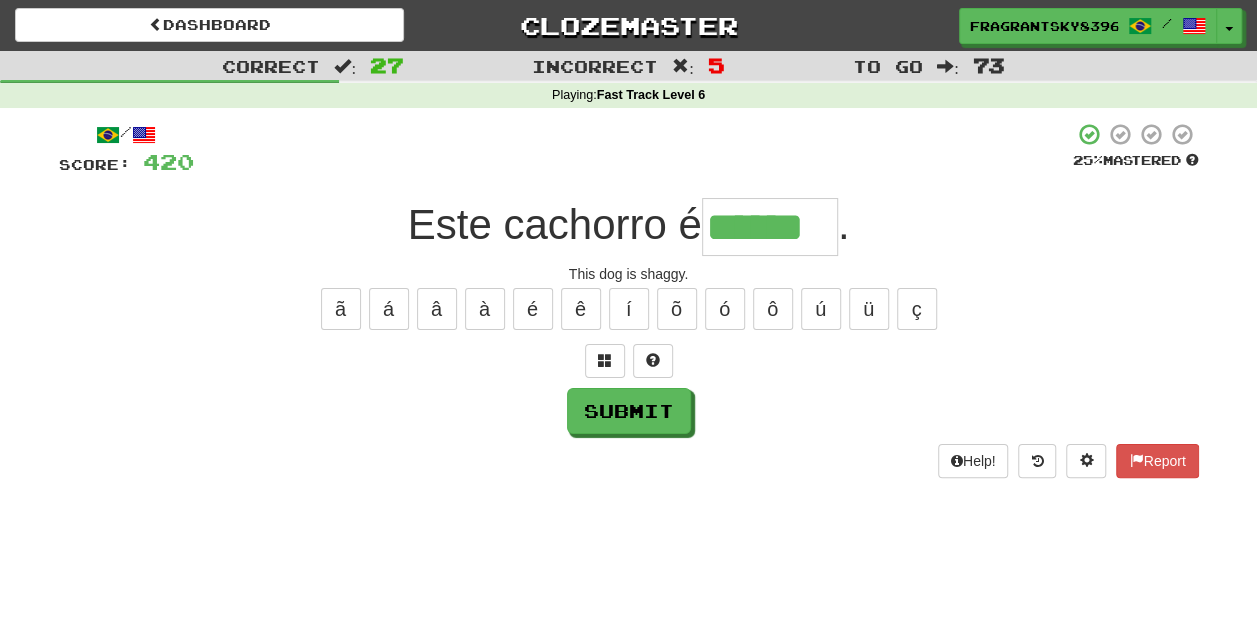 type on "******" 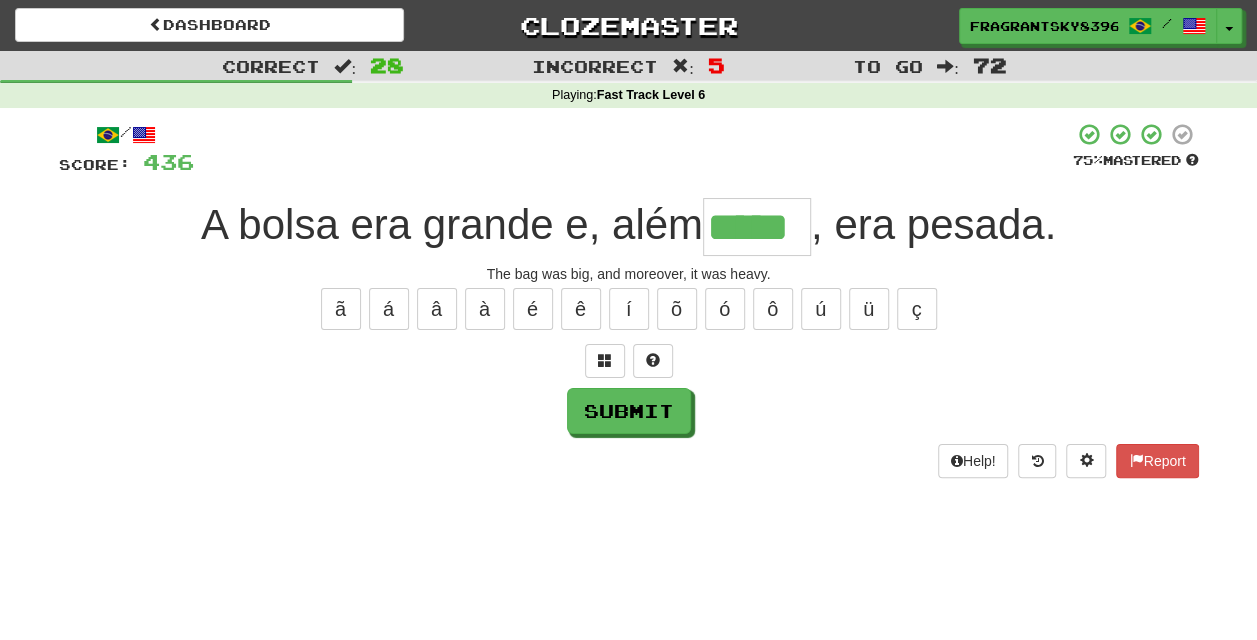 type on "*****" 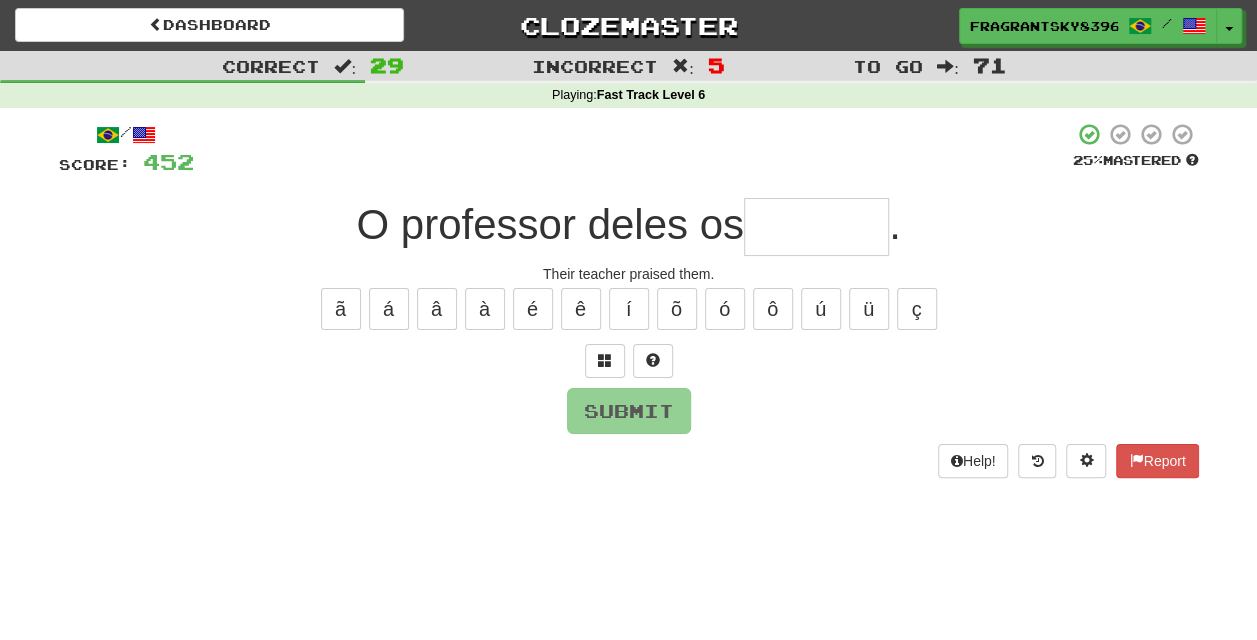 type on "*" 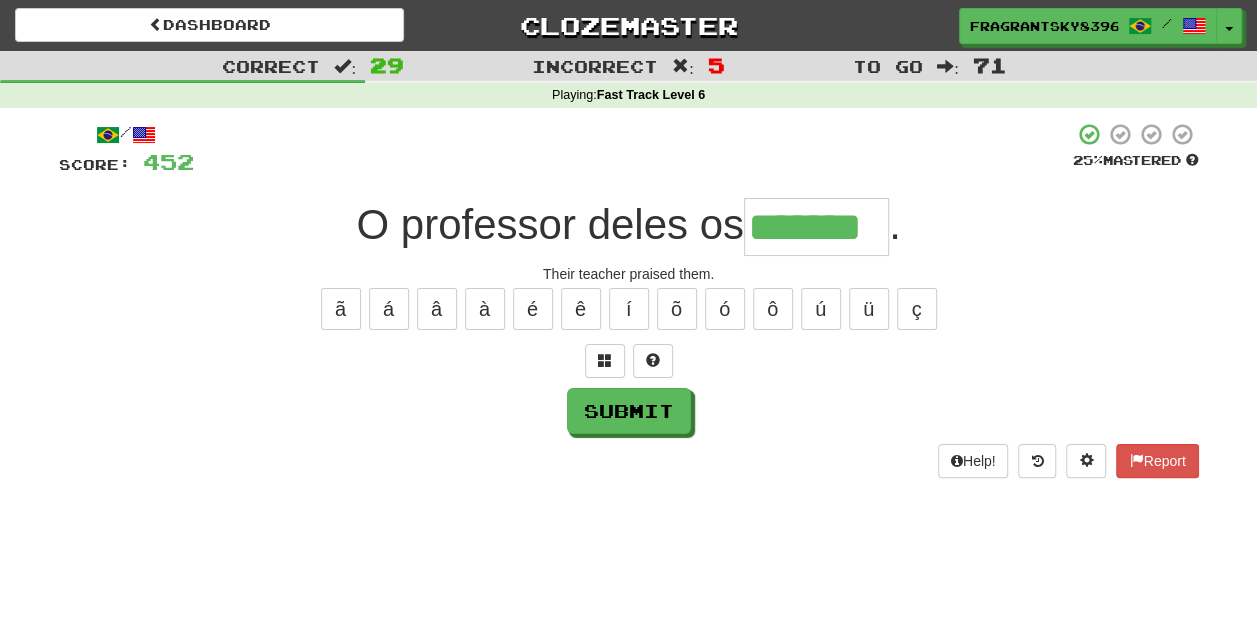 type on "*******" 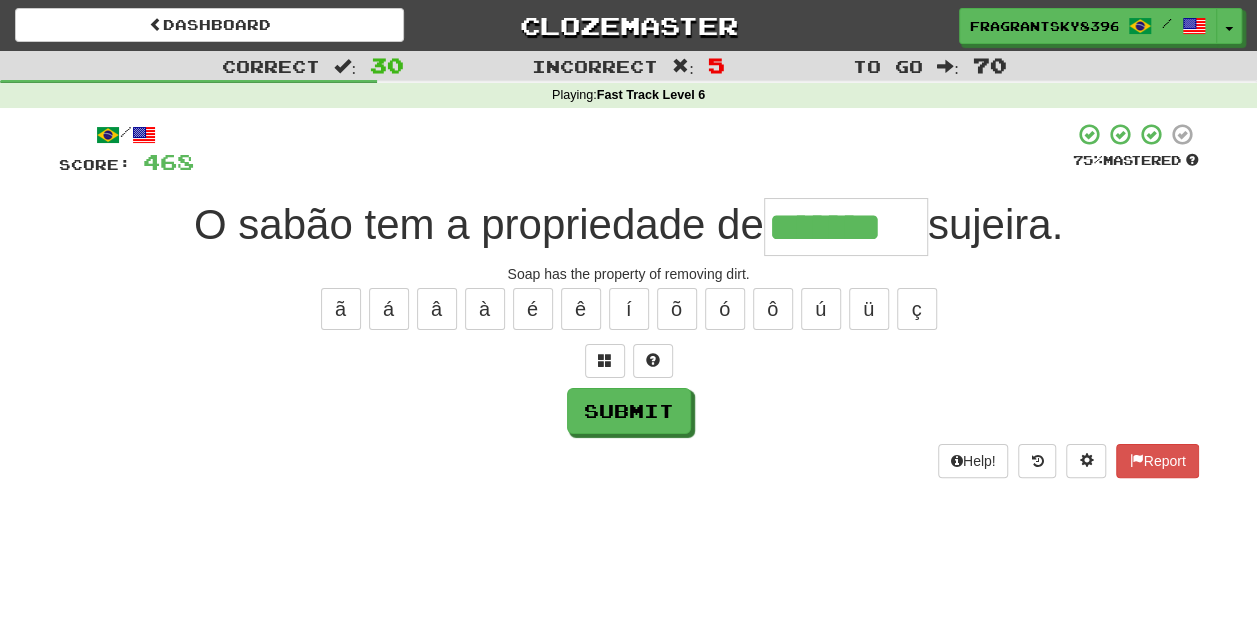 type on "*******" 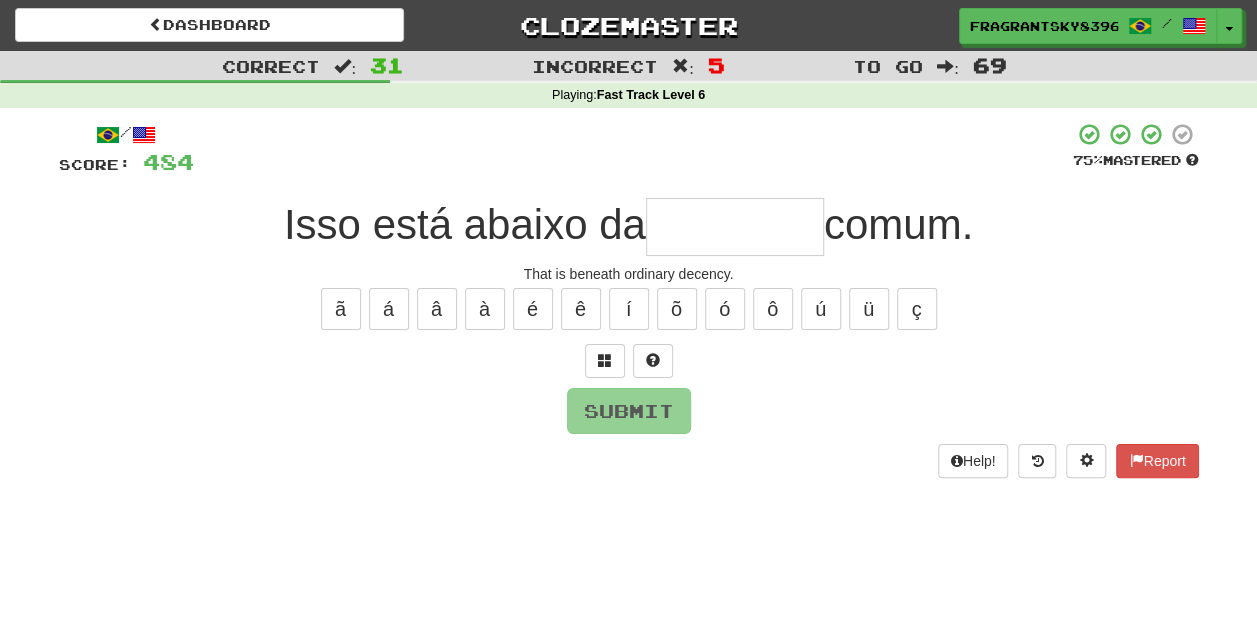 type on "*" 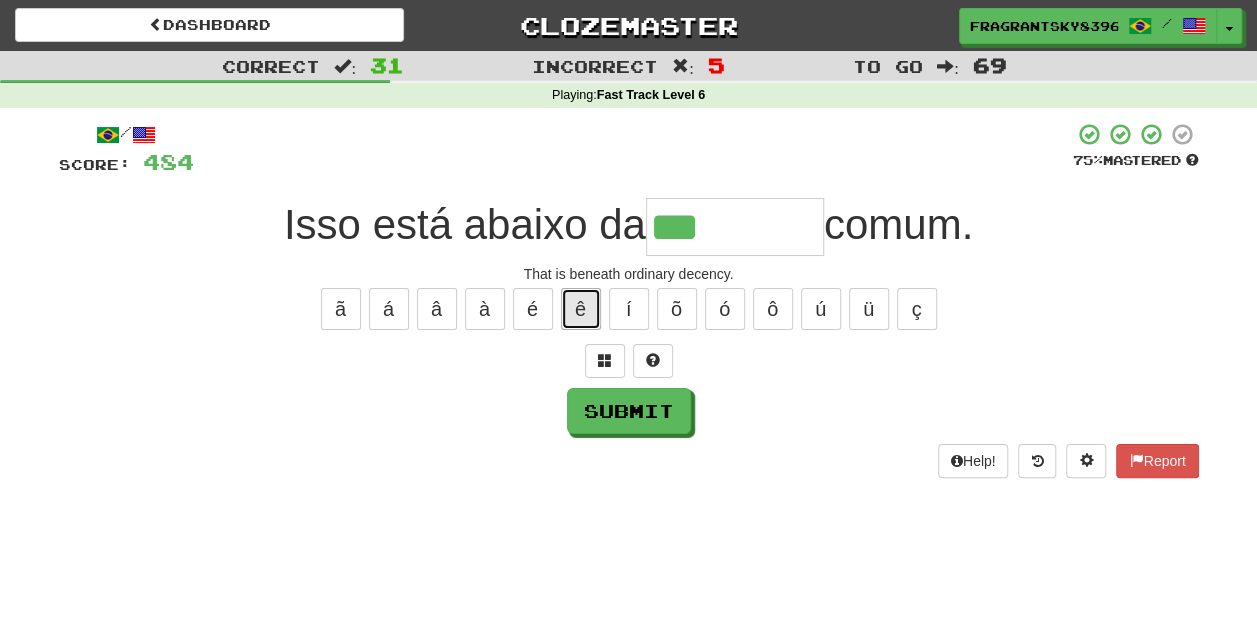 click on "ê" at bounding box center (581, 309) 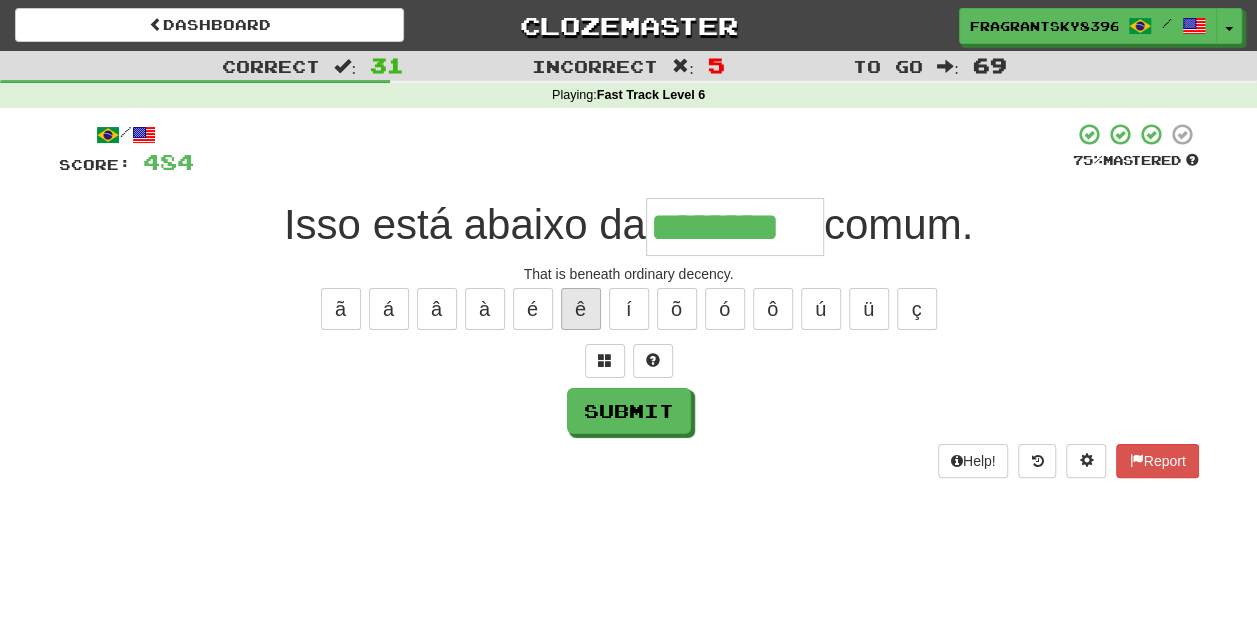 type on "********" 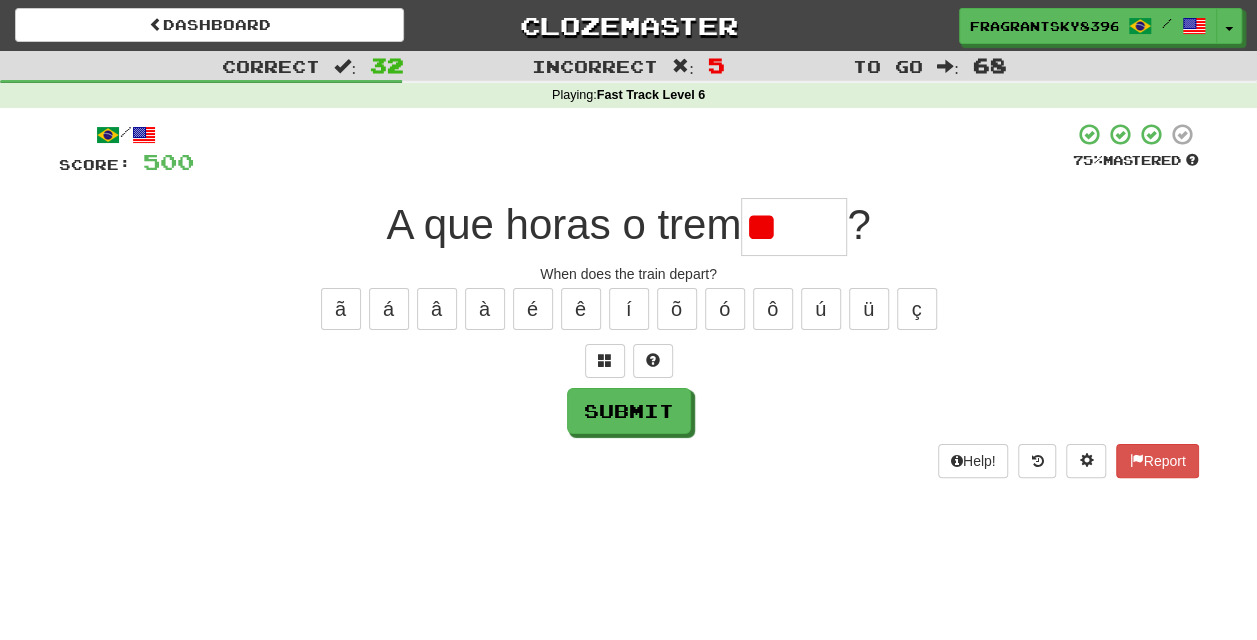 type on "*" 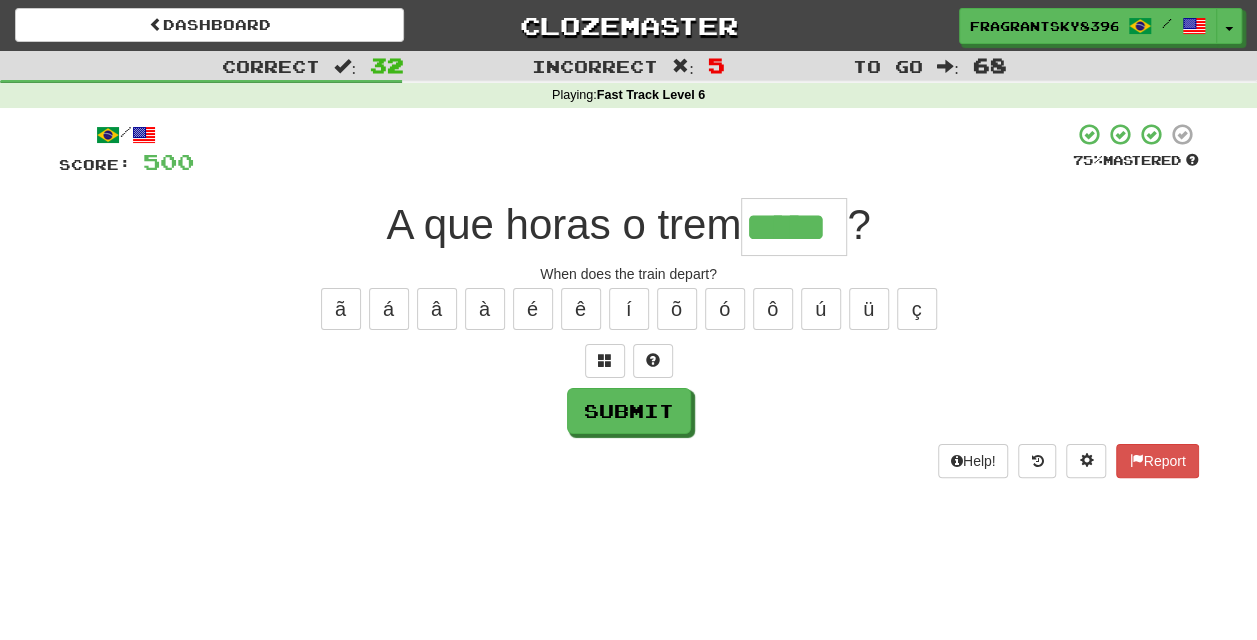 type on "*****" 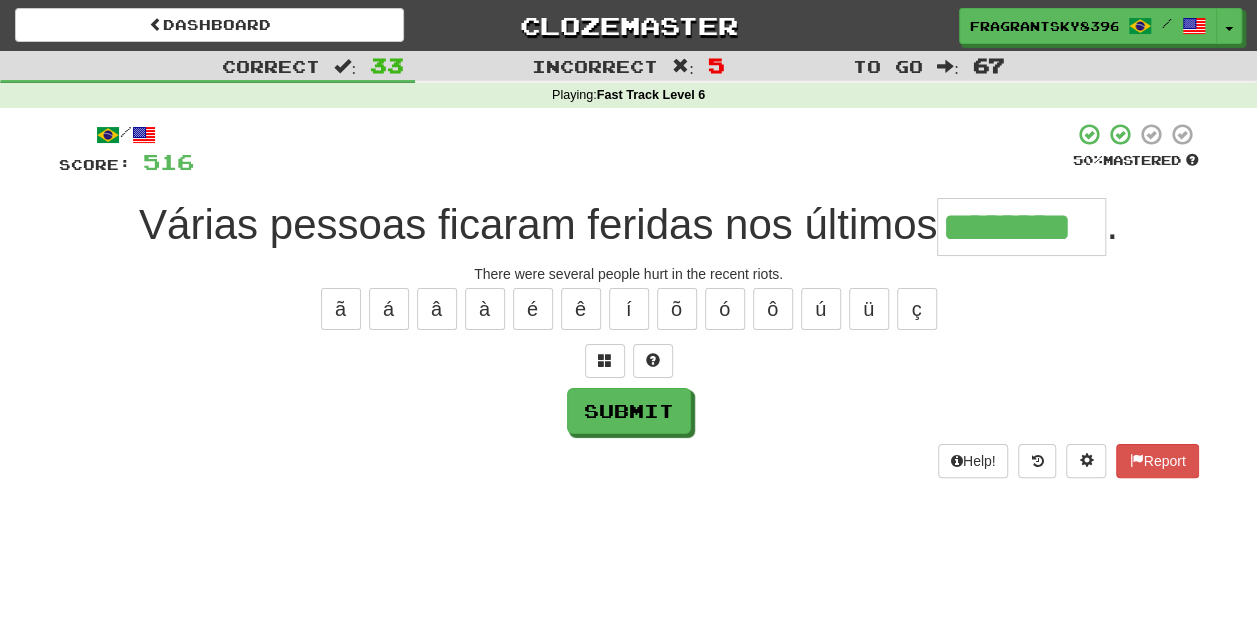 type on "********" 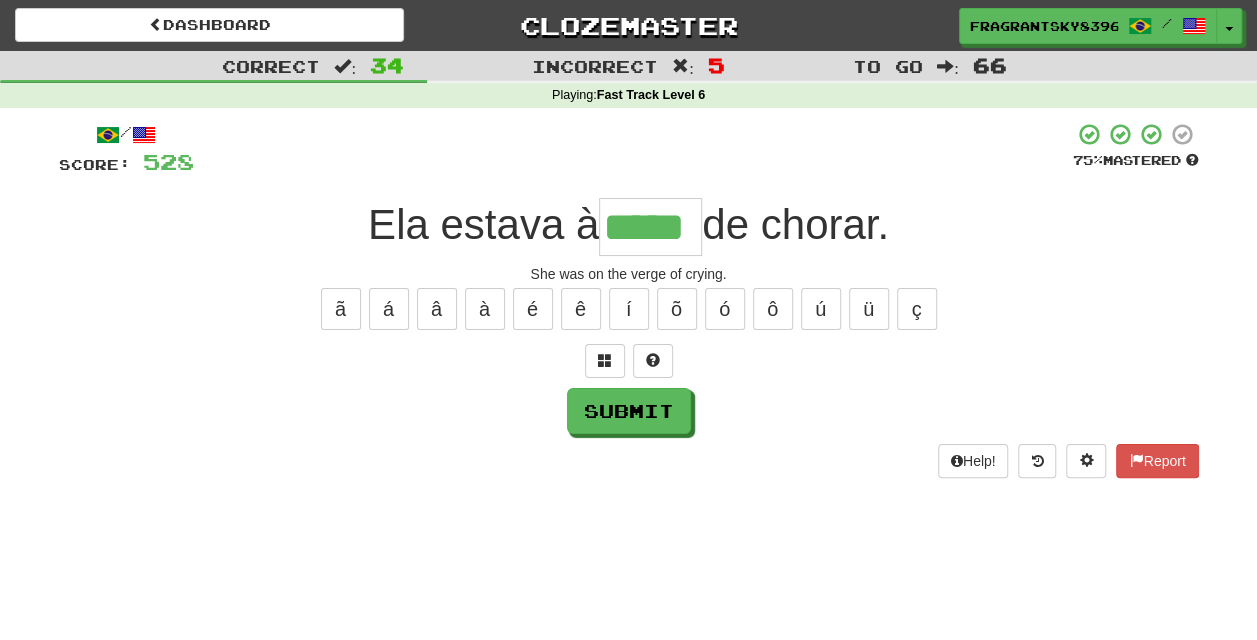 type on "*****" 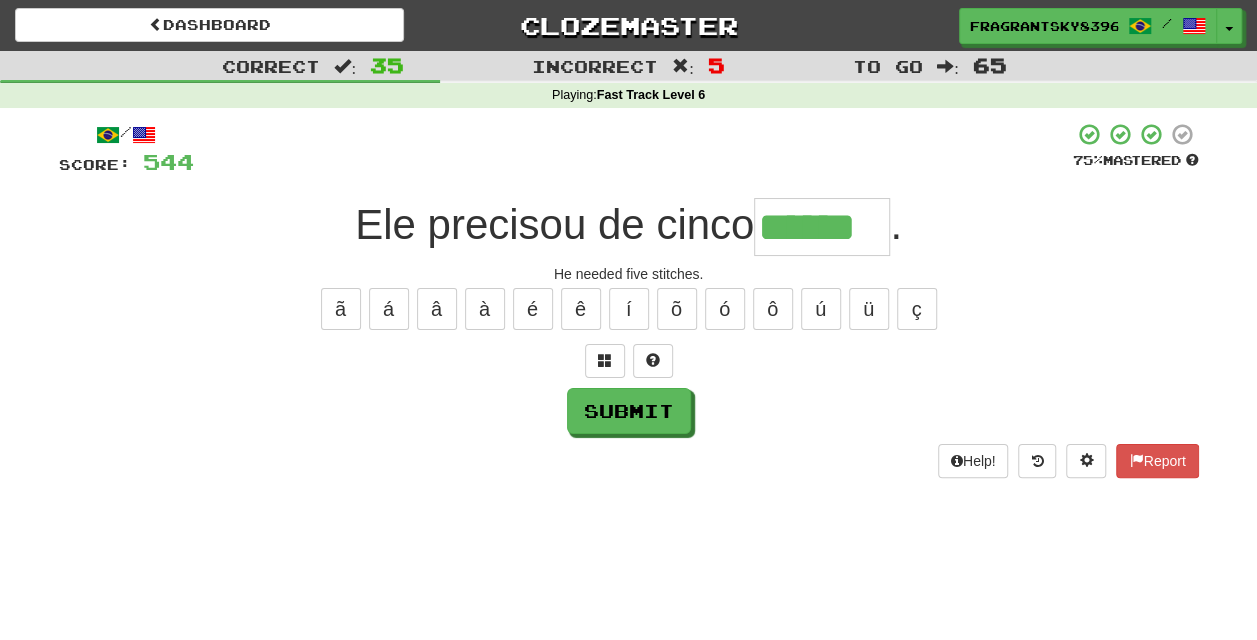 type on "******" 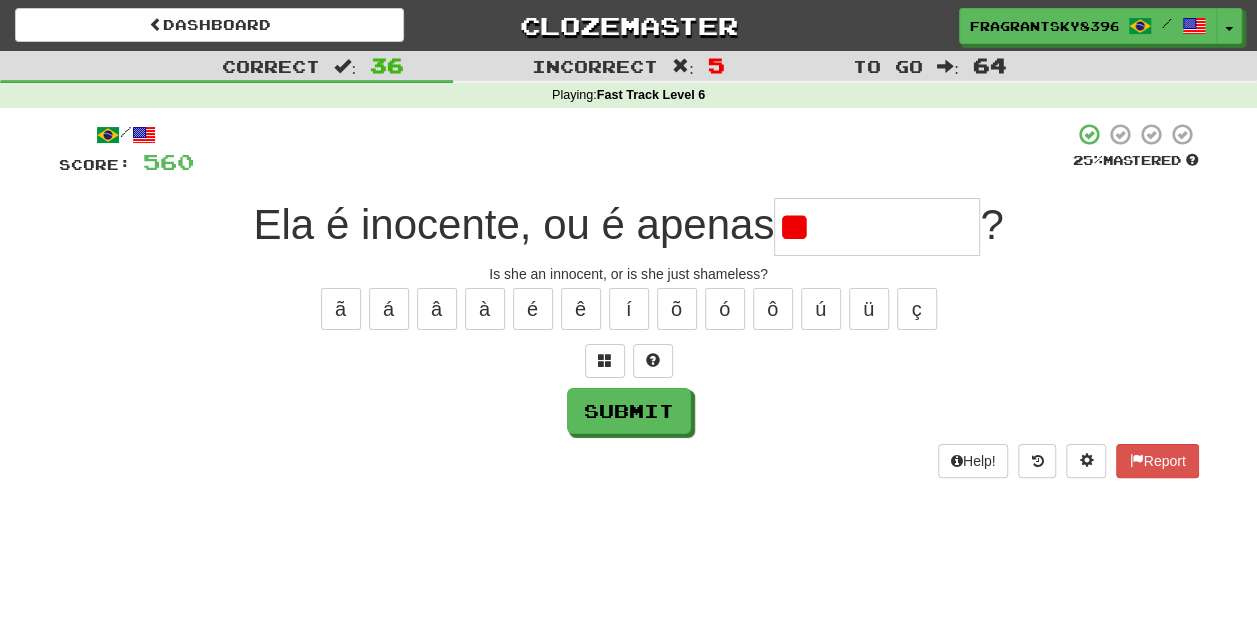 type on "*" 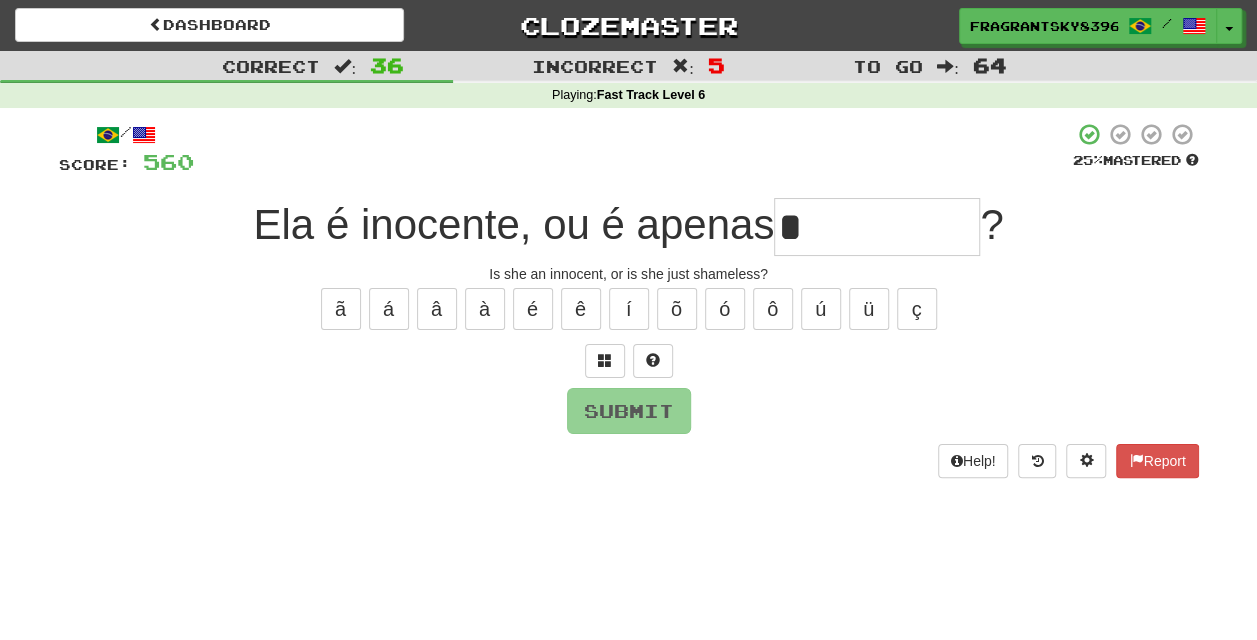 type on "*********" 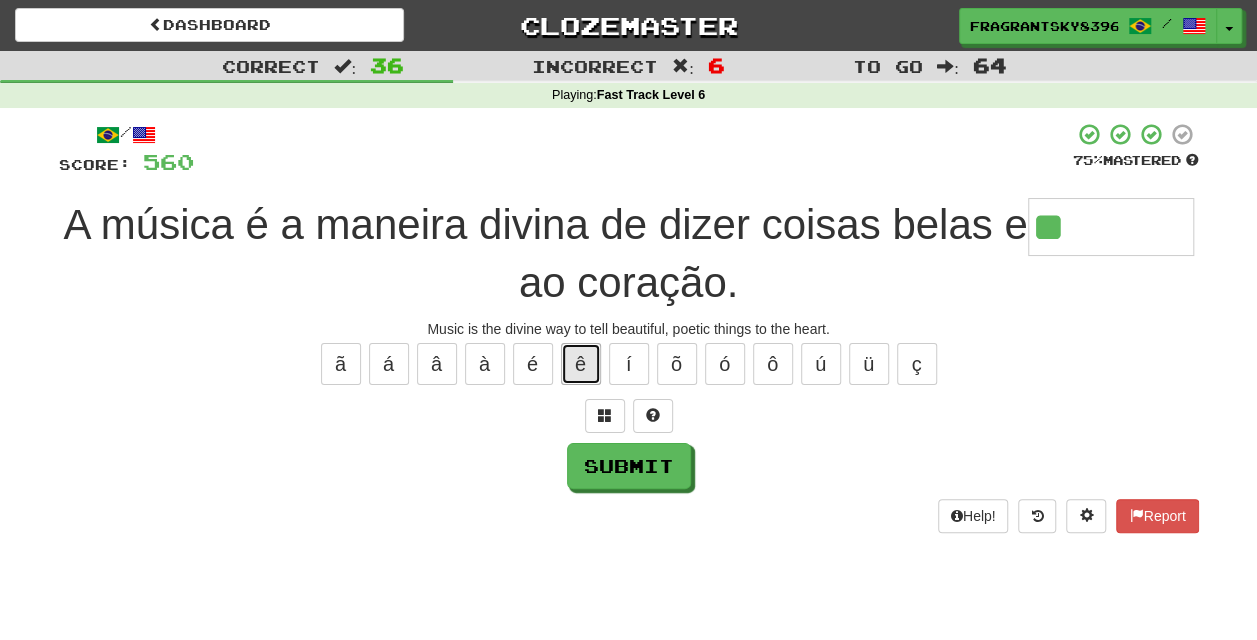 click on "ê" at bounding box center (581, 364) 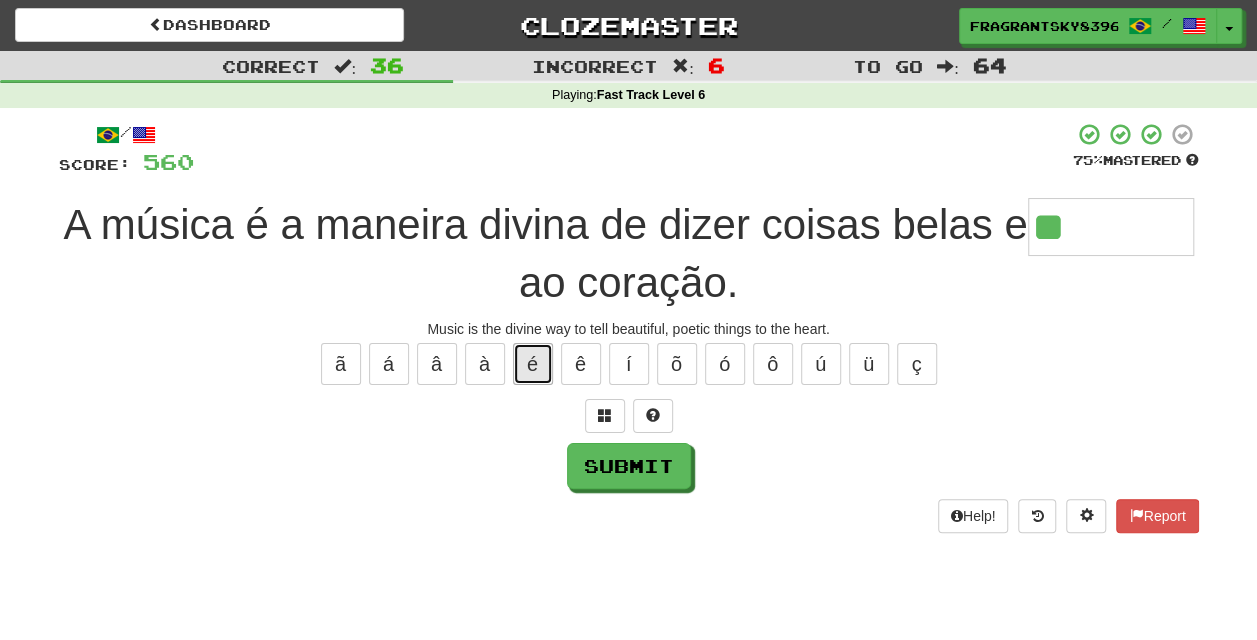 click on "é" at bounding box center (533, 364) 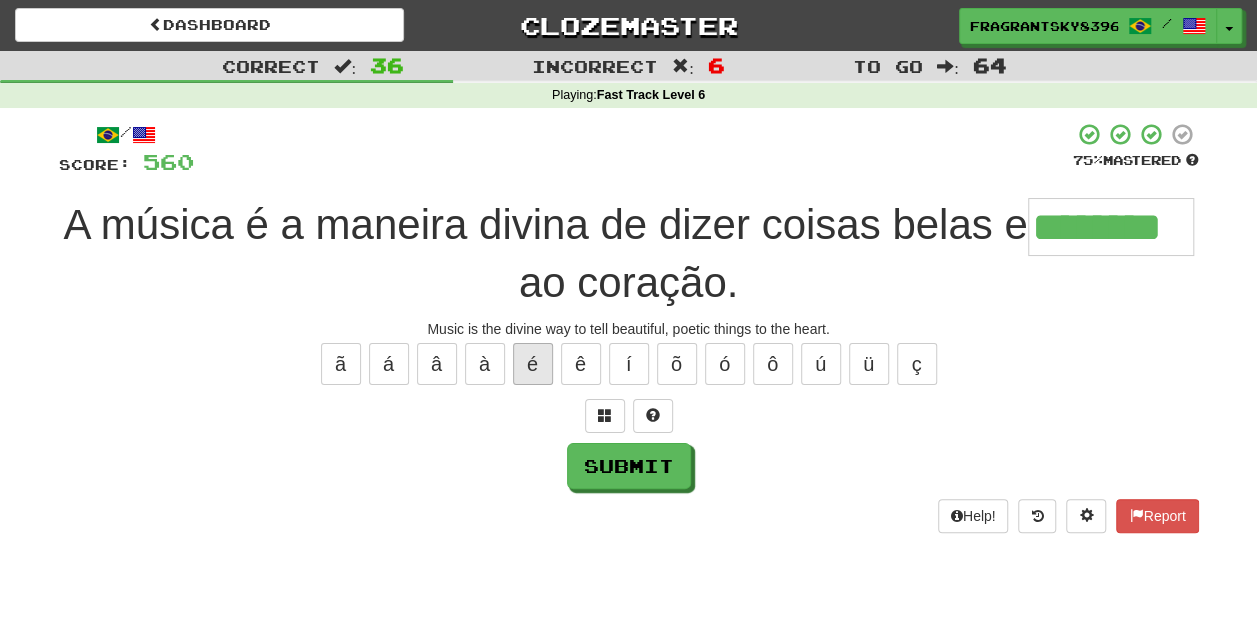 type on "********" 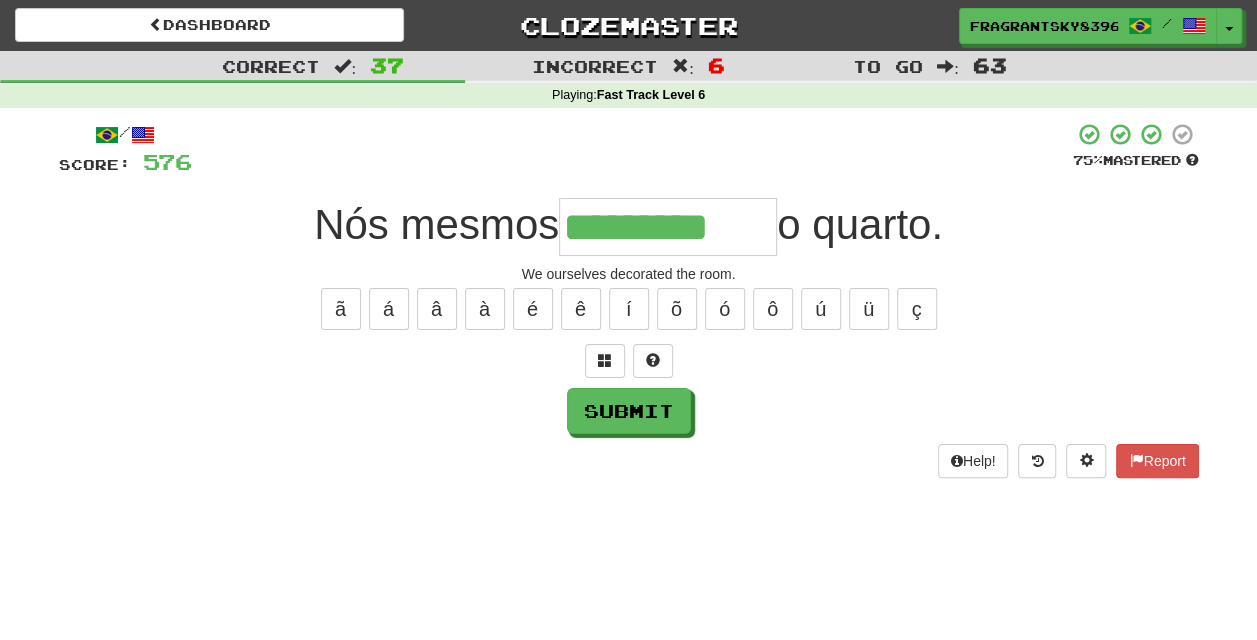 type on "*********" 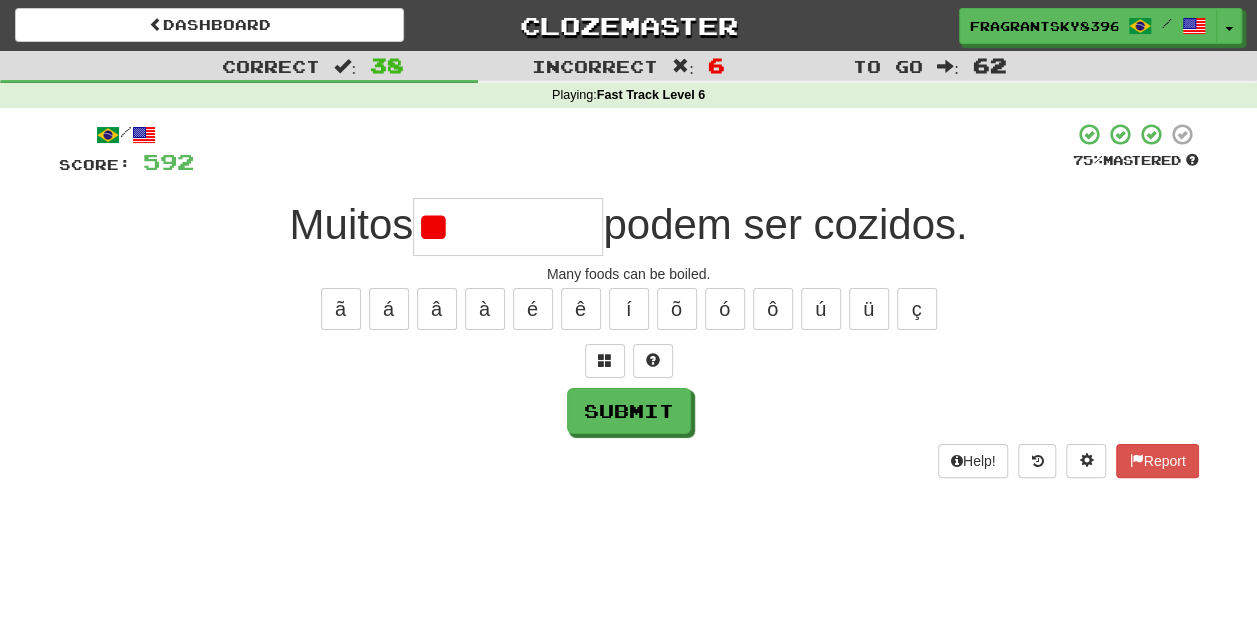 type on "*" 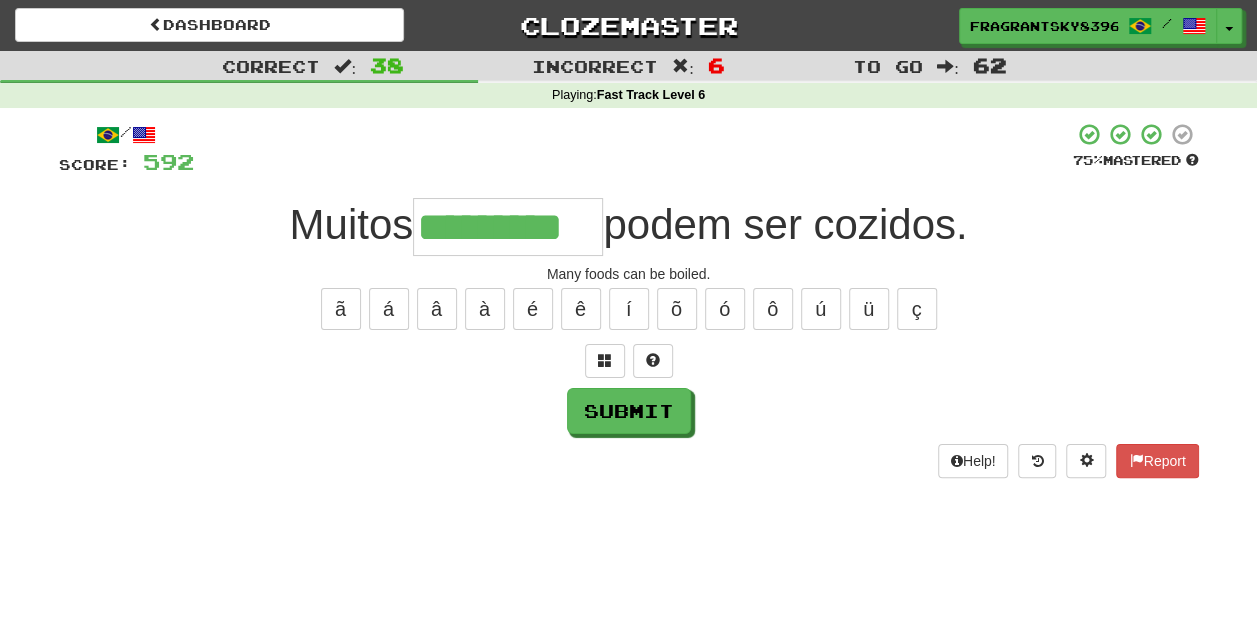 type on "*********" 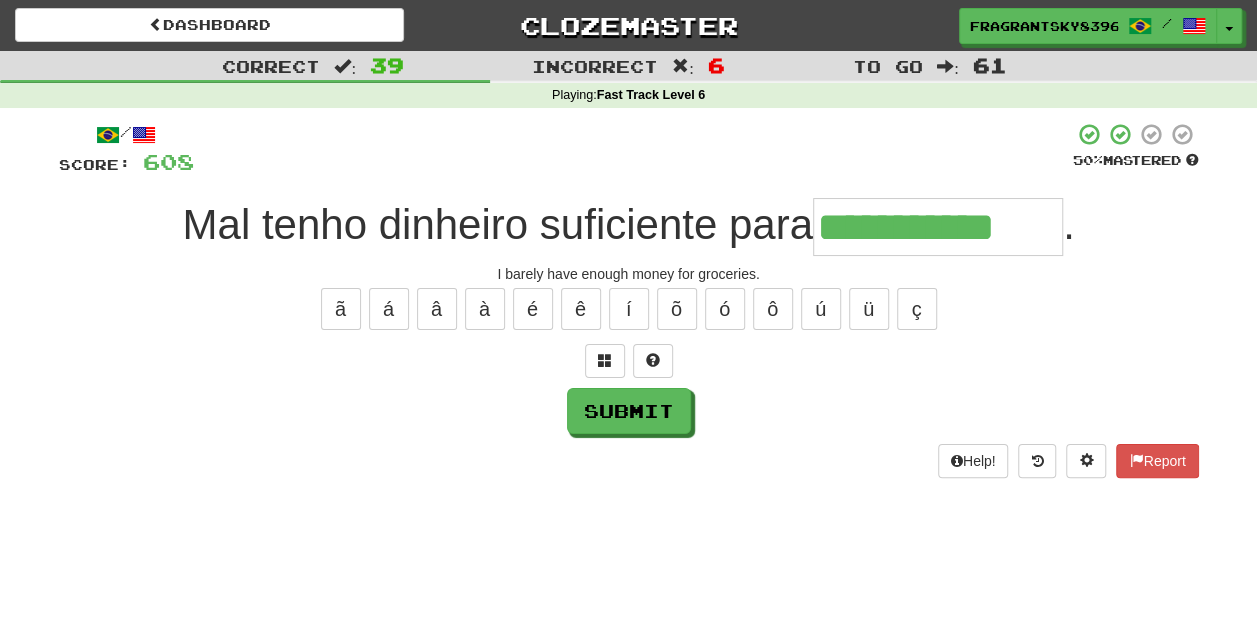 type on "**********" 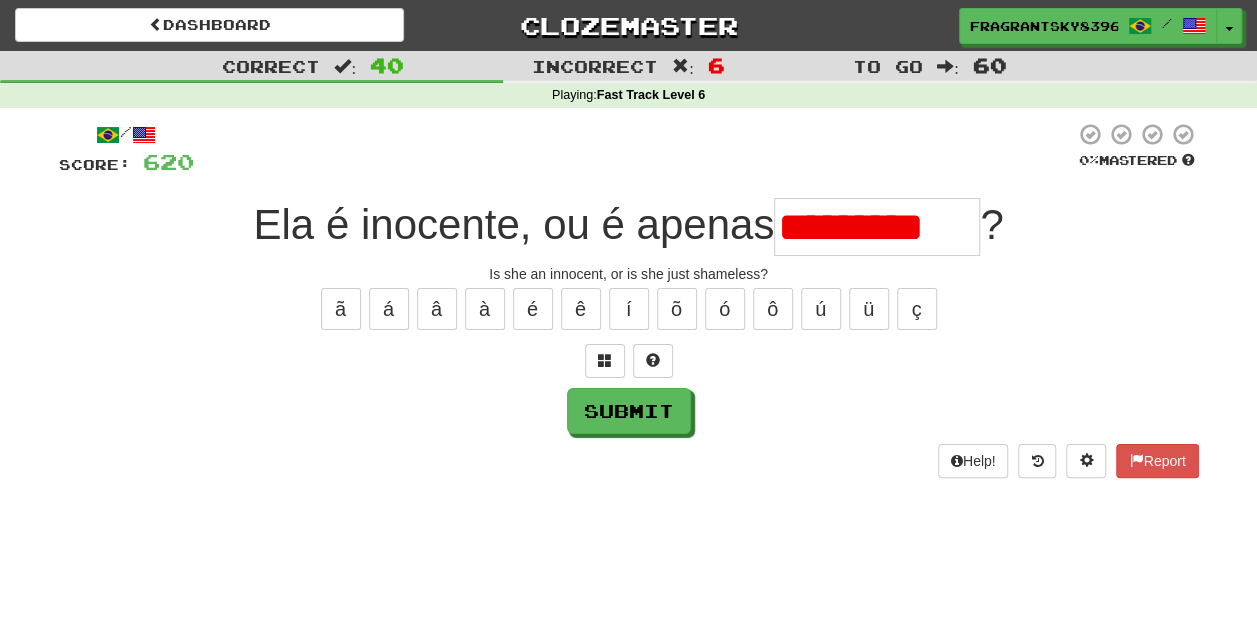 scroll, scrollTop: 0, scrollLeft: 0, axis: both 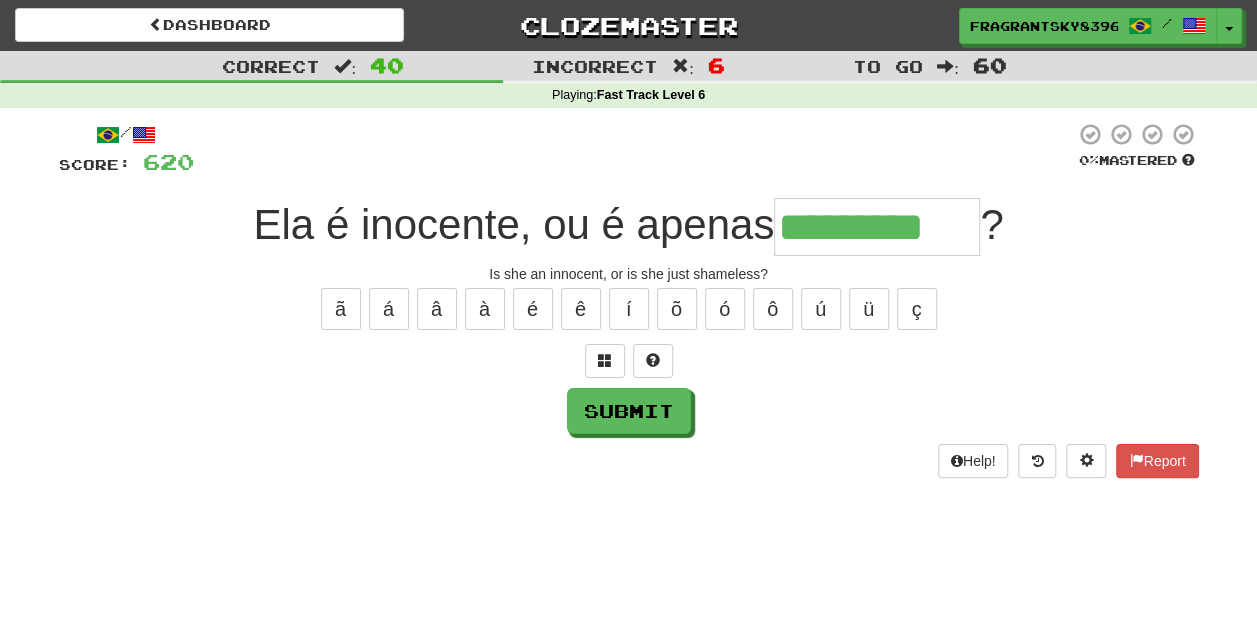 type on "*********" 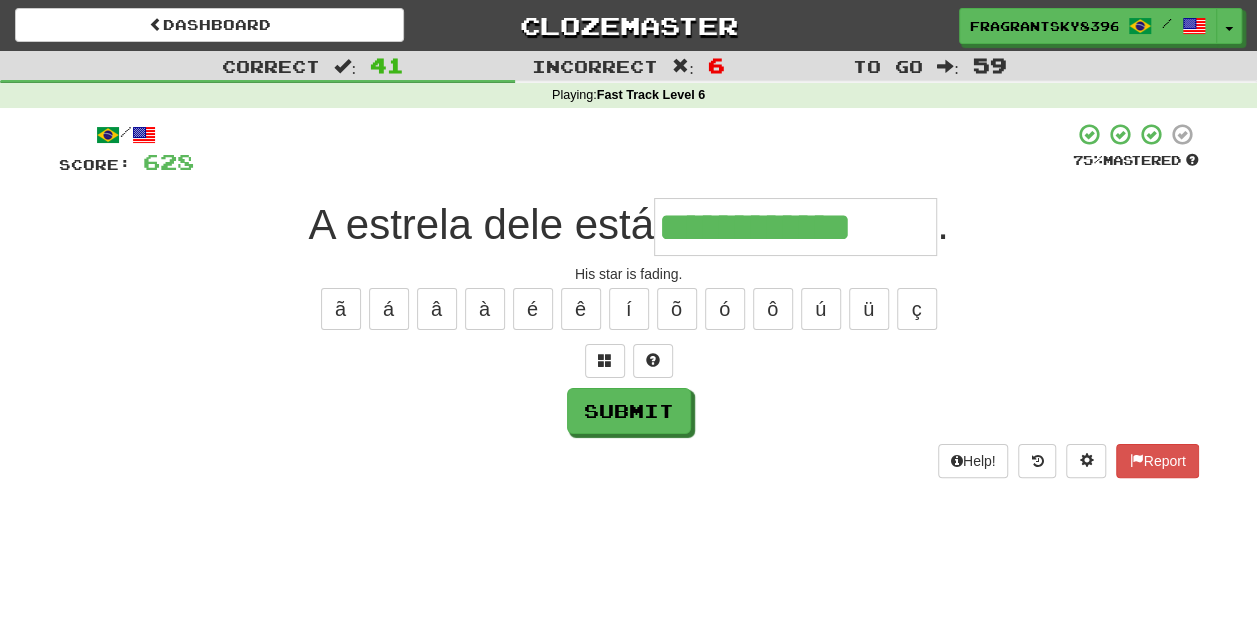 type on "**********" 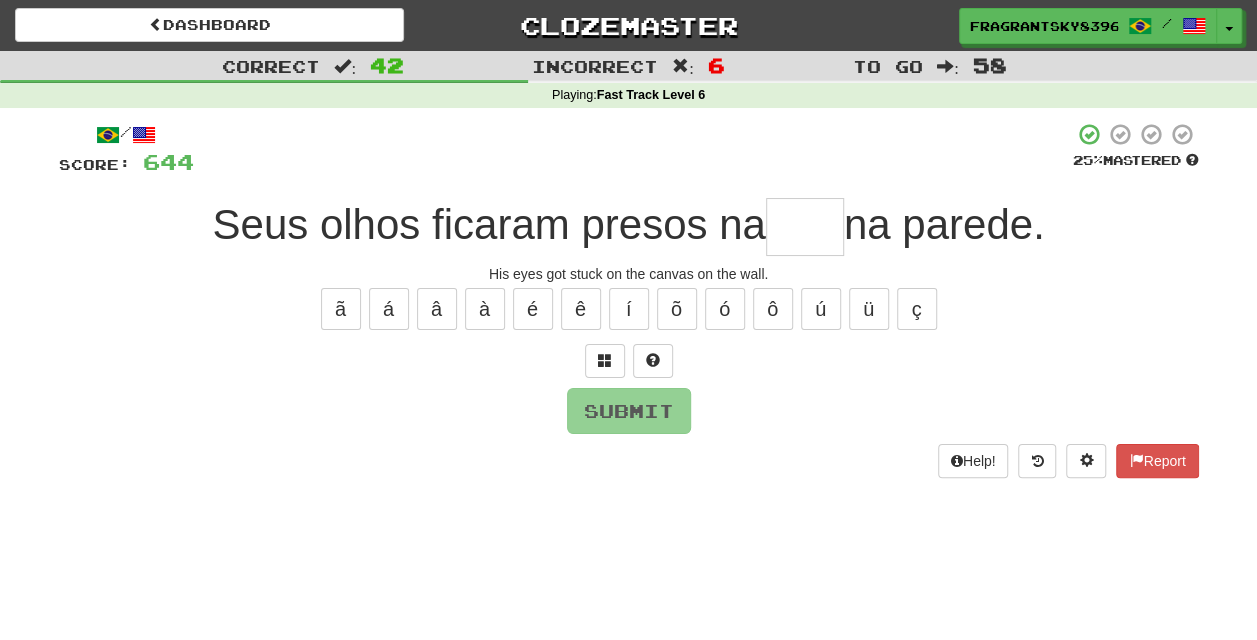 type on "*" 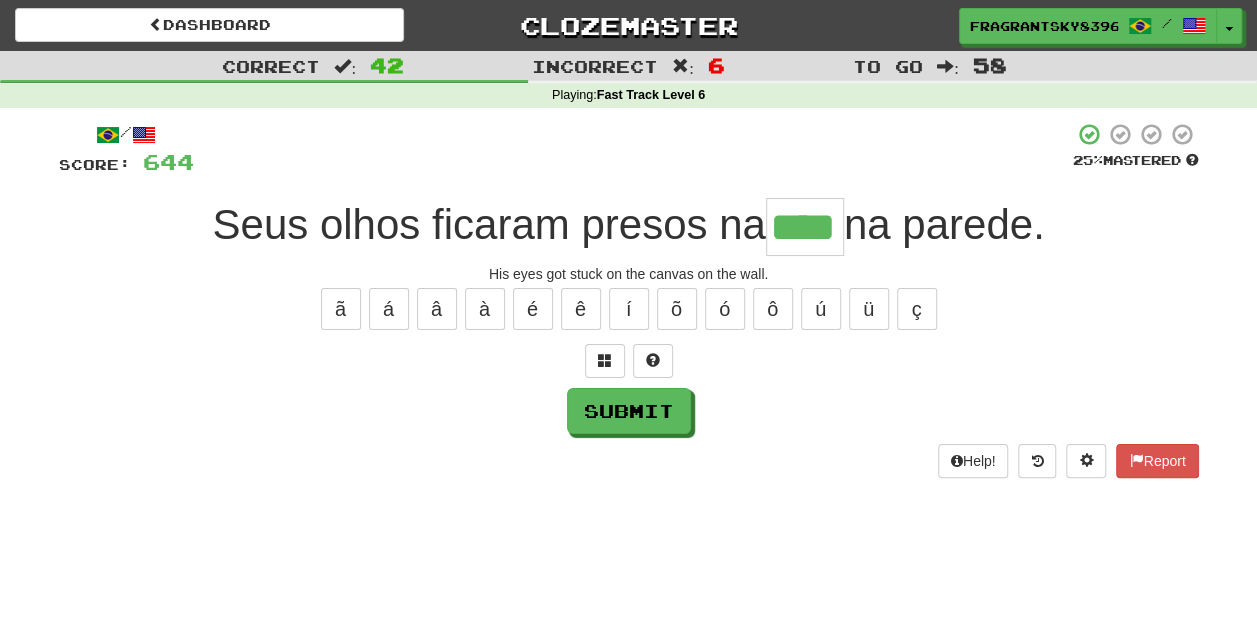 type on "****" 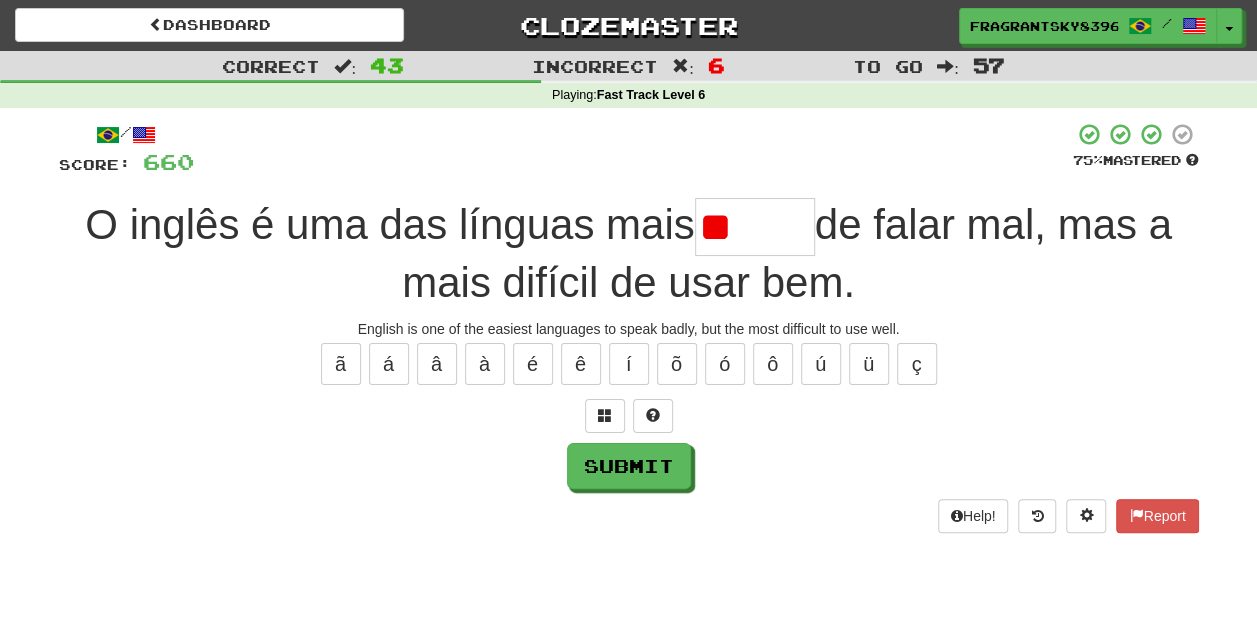 type on "*" 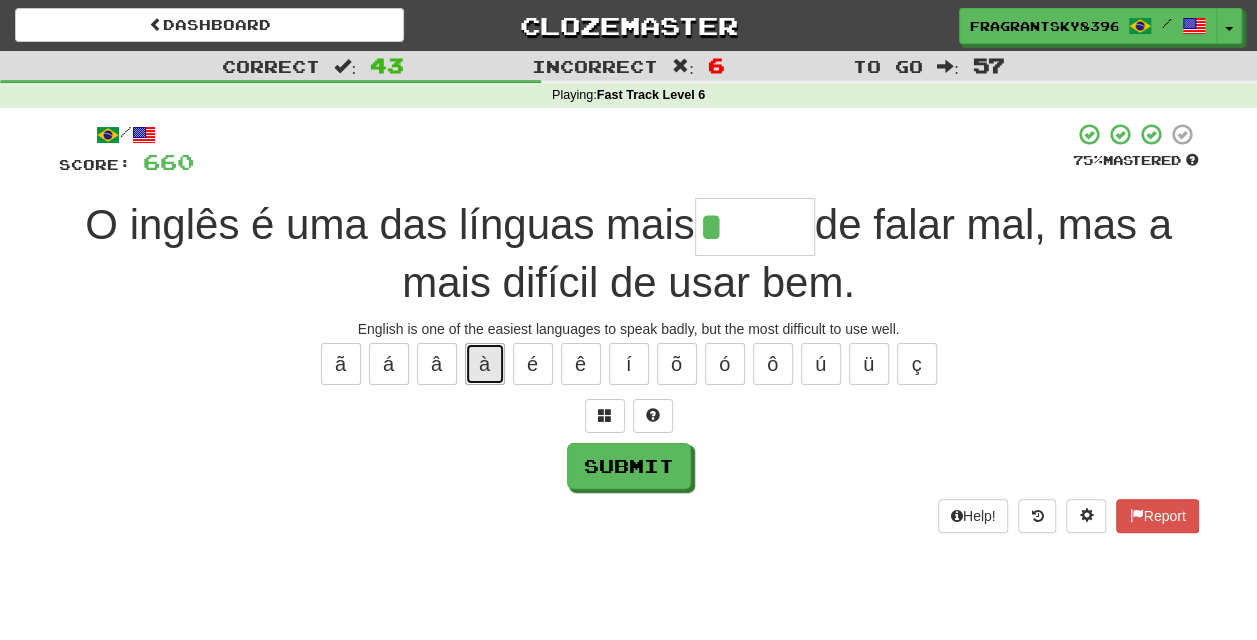 click on "à" at bounding box center [485, 364] 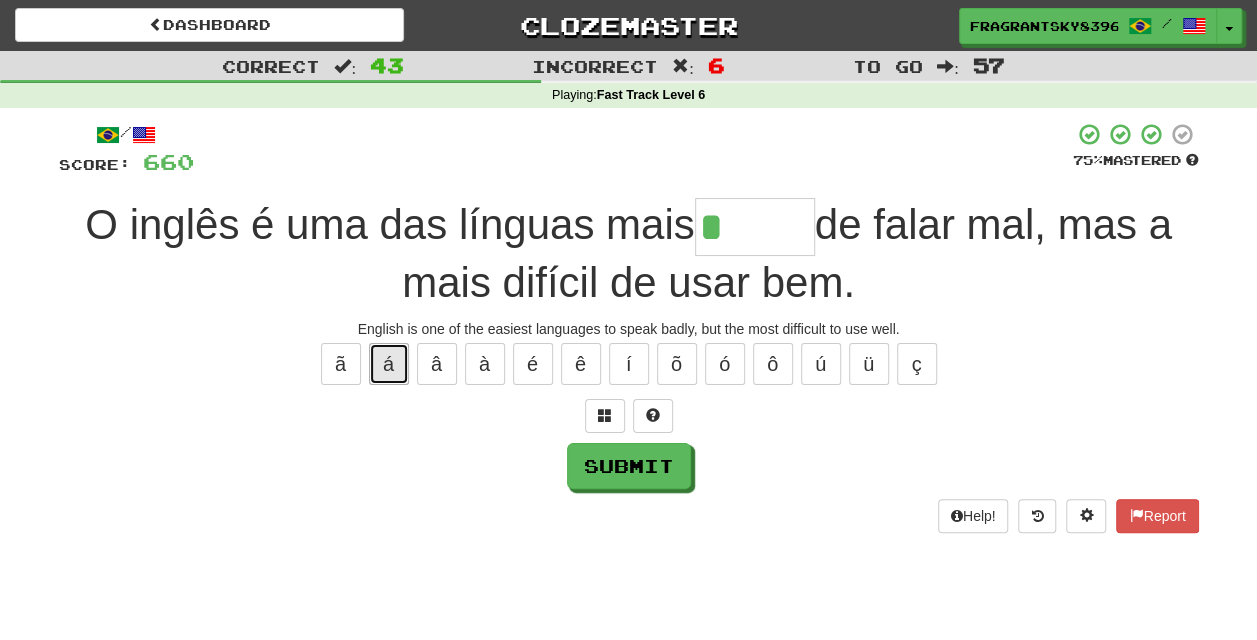 click on "á" at bounding box center [389, 364] 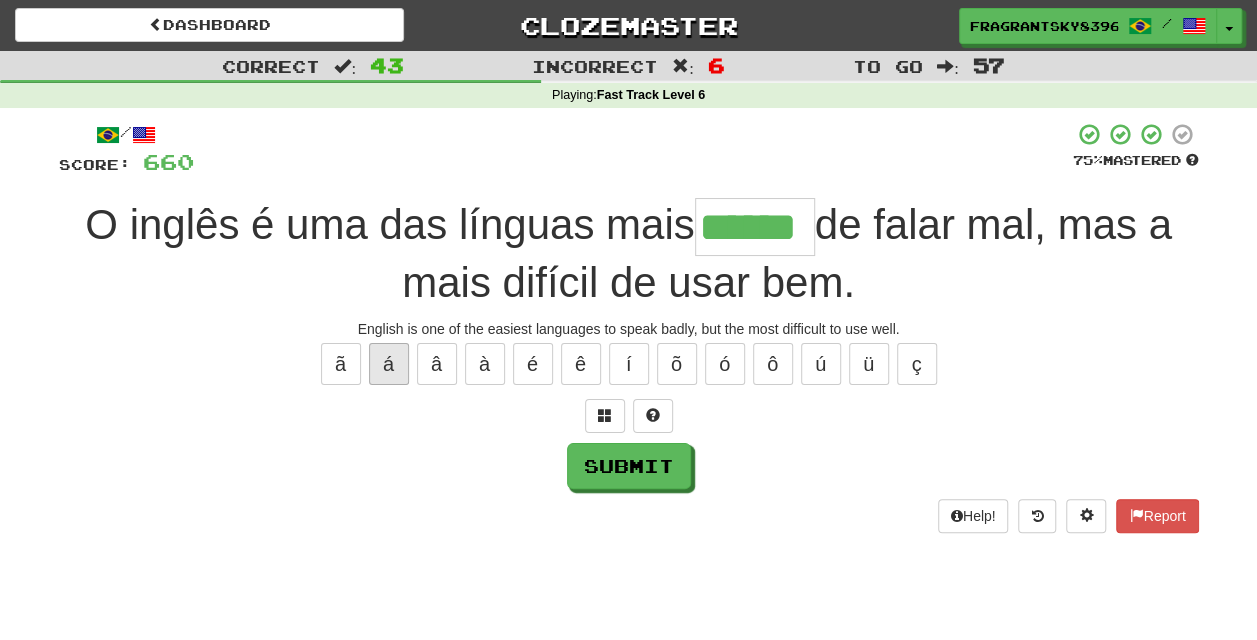 type on "******" 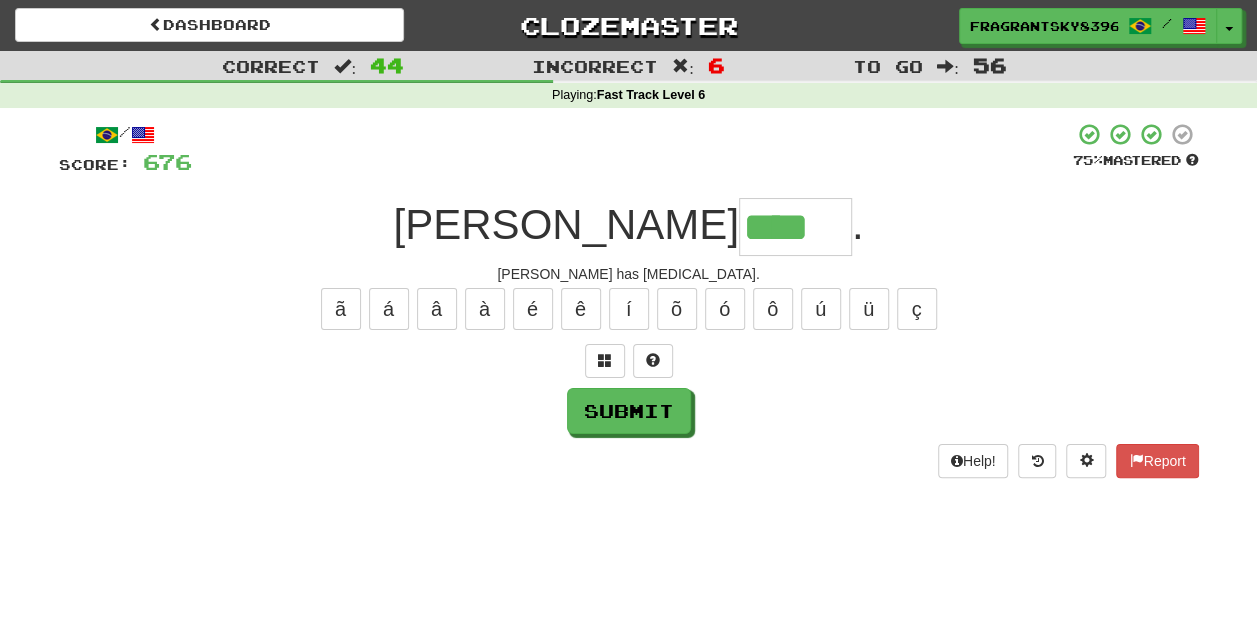 type on "****" 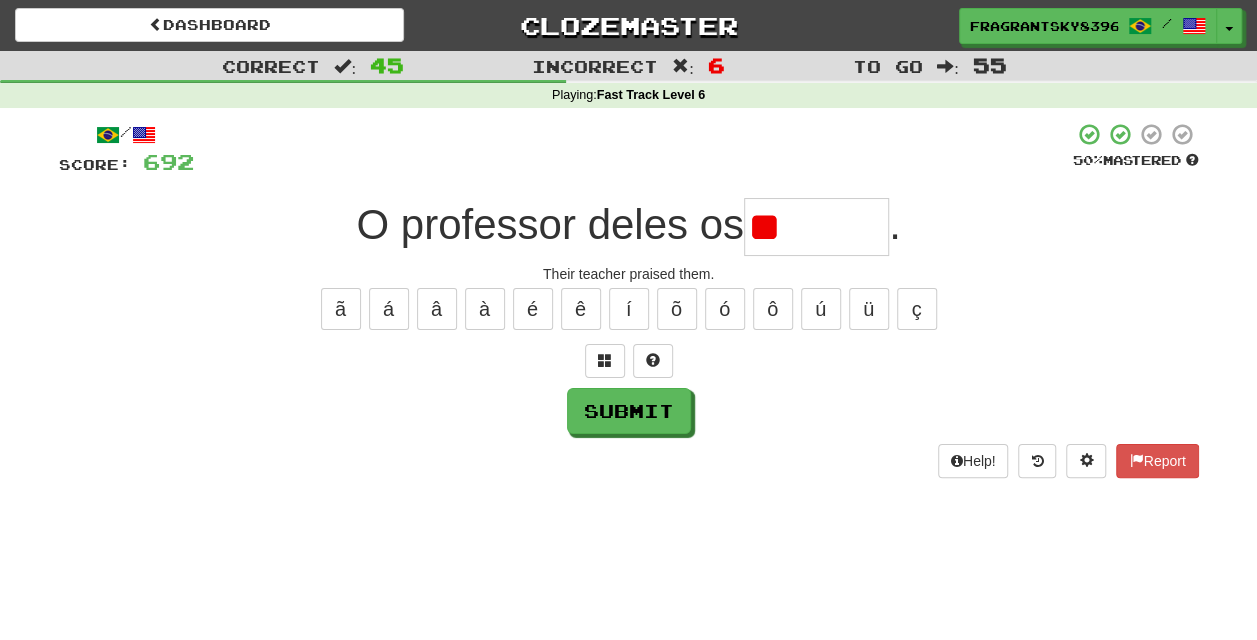 type on "*" 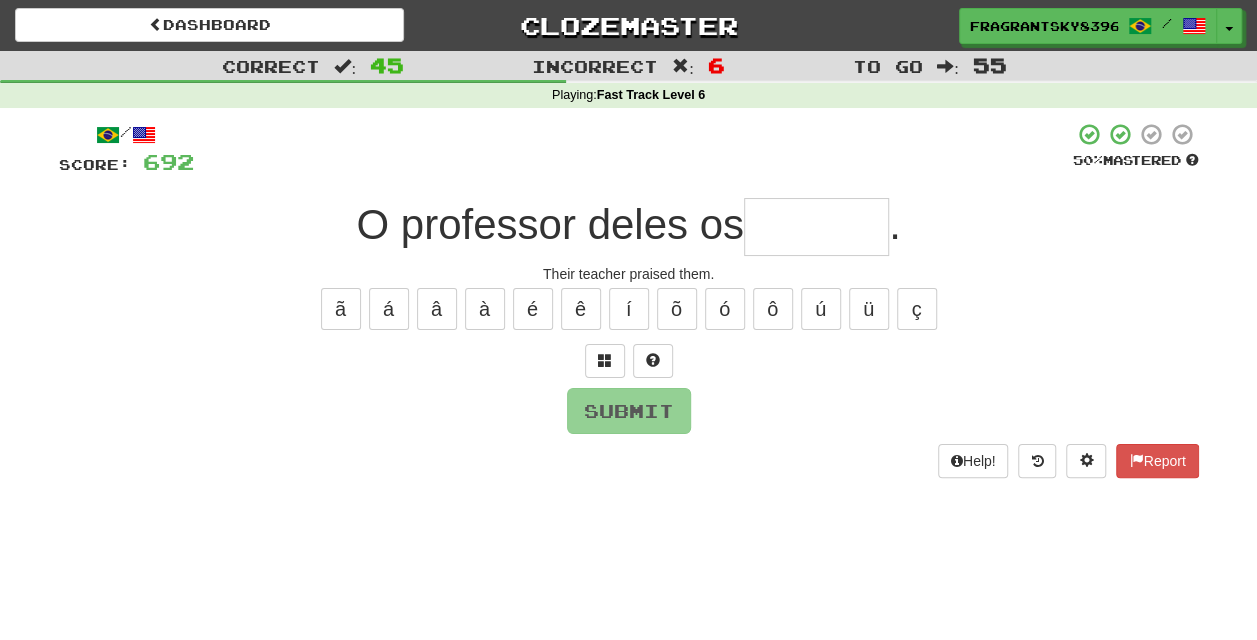 type on "*" 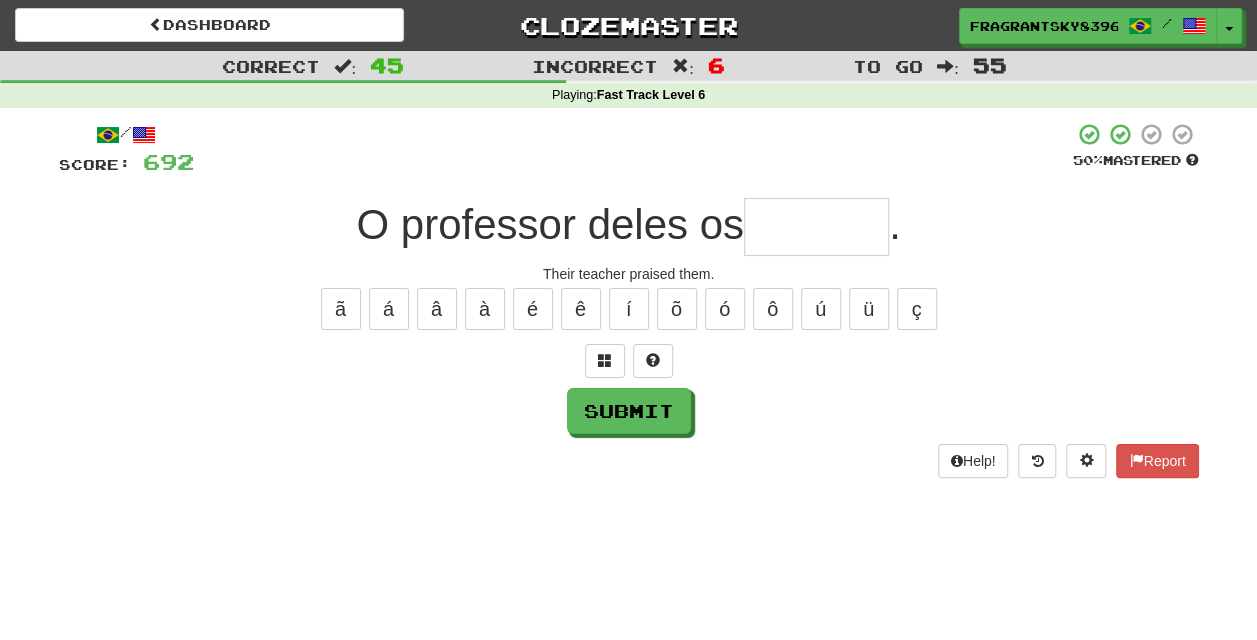 type on "*" 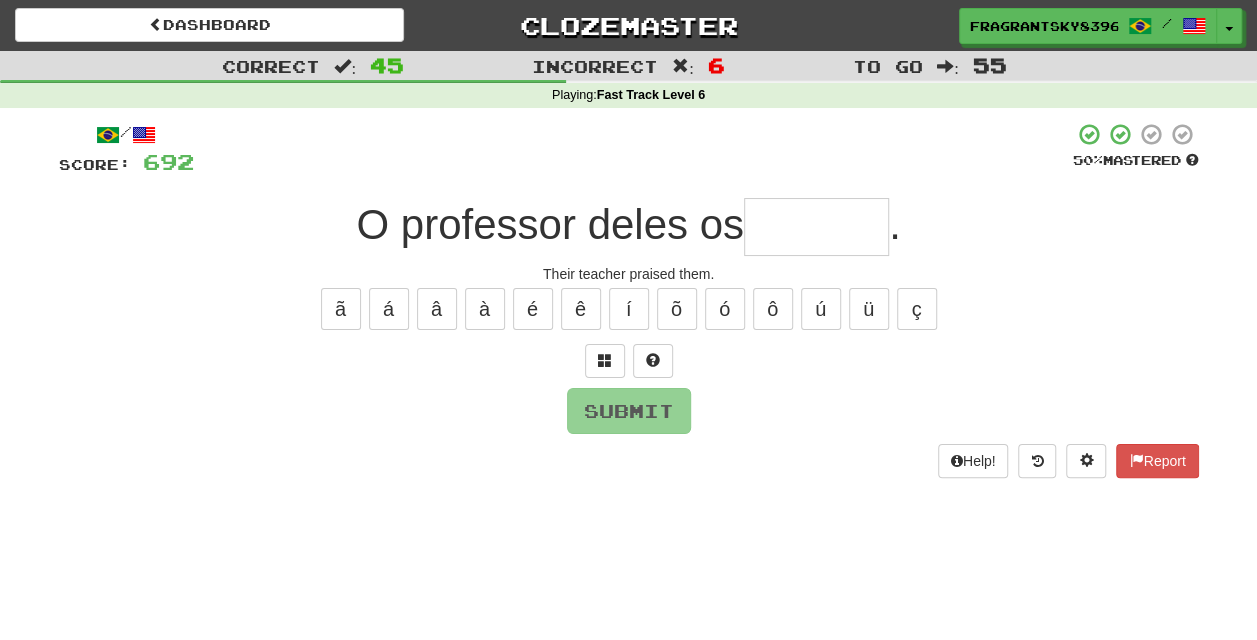 type on "*" 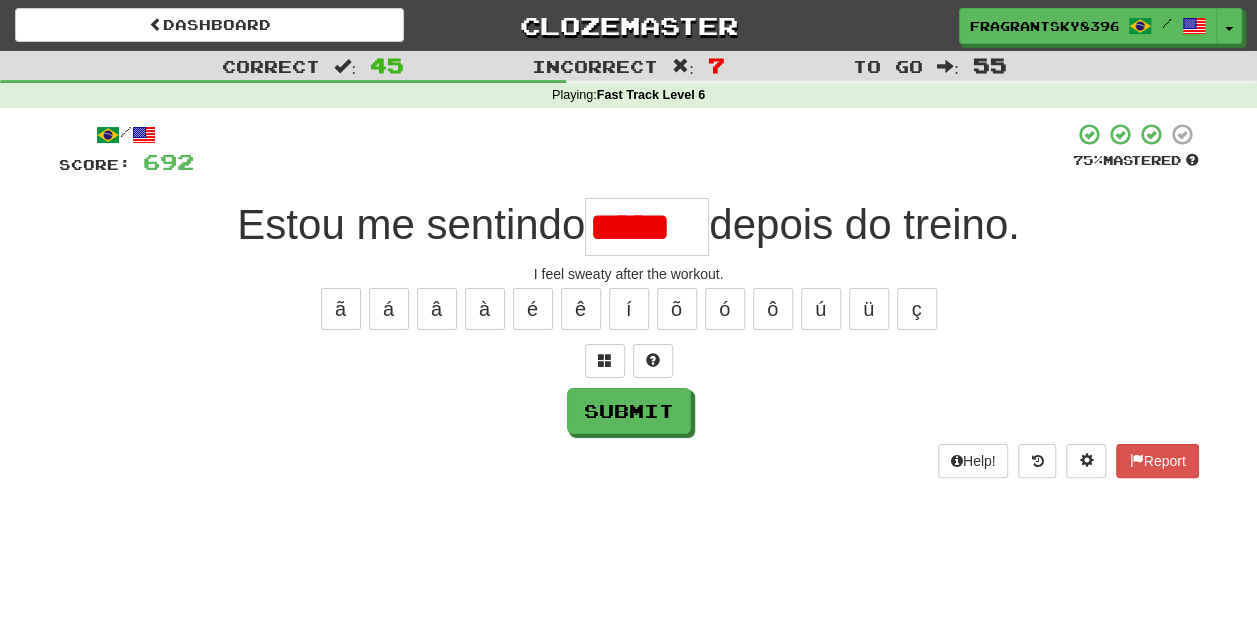 scroll, scrollTop: 0, scrollLeft: 0, axis: both 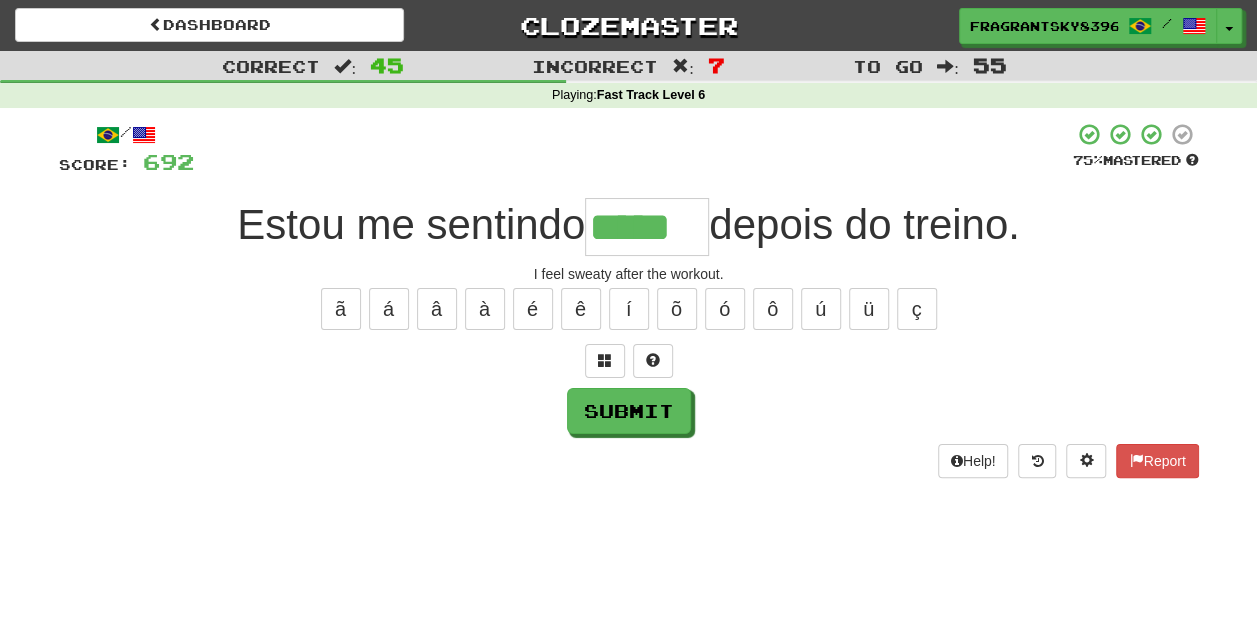 type on "*****" 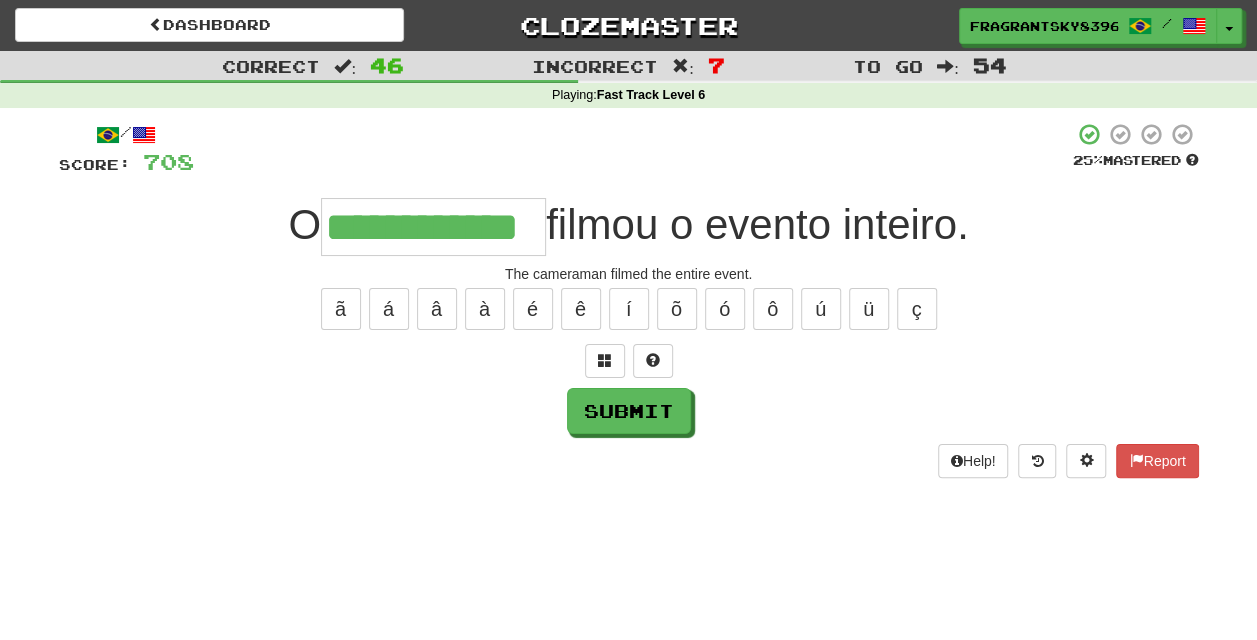 type on "**********" 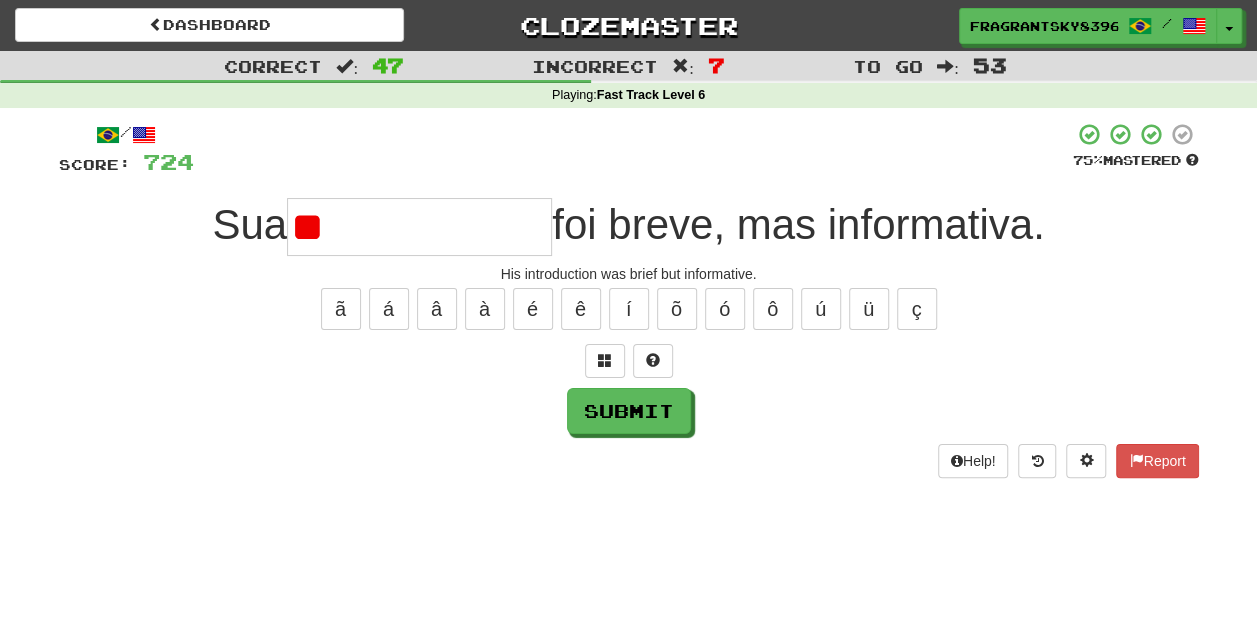 type on "*" 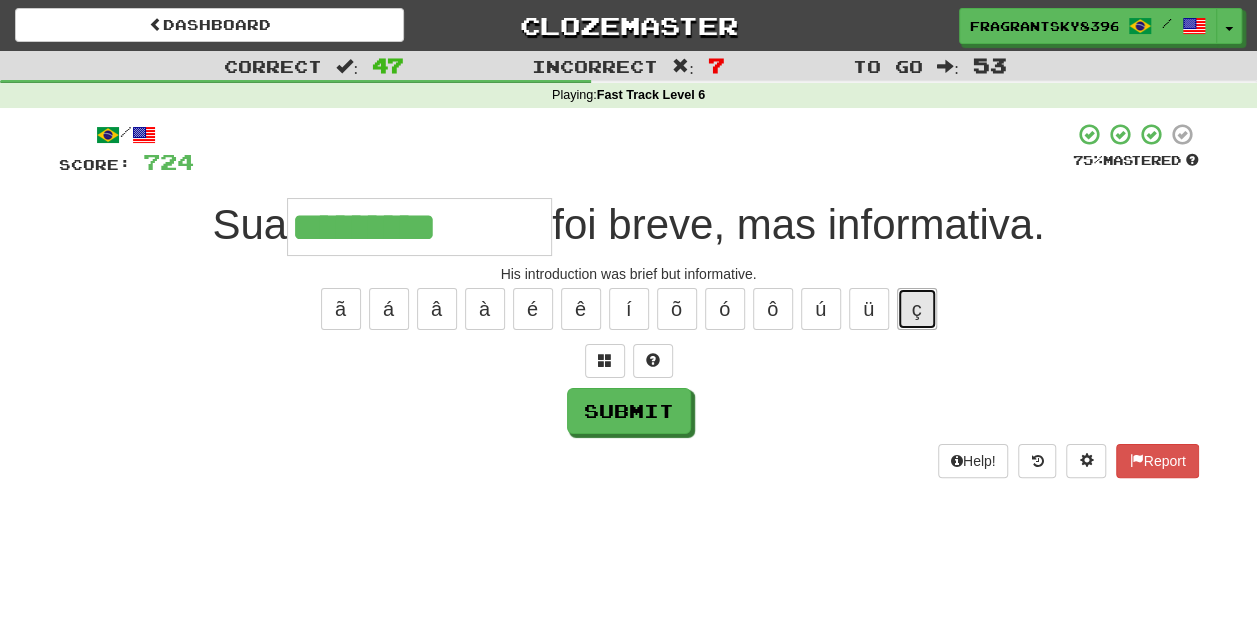 click on "ç" at bounding box center [917, 309] 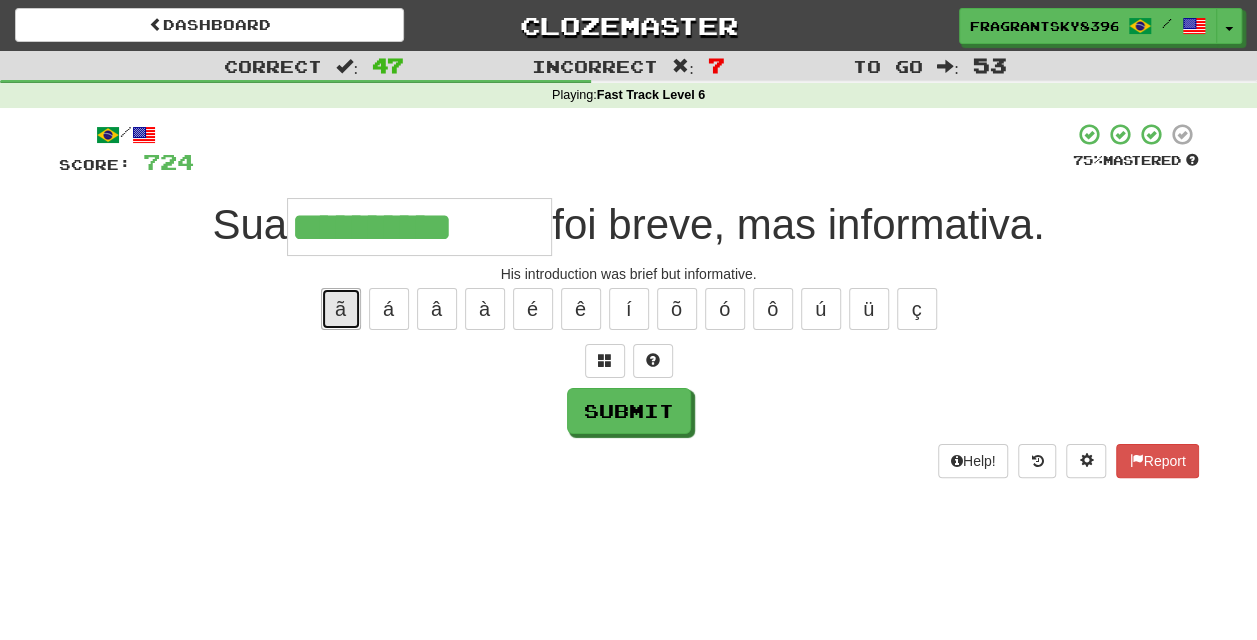 click on "ã" at bounding box center [341, 309] 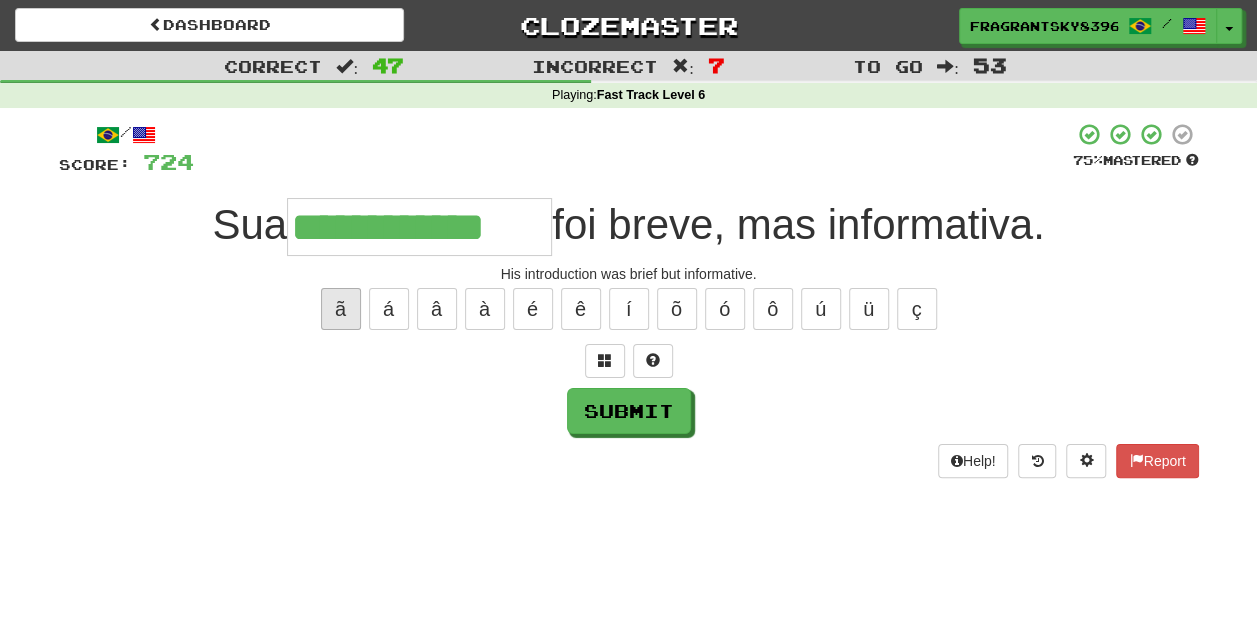 type on "**********" 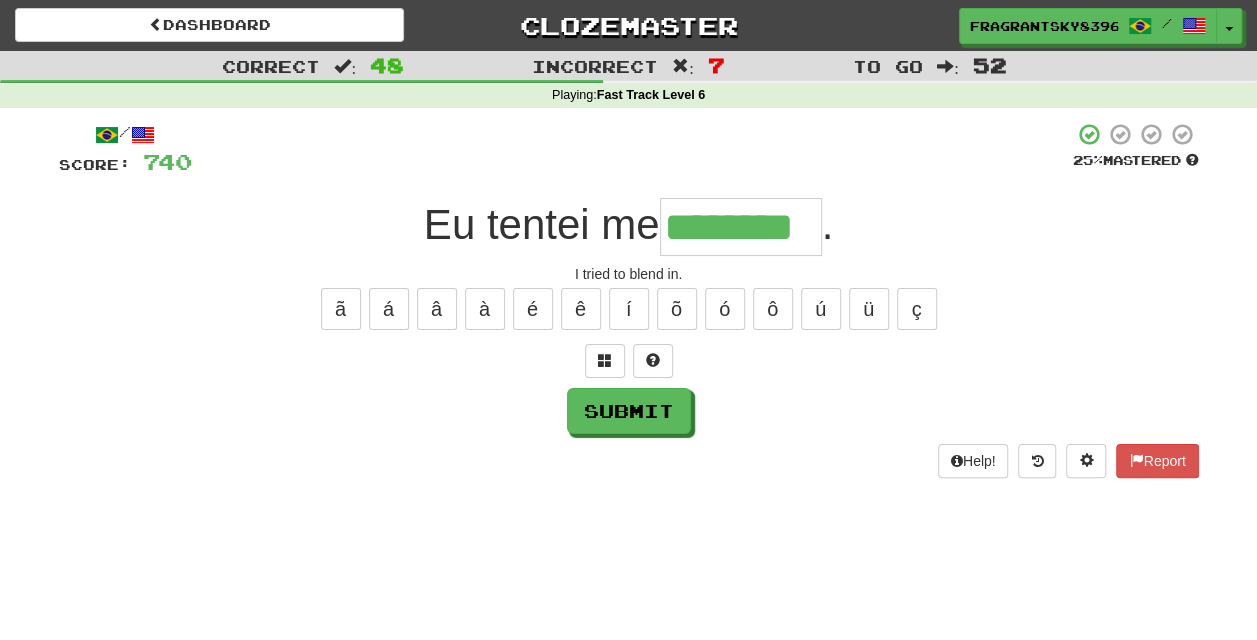 type on "********" 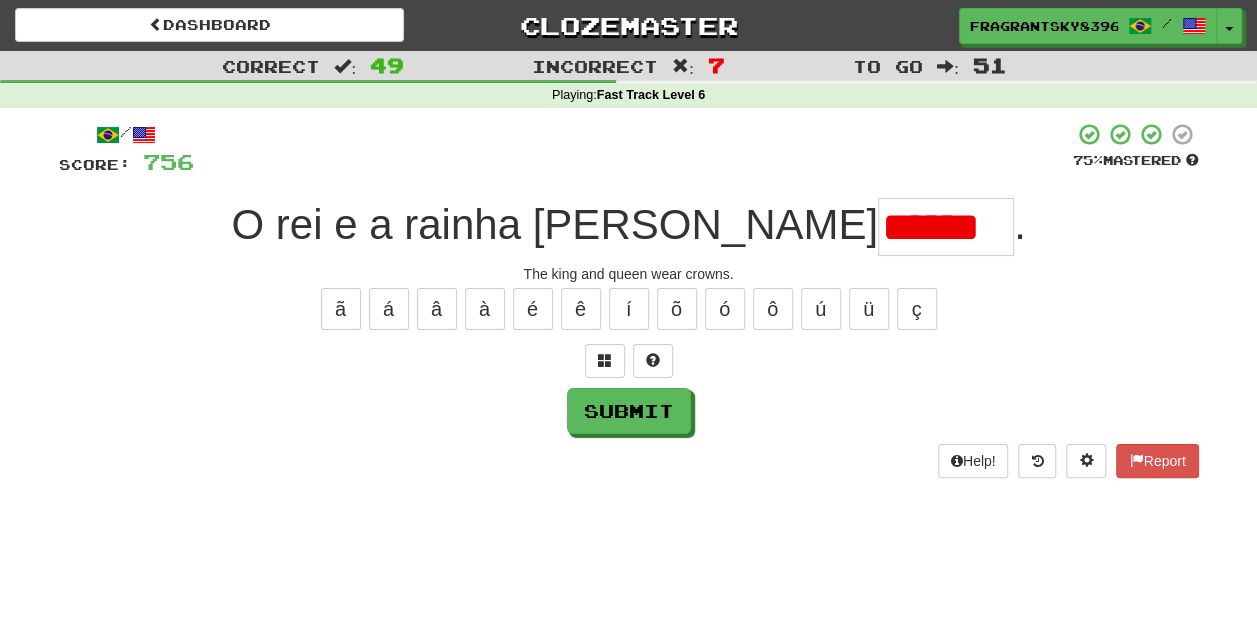 scroll, scrollTop: 0, scrollLeft: 0, axis: both 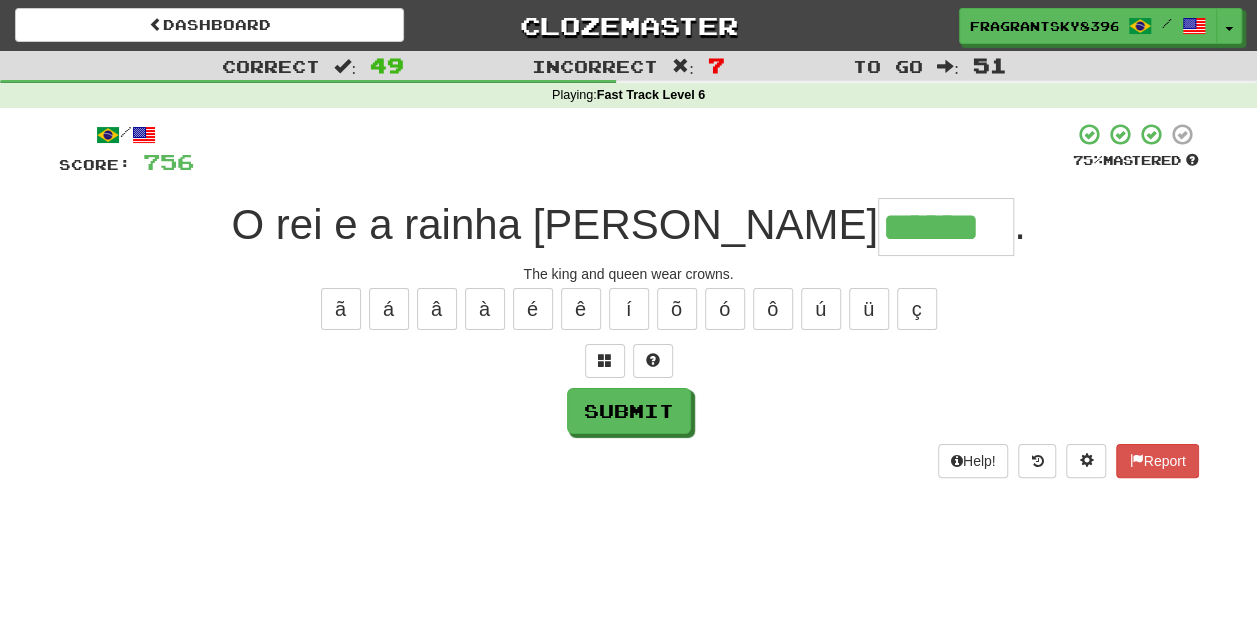 type on "******" 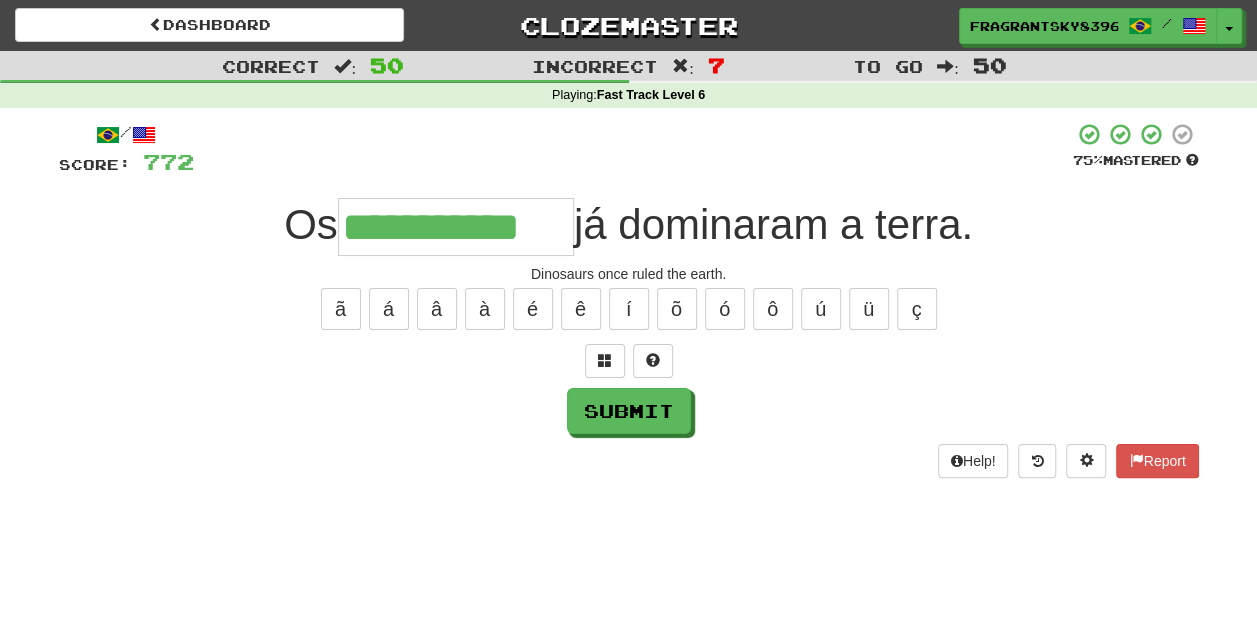 type on "**********" 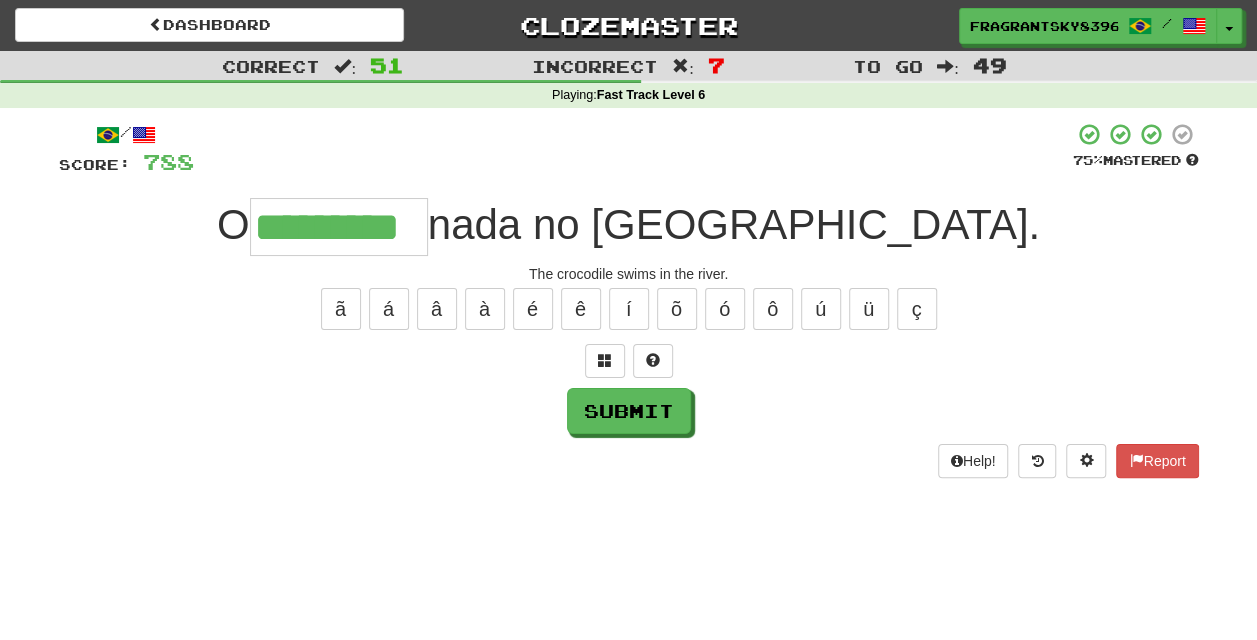 type on "*********" 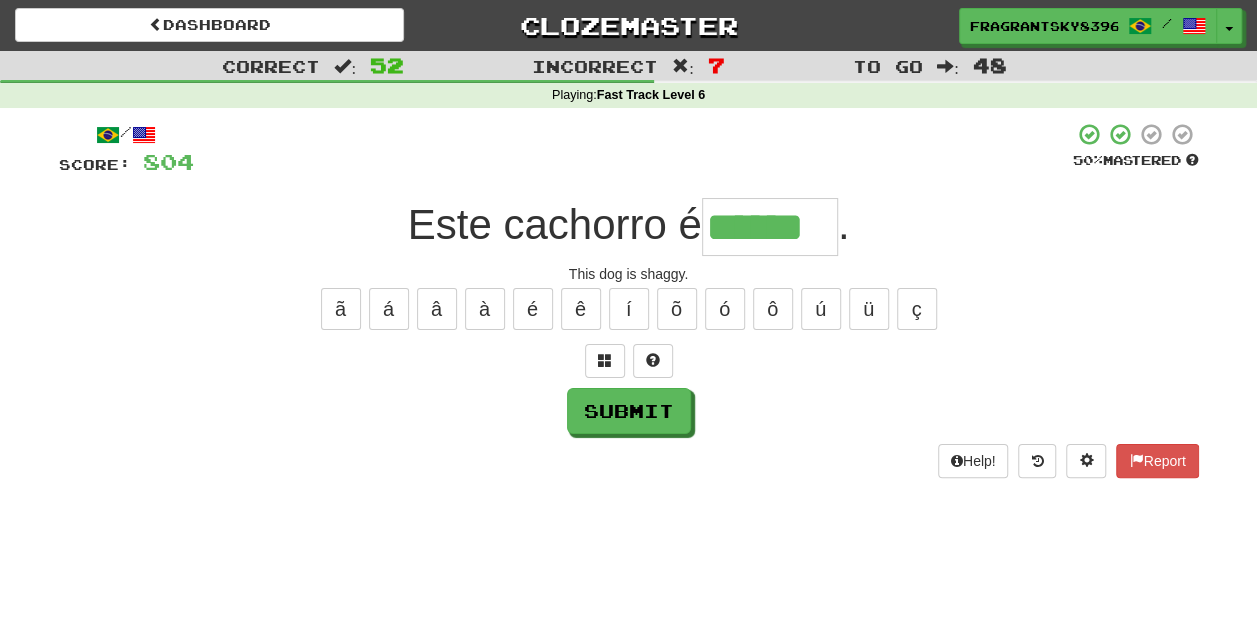 type on "******" 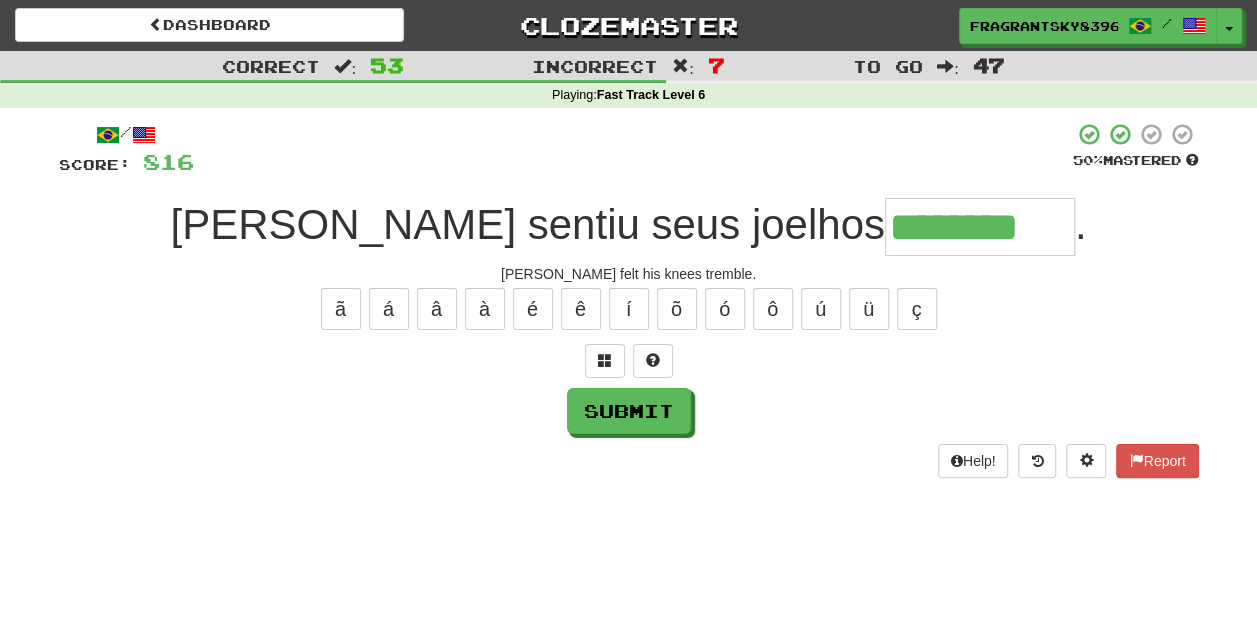 type on "********" 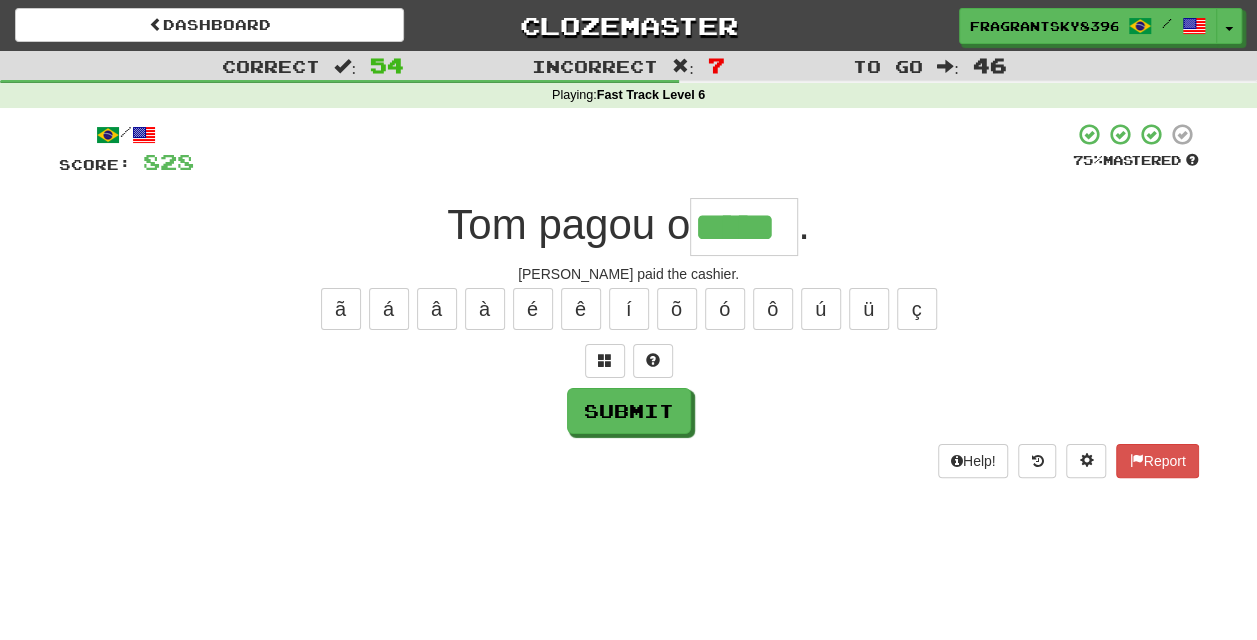type on "*****" 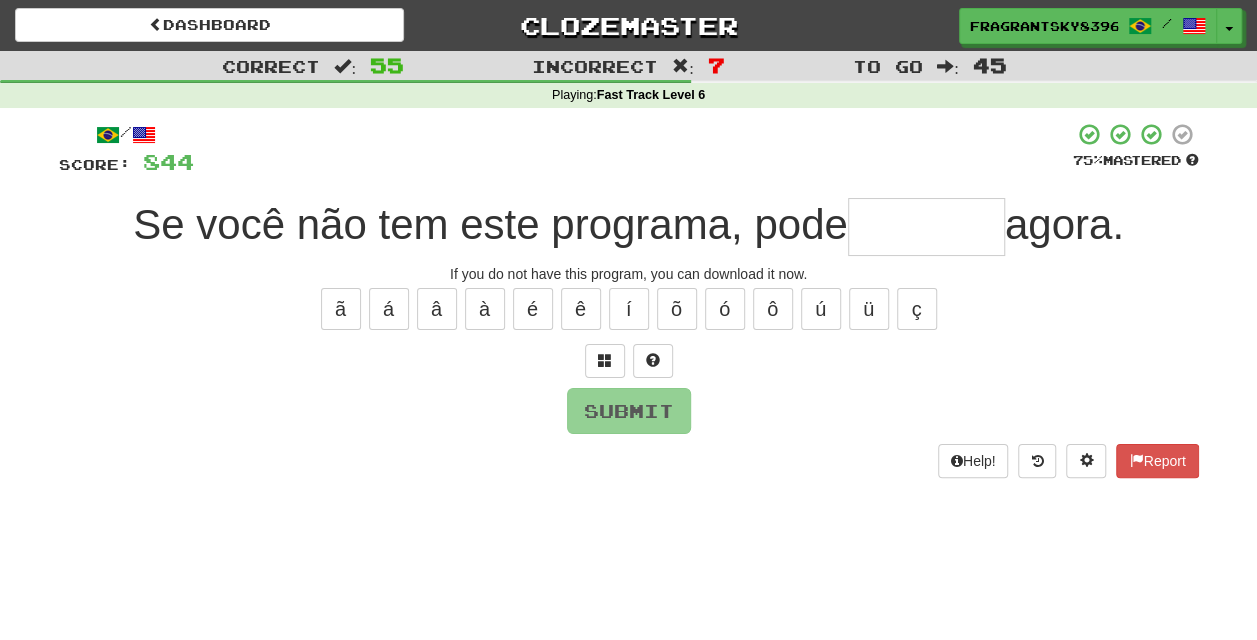 type on "*" 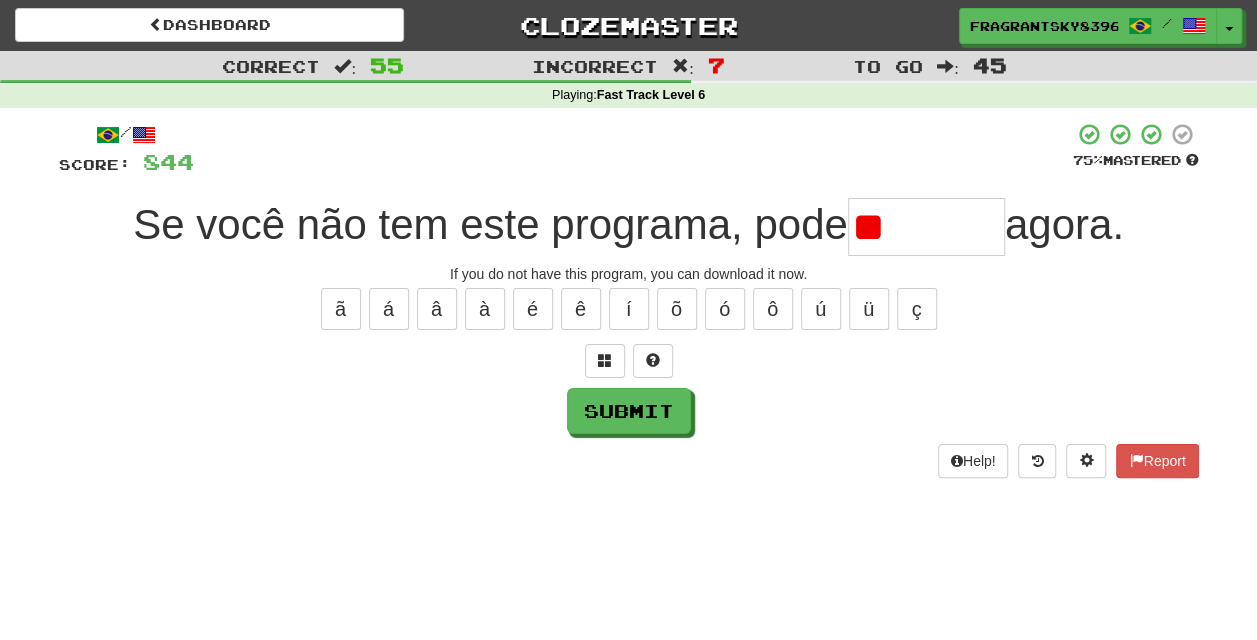 type on "*" 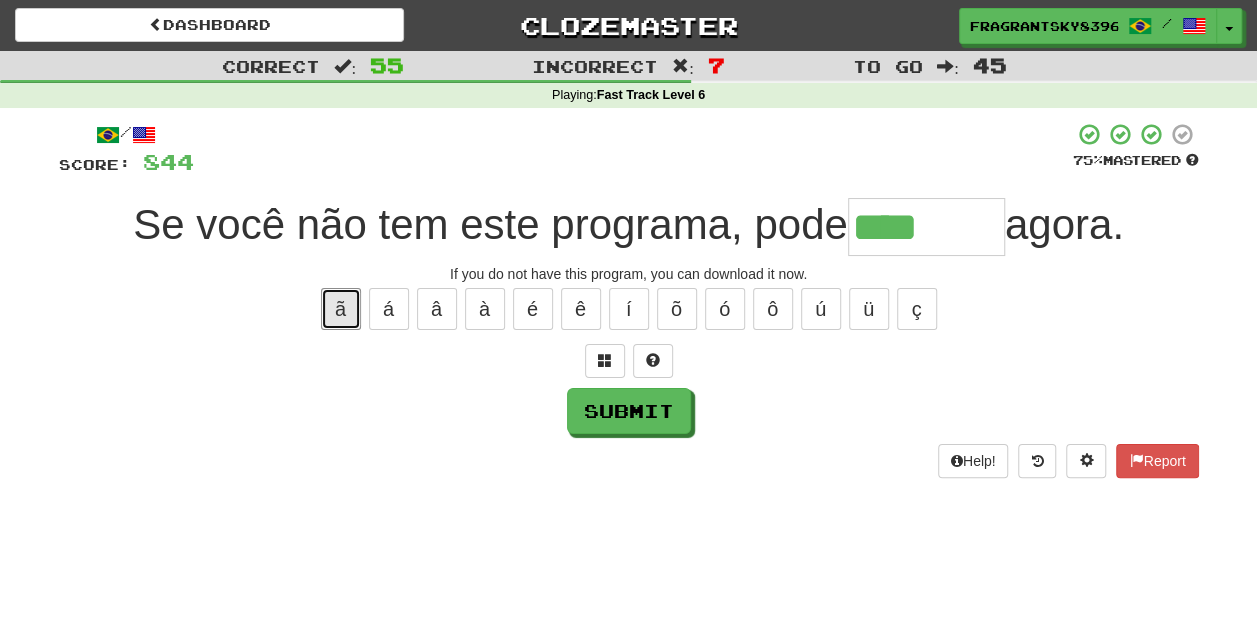 click on "ã" at bounding box center [341, 309] 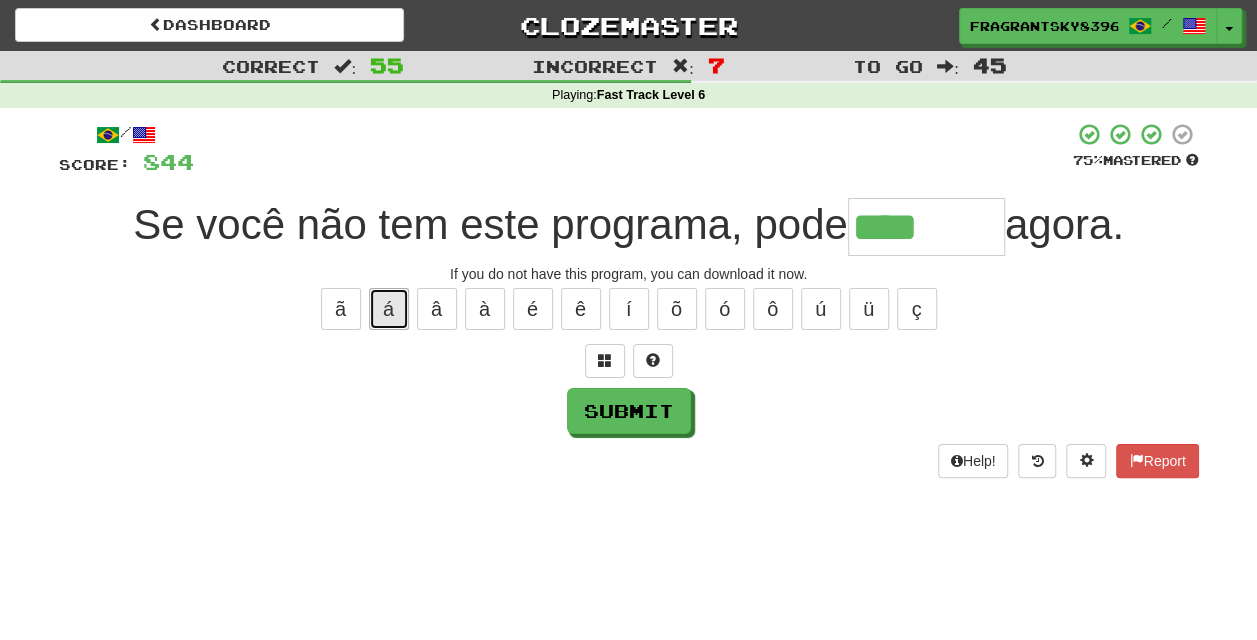 click on "á" at bounding box center (389, 309) 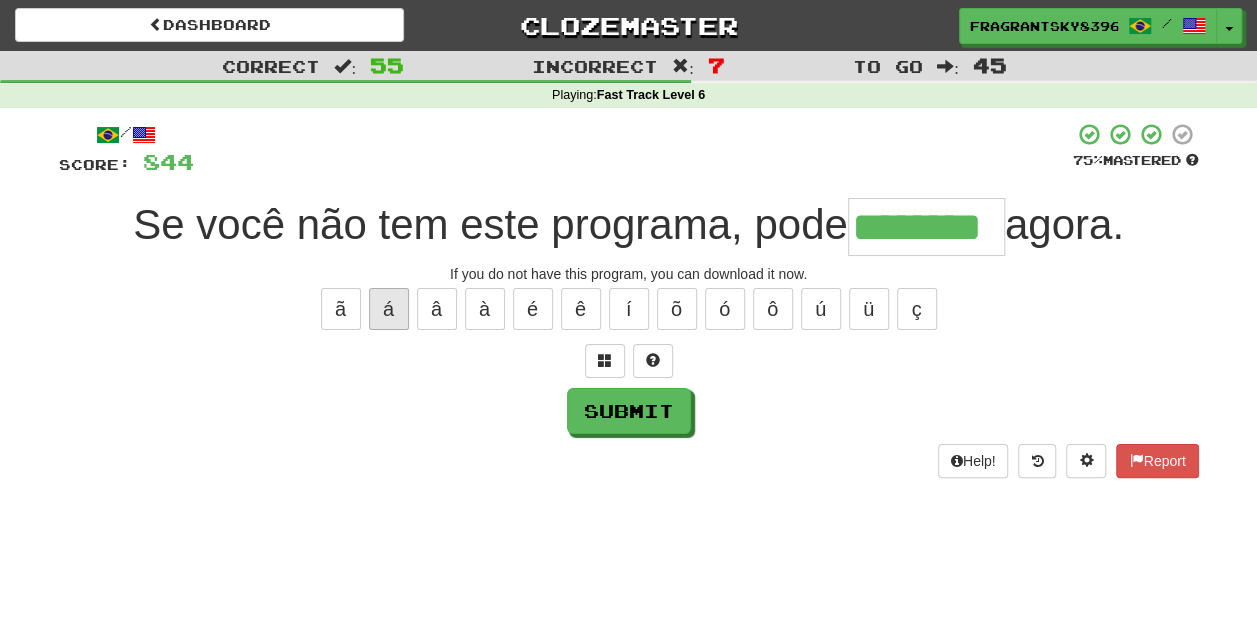 type on "********" 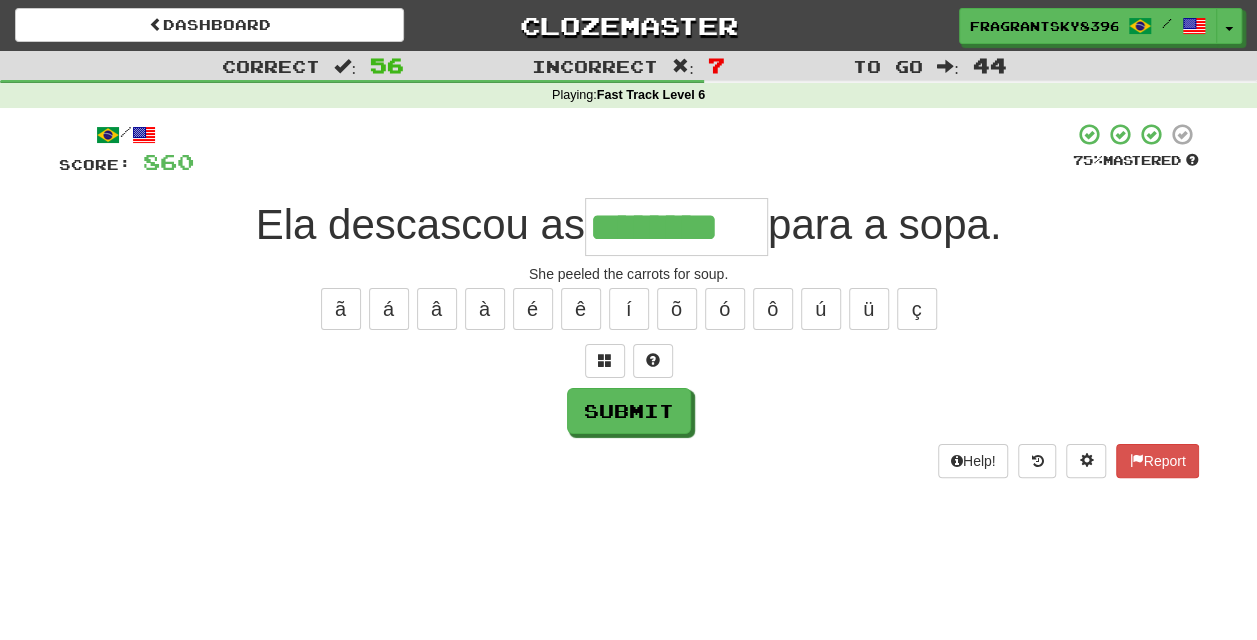 type on "********" 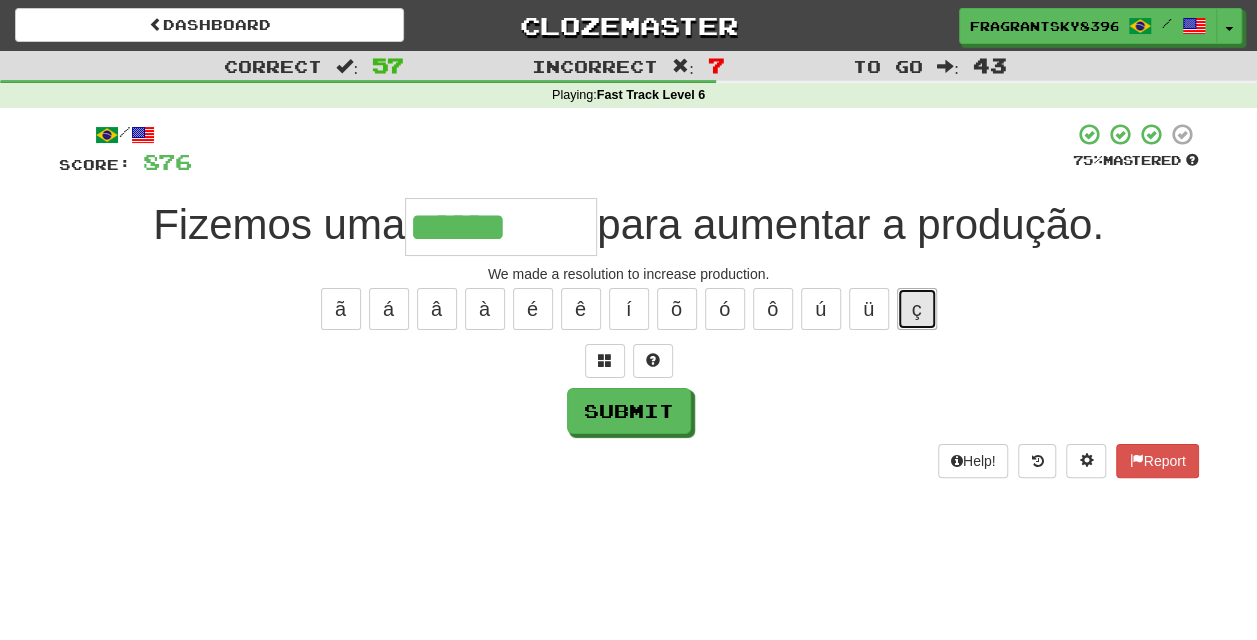 click on "ç" at bounding box center (917, 309) 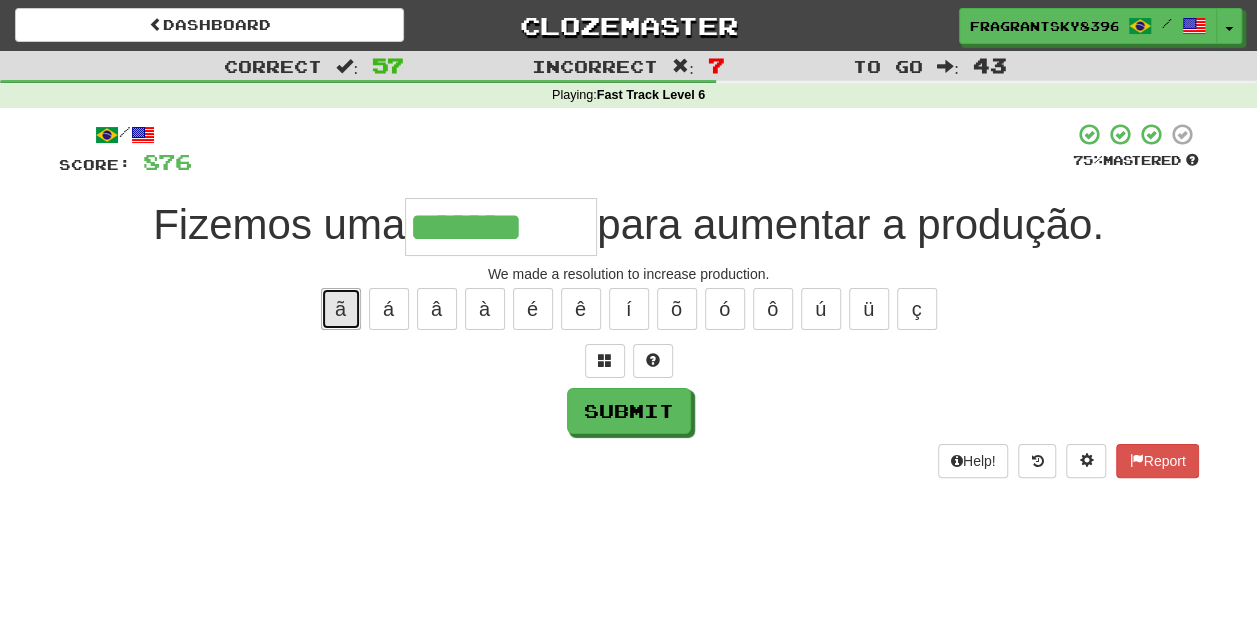 click on "ã" at bounding box center (341, 309) 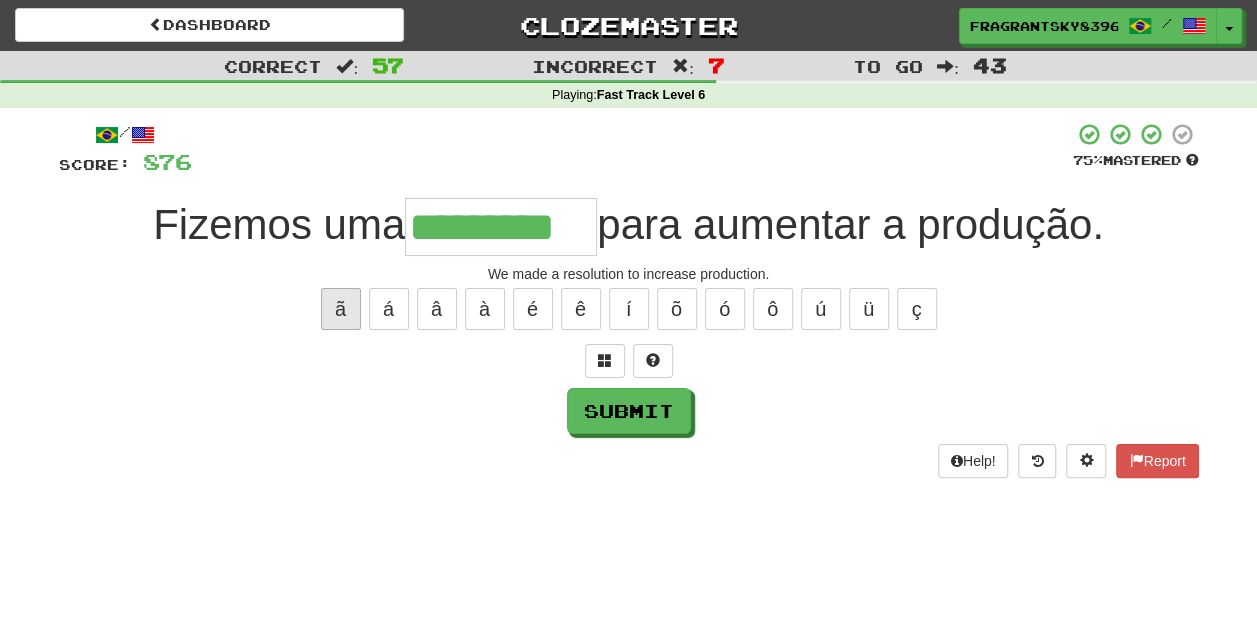 type on "*********" 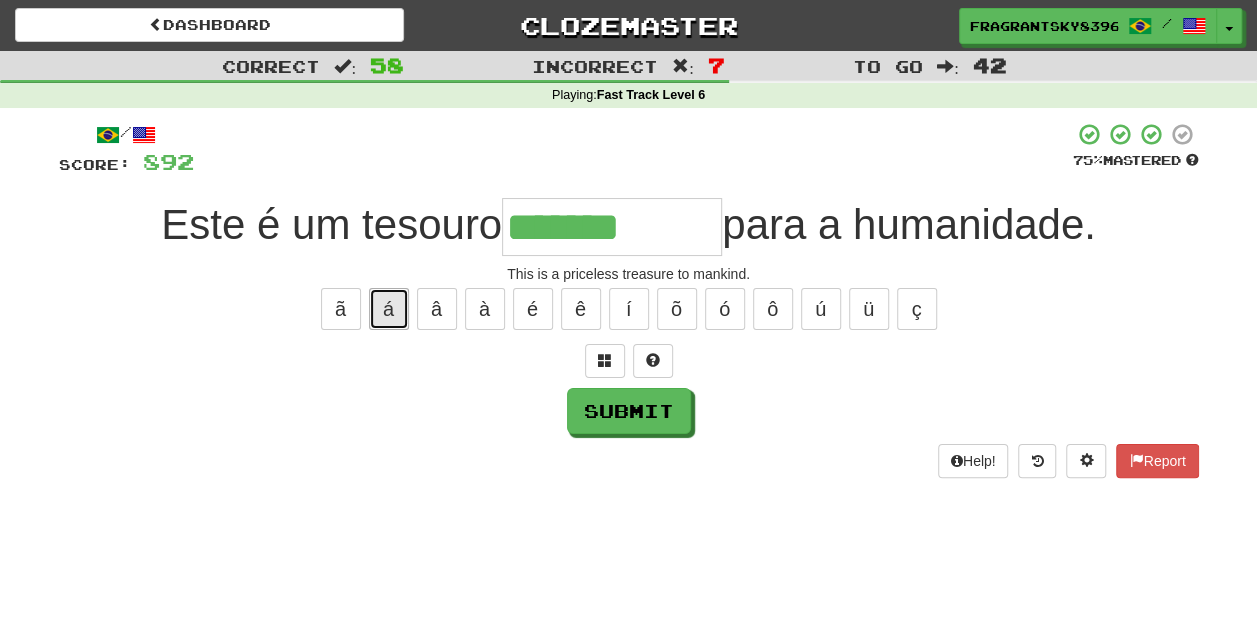 click on "á" at bounding box center (389, 309) 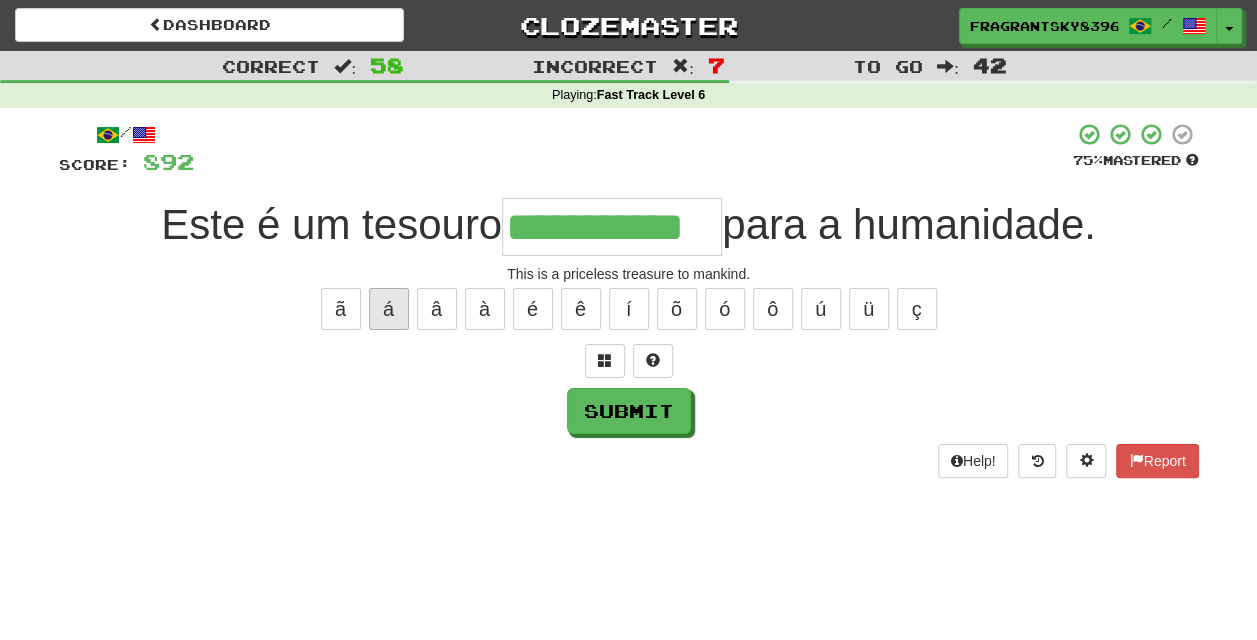 type on "**********" 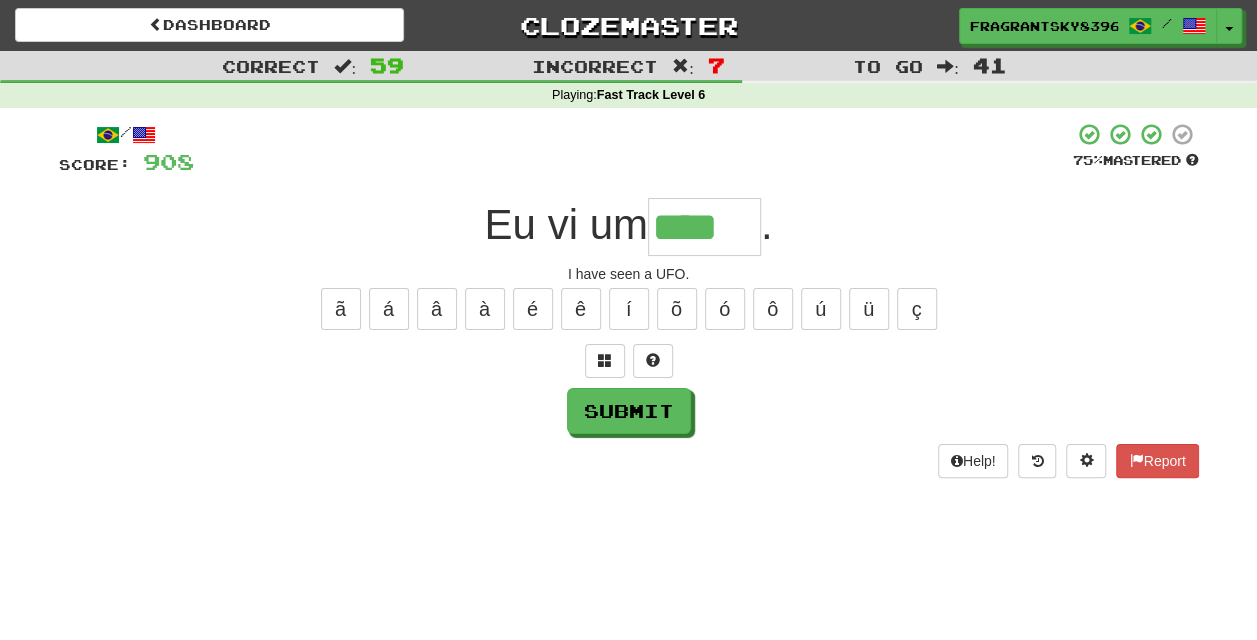 type on "****" 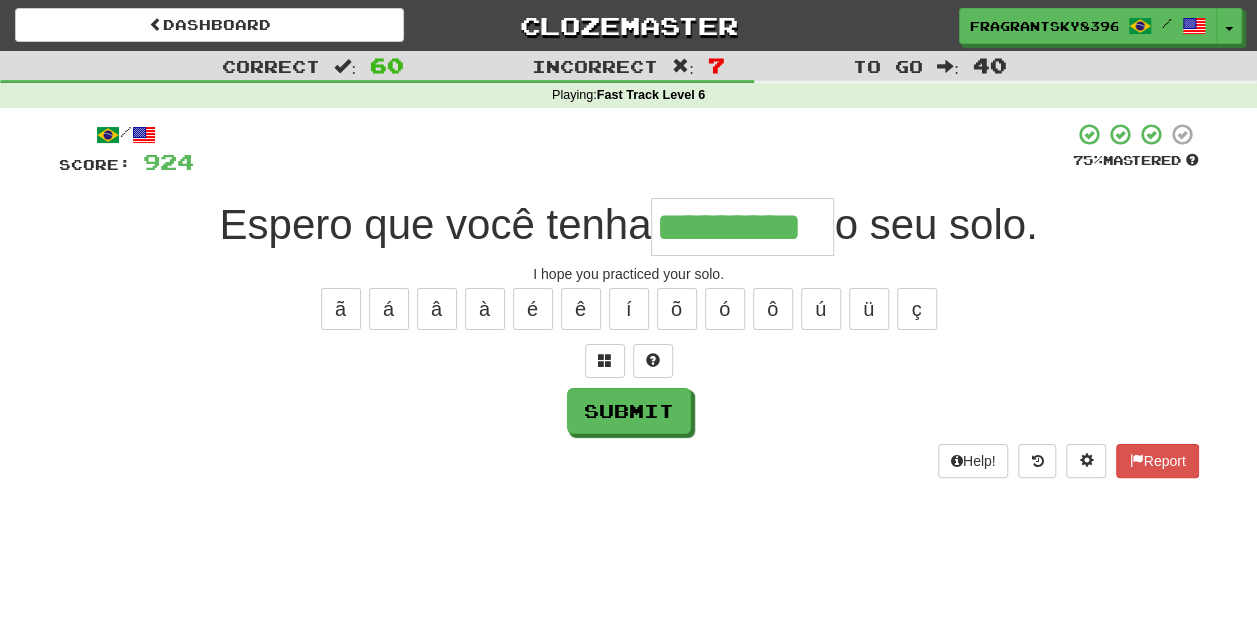 type on "*********" 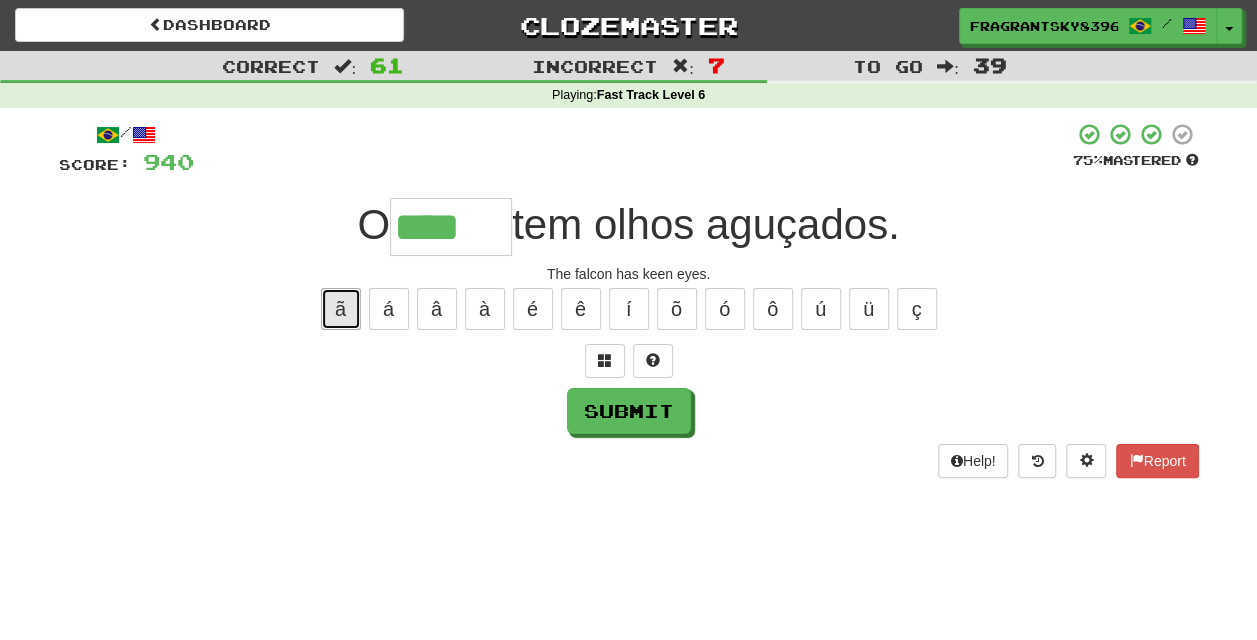 click on "ã" at bounding box center [341, 309] 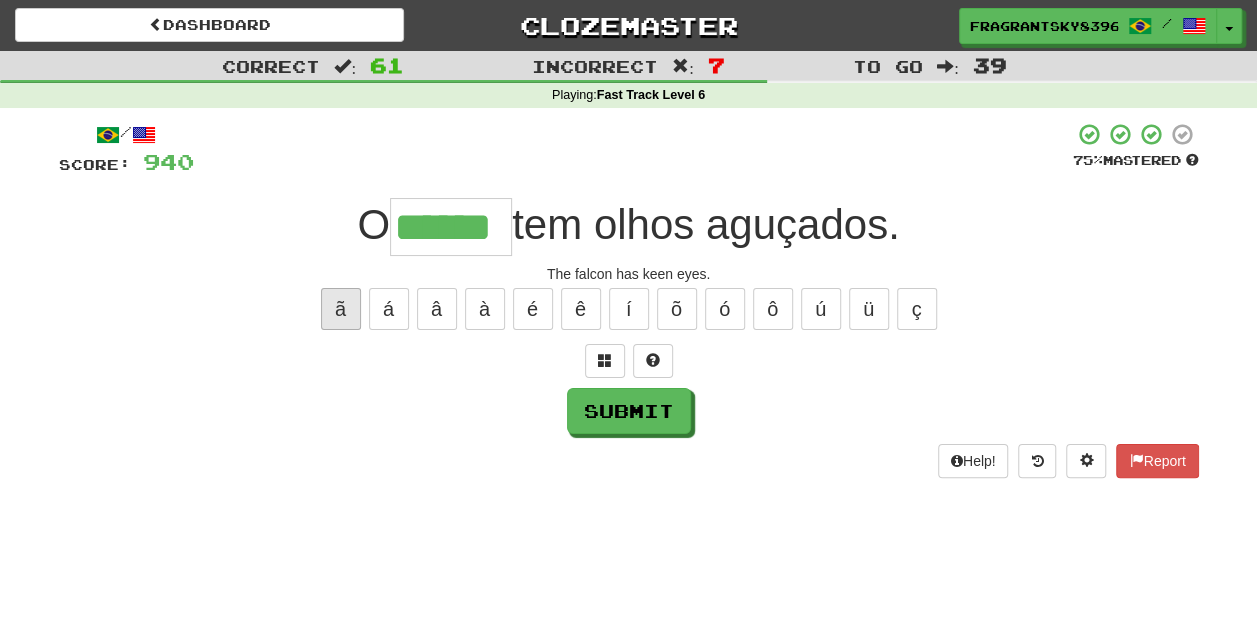 type on "******" 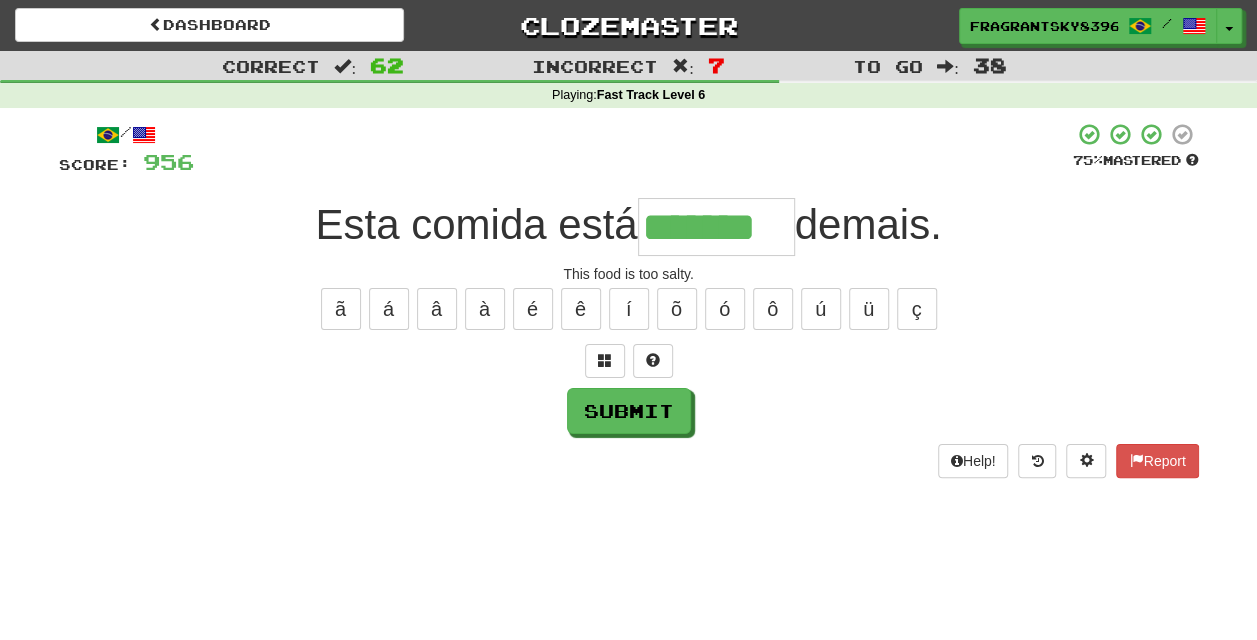 type on "*******" 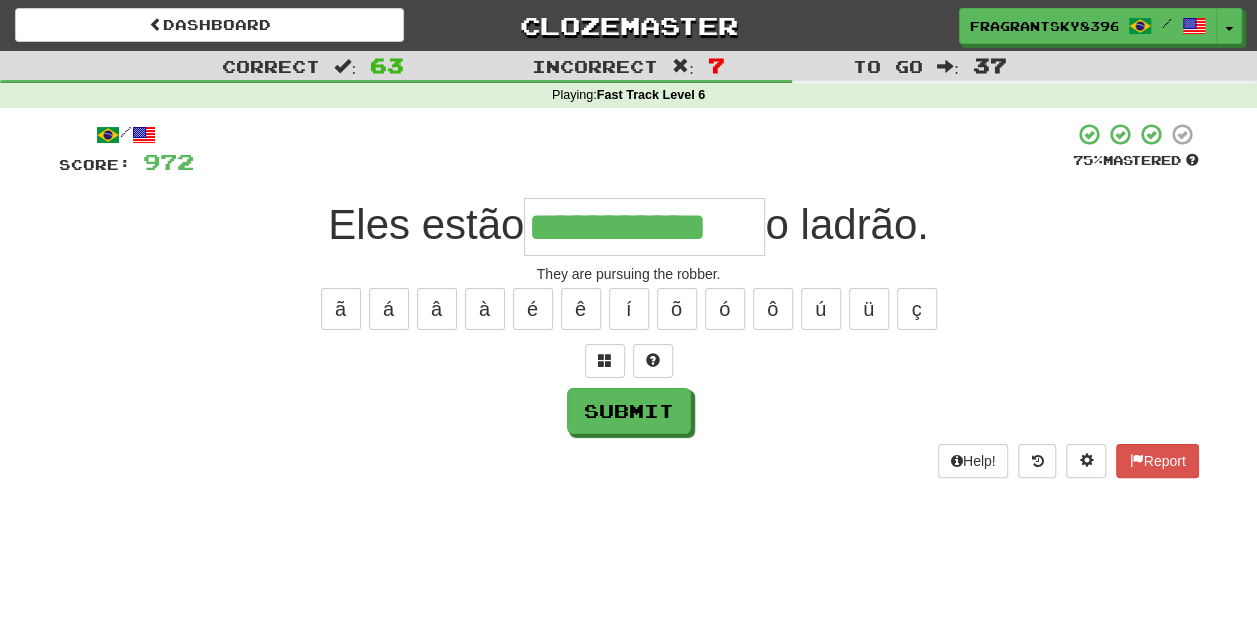 type on "**********" 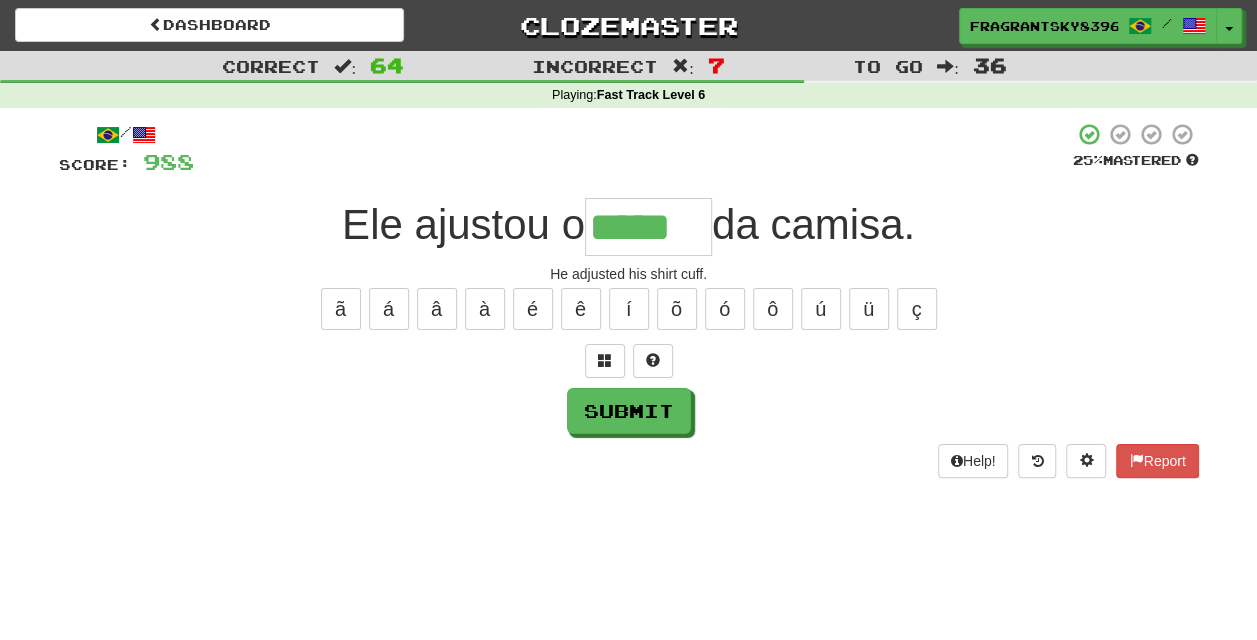 type on "*****" 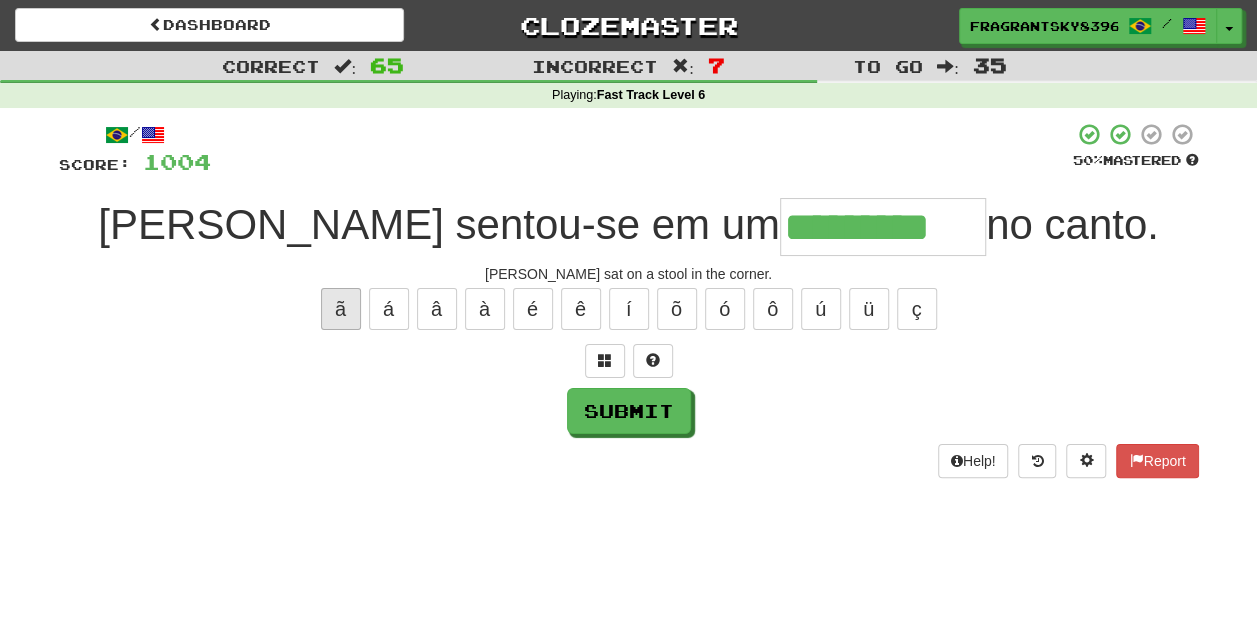 type on "*********" 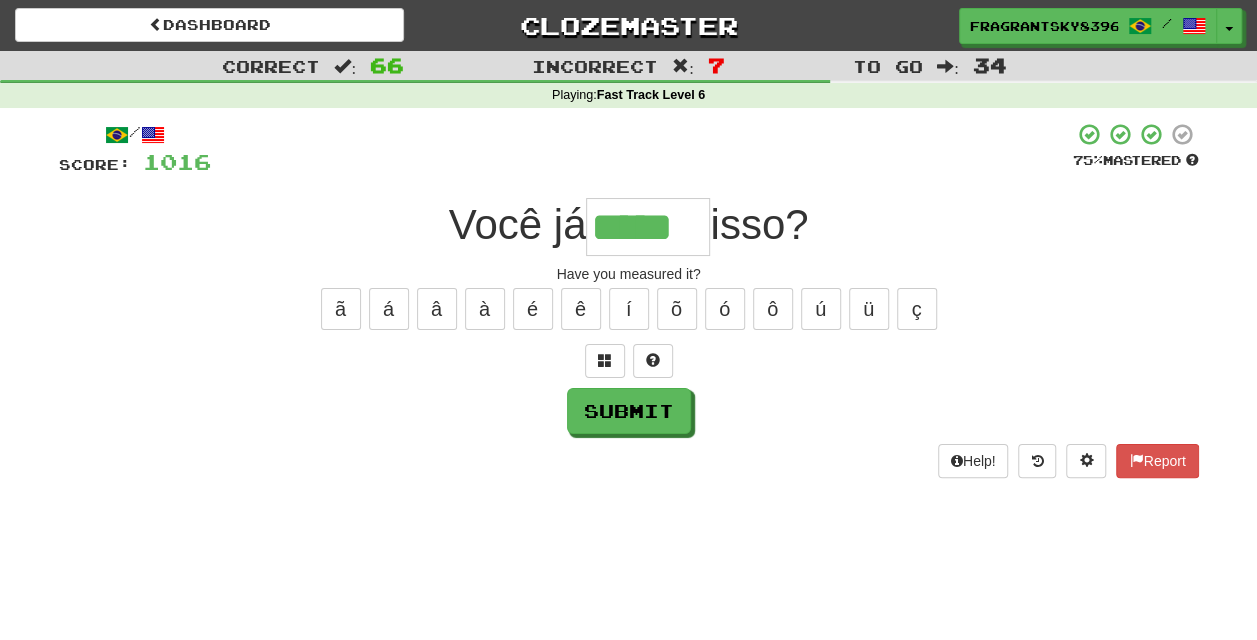 type on "*****" 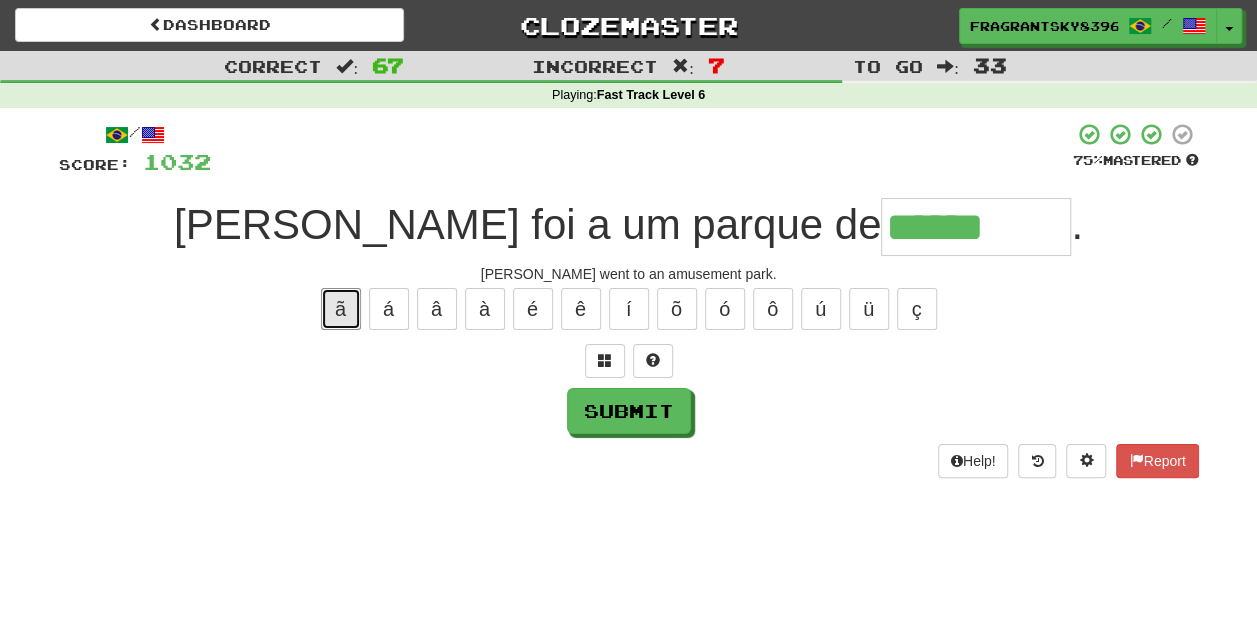 click on "ã" at bounding box center (341, 309) 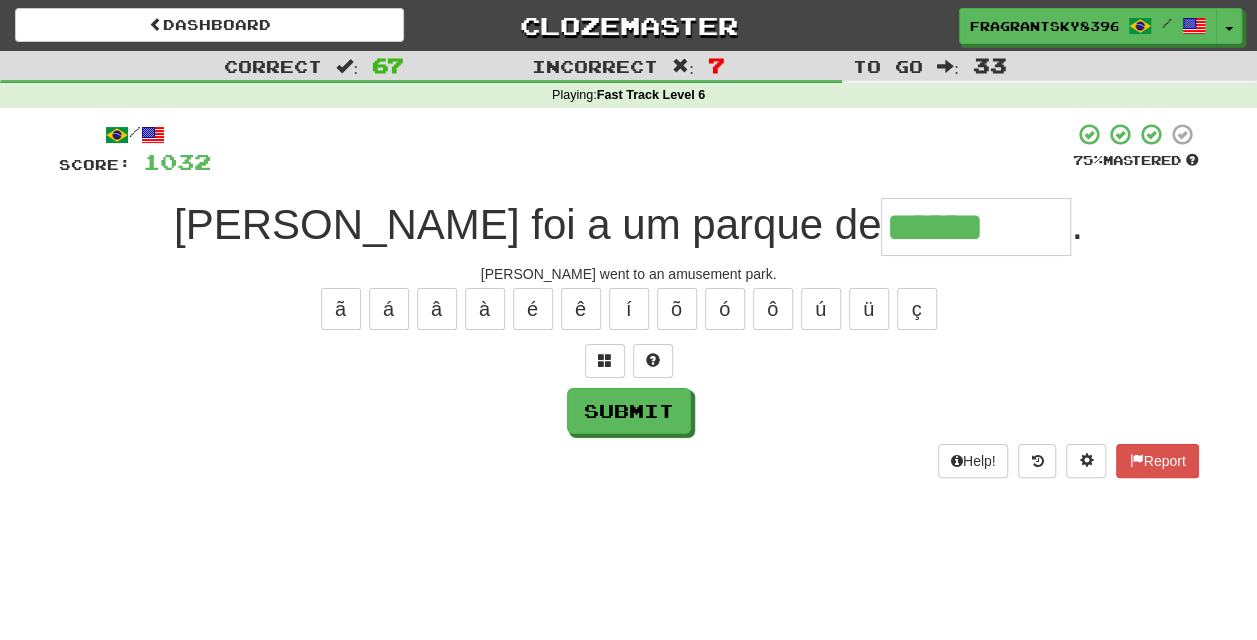 type on "*********" 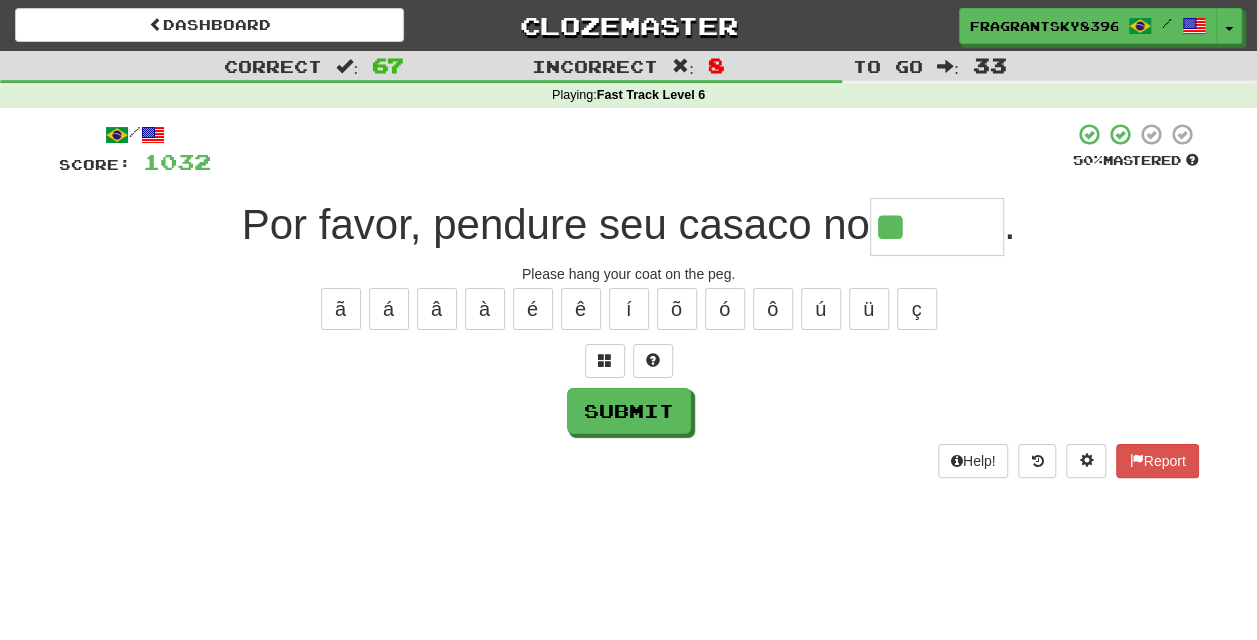 type on "******" 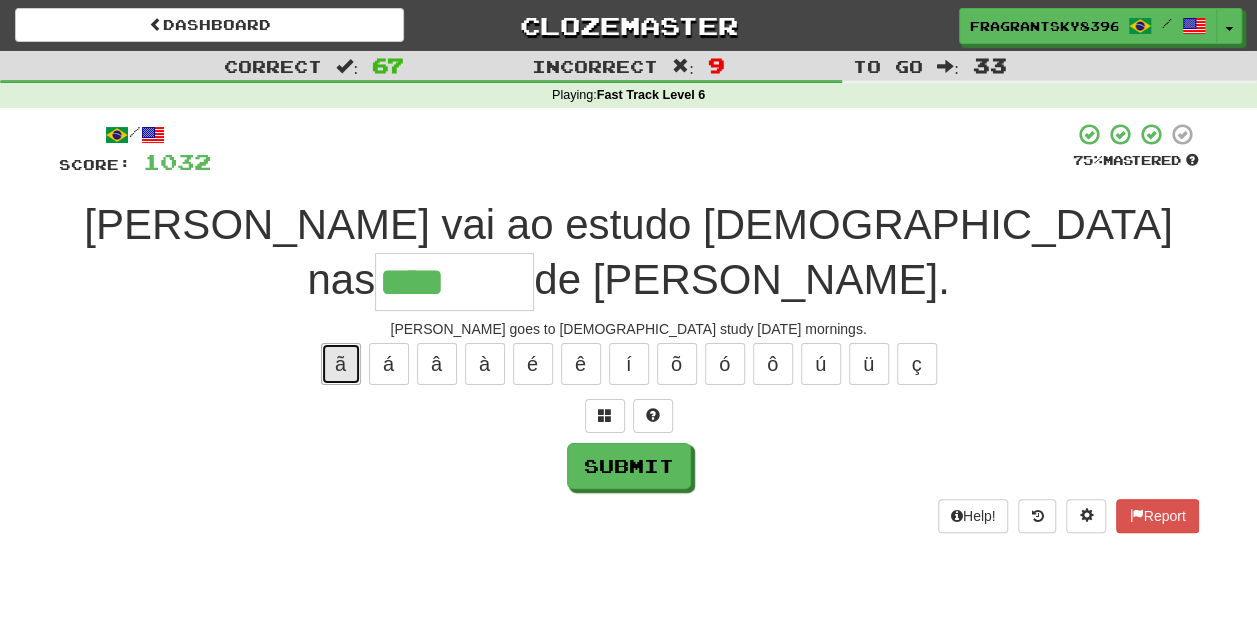 click on "ã" at bounding box center [341, 364] 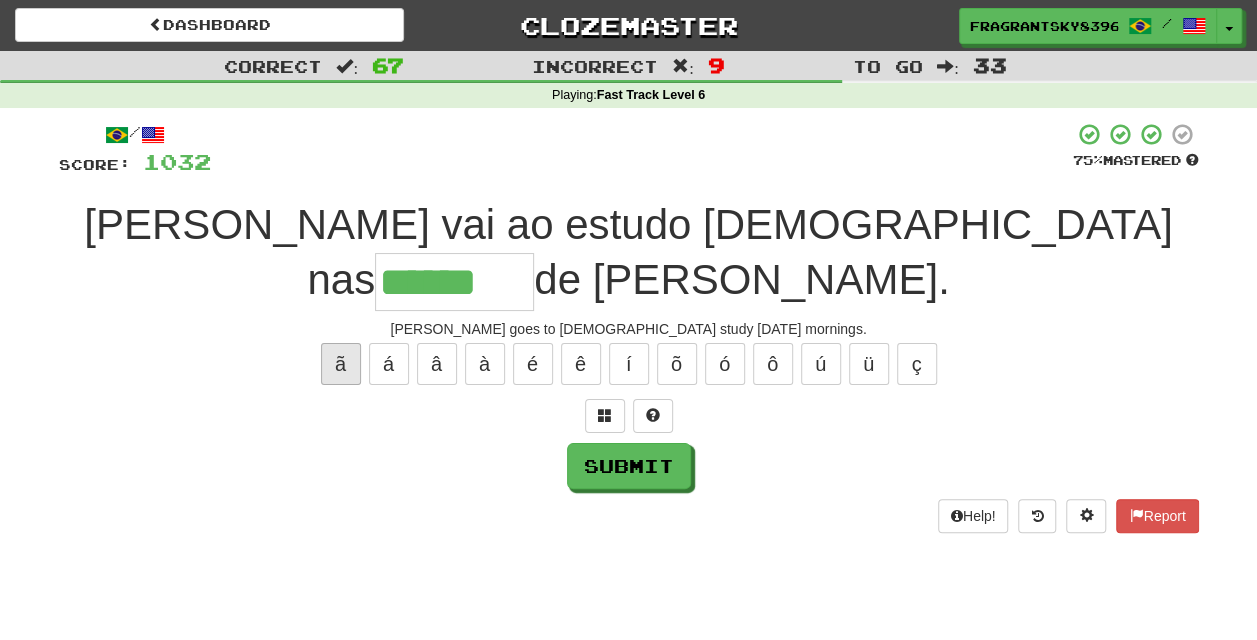 type on "******" 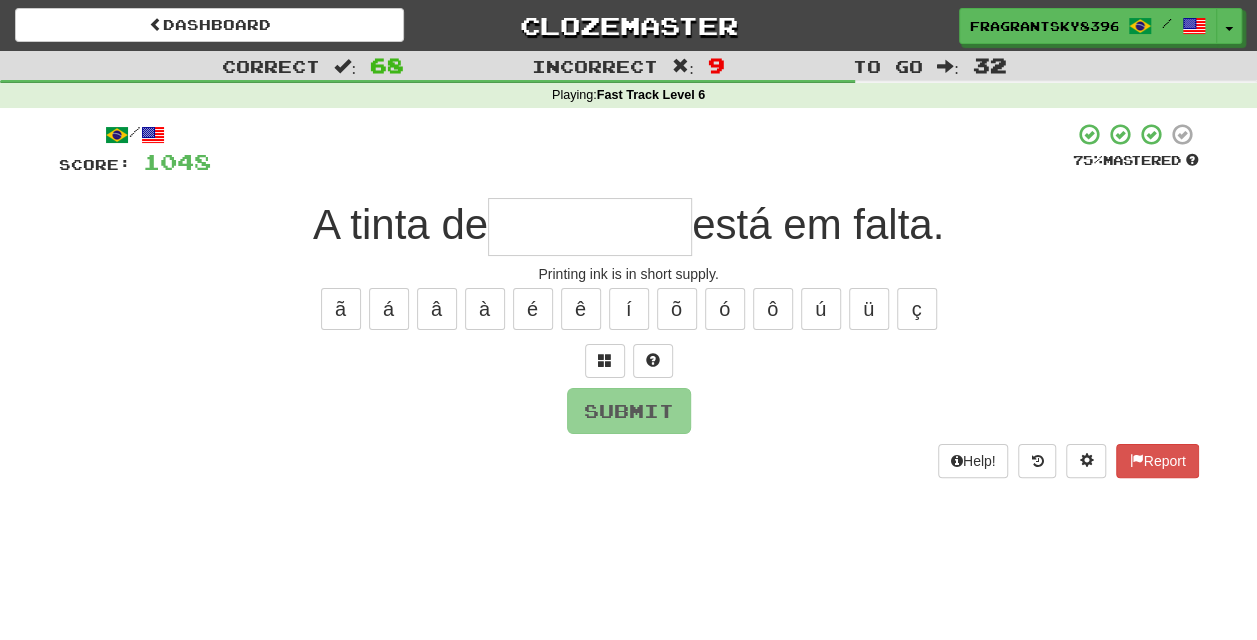 type on "*" 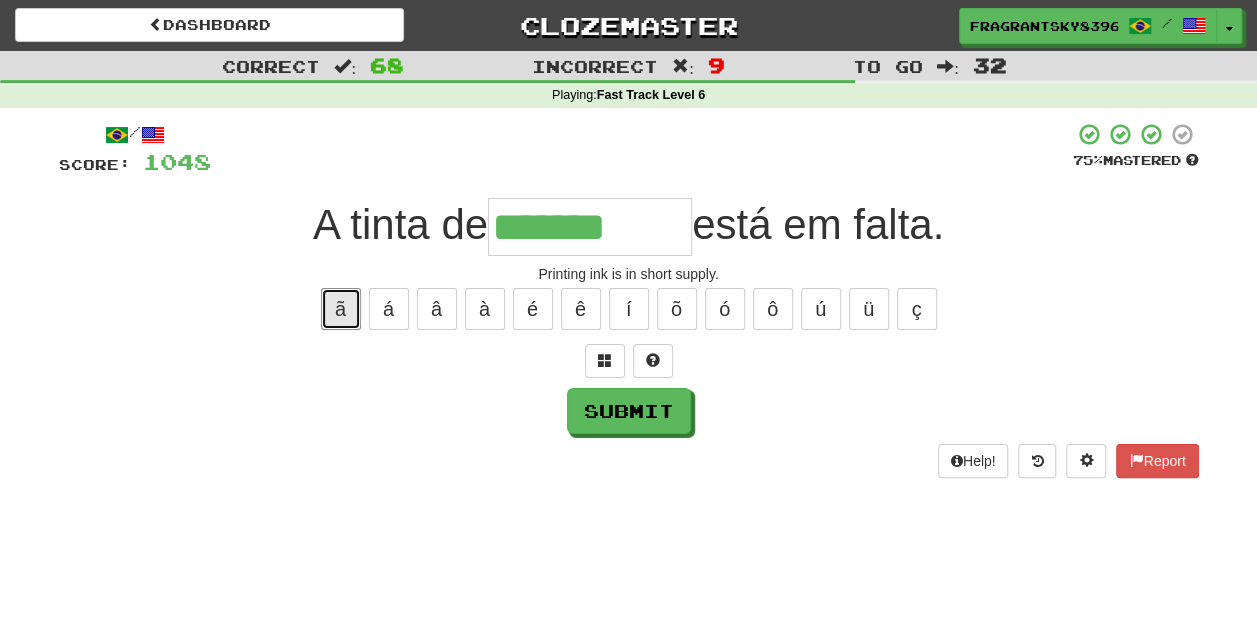 click on "ã" at bounding box center [341, 309] 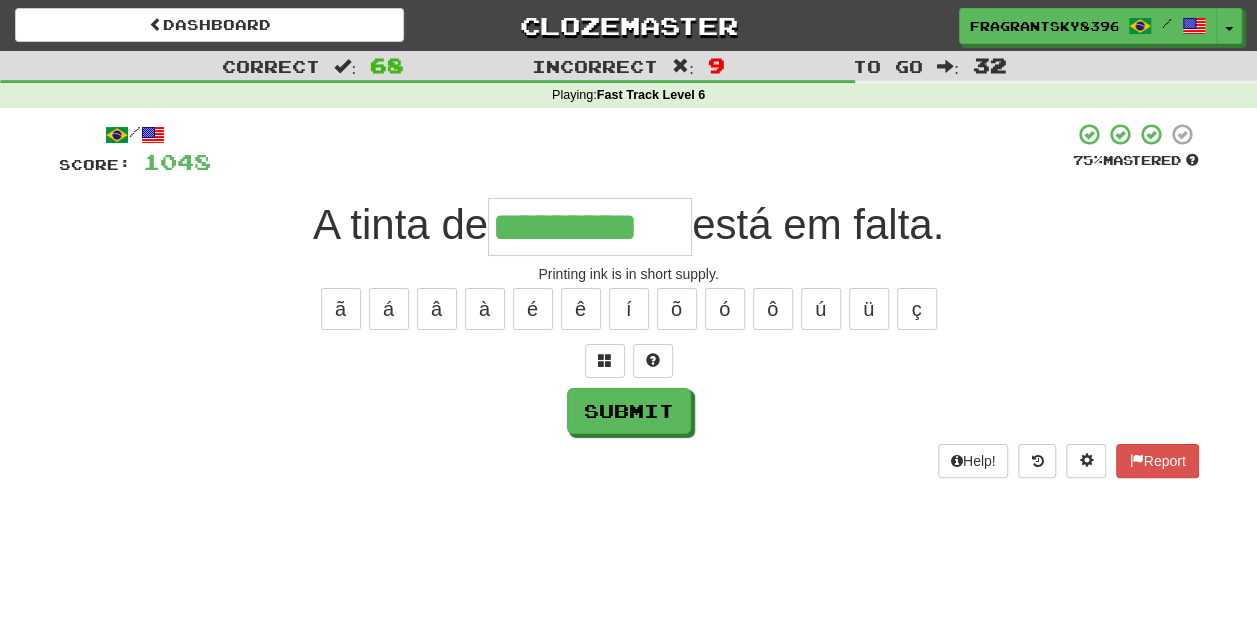 type on "*********" 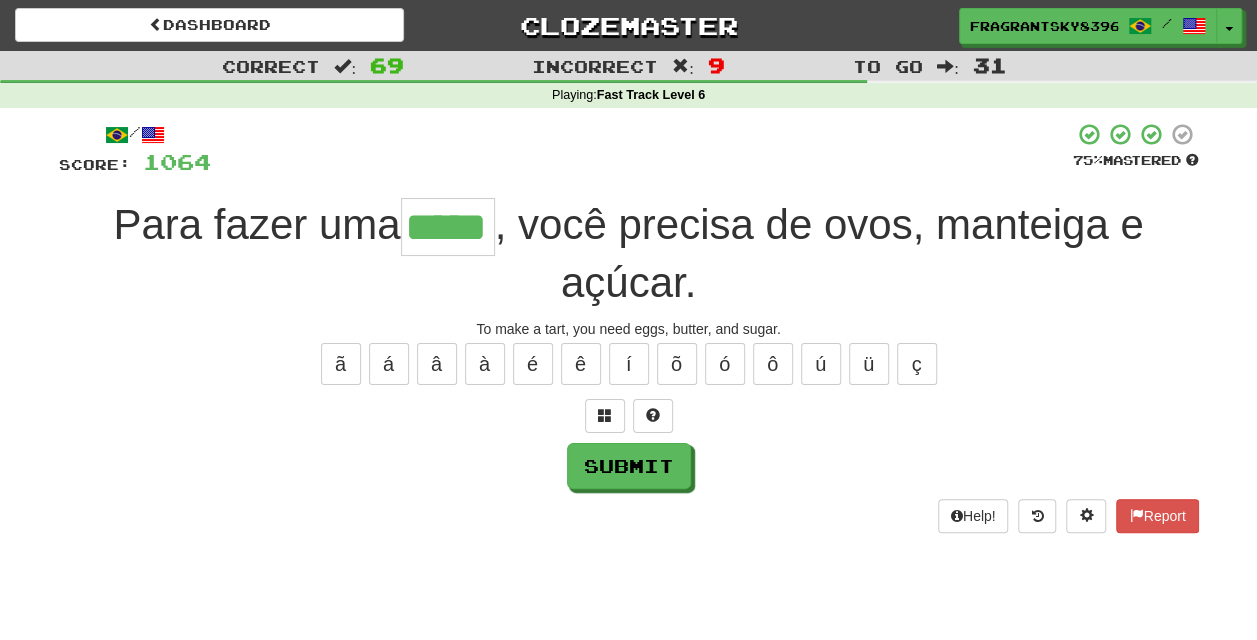 type on "*****" 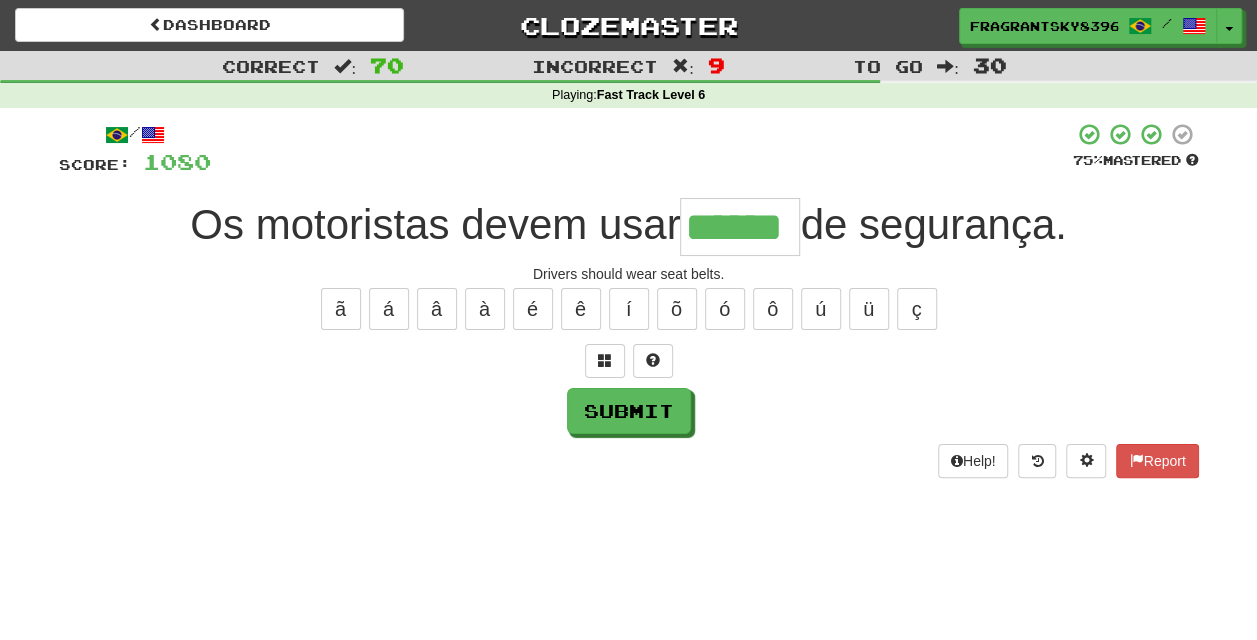 type on "******" 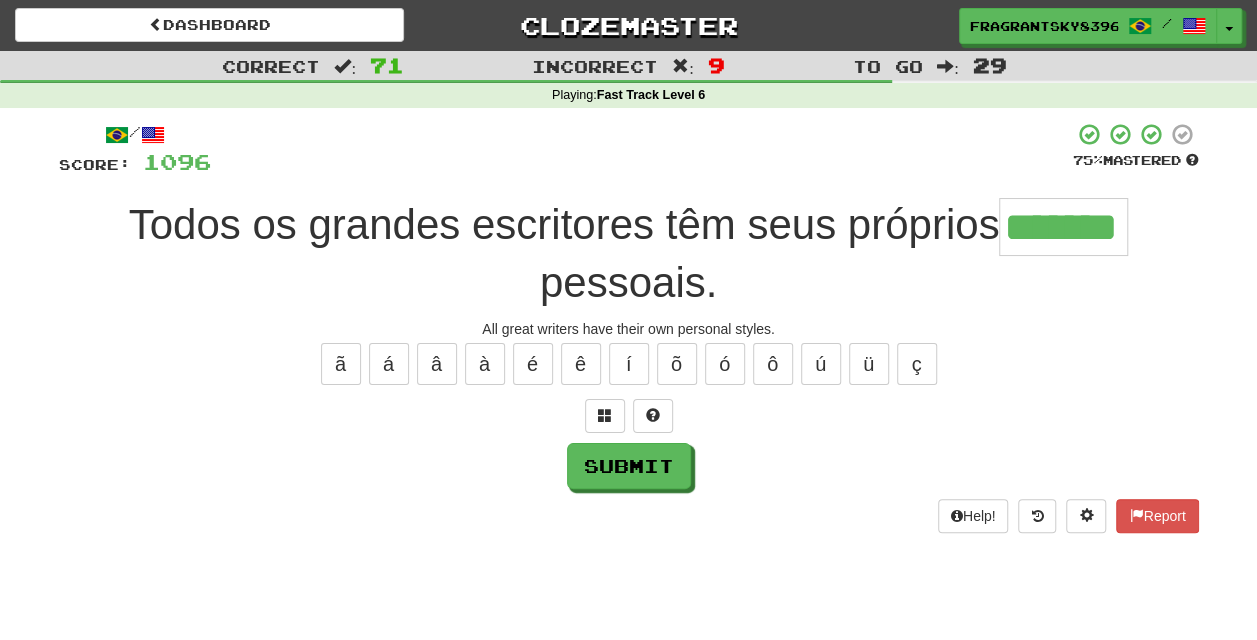 type on "*******" 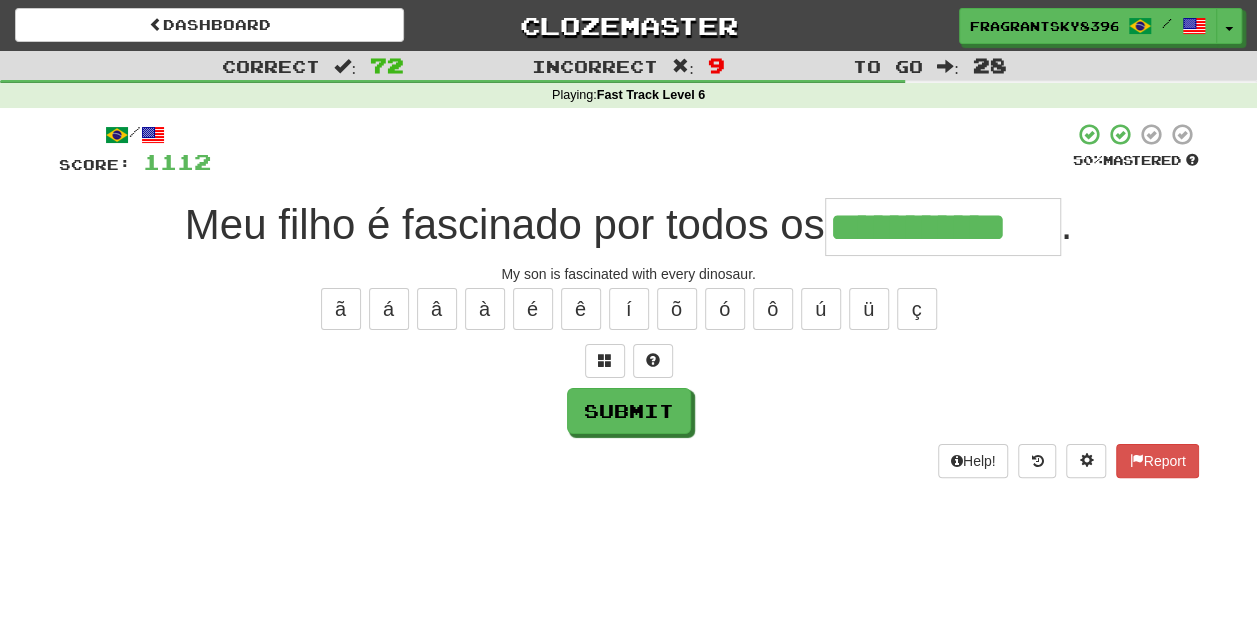 type on "**********" 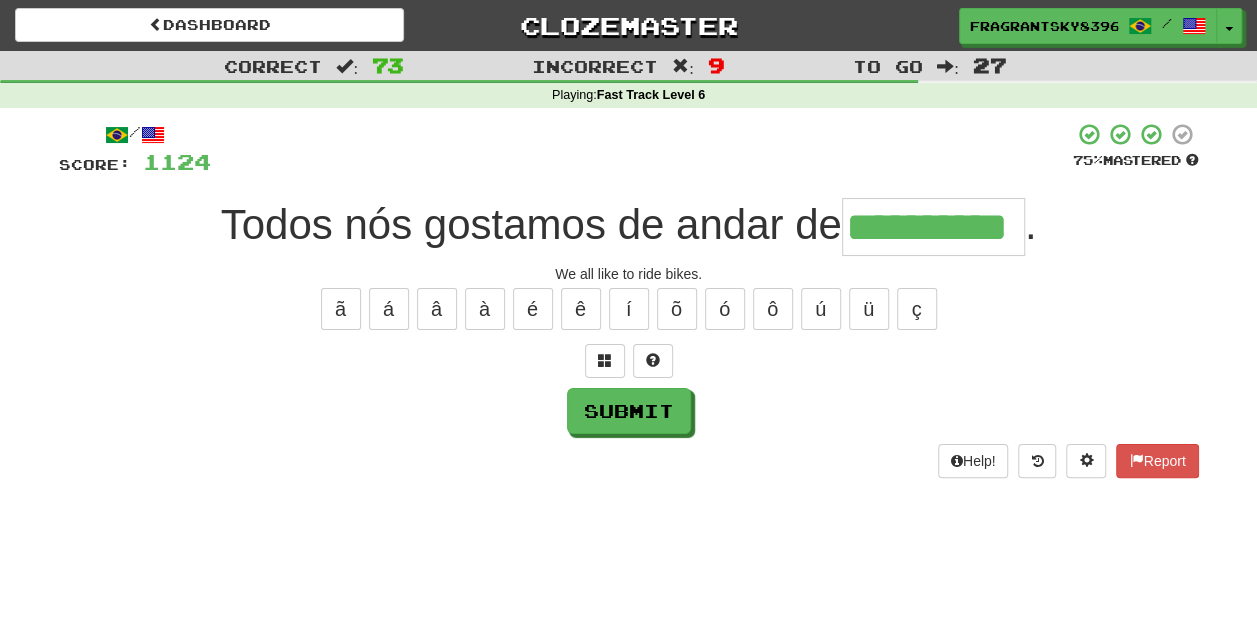 type on "**********" 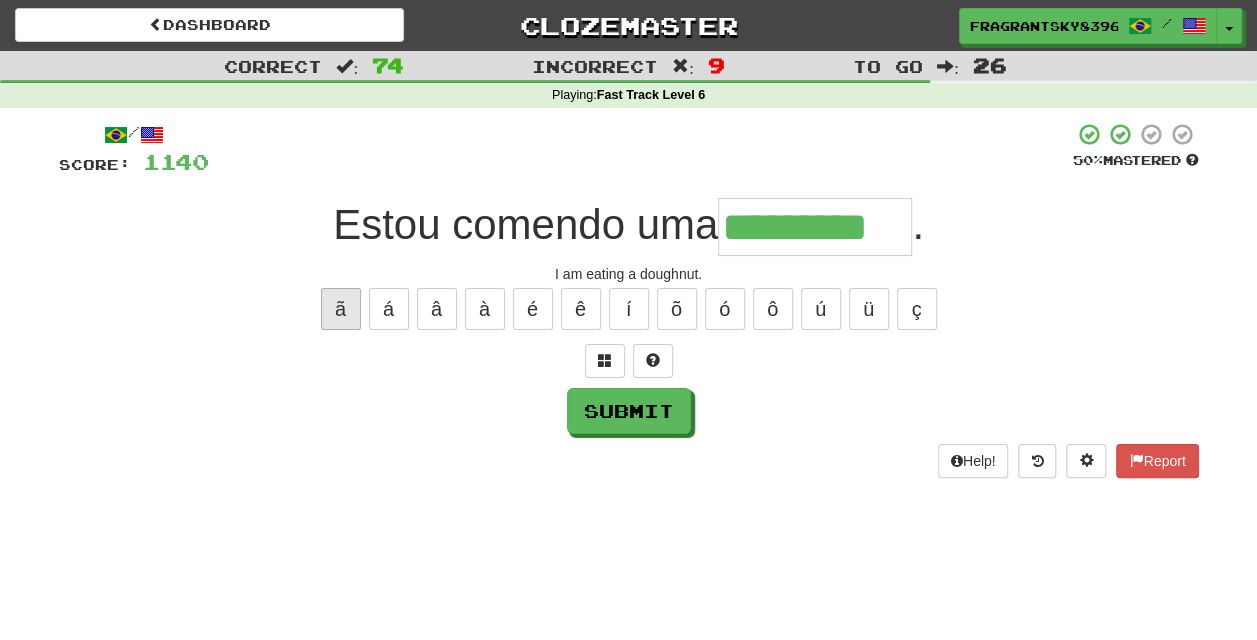 type on "*********" 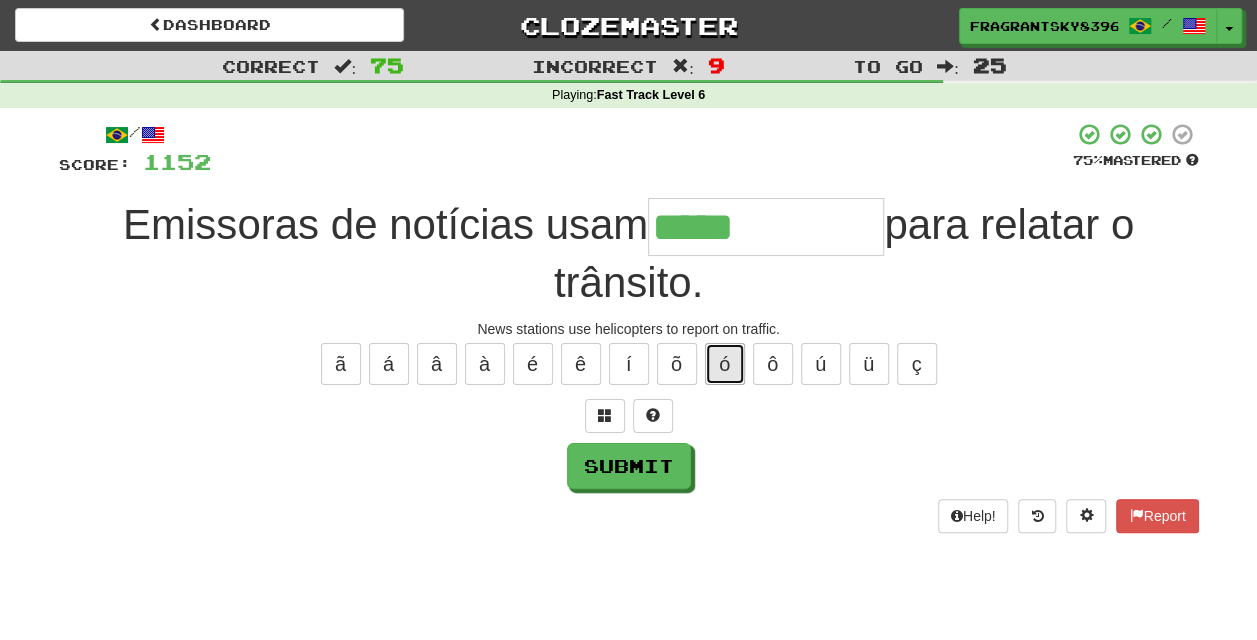 click on "ó" at bounding box center [725, 364] 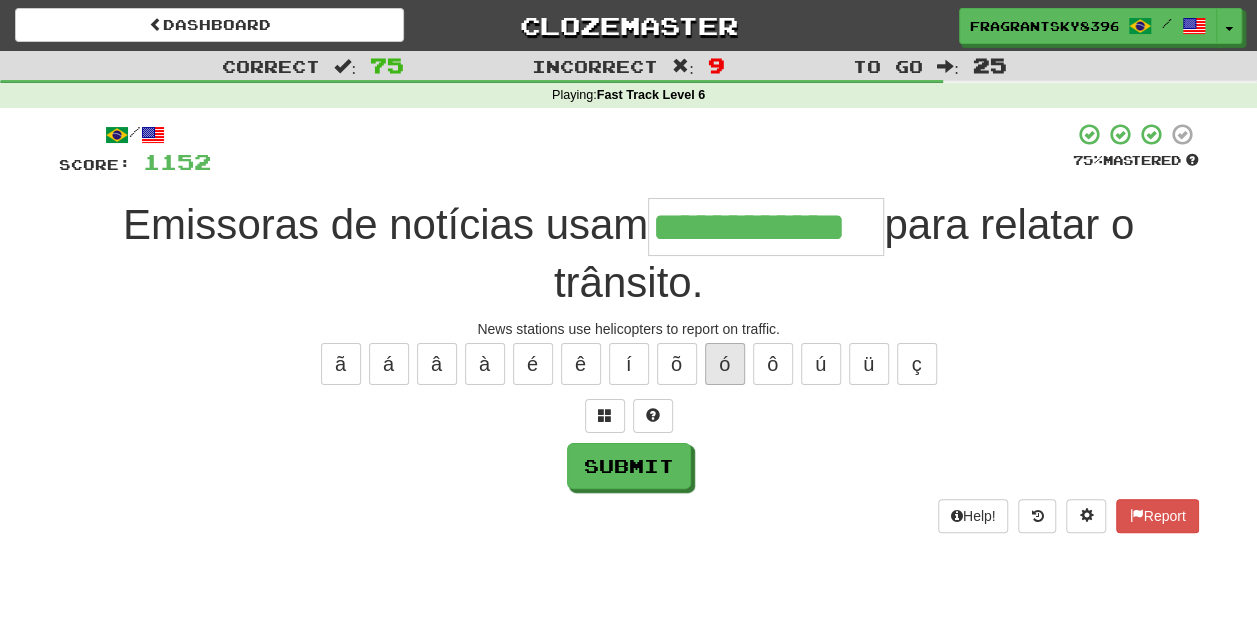 type on "**********" 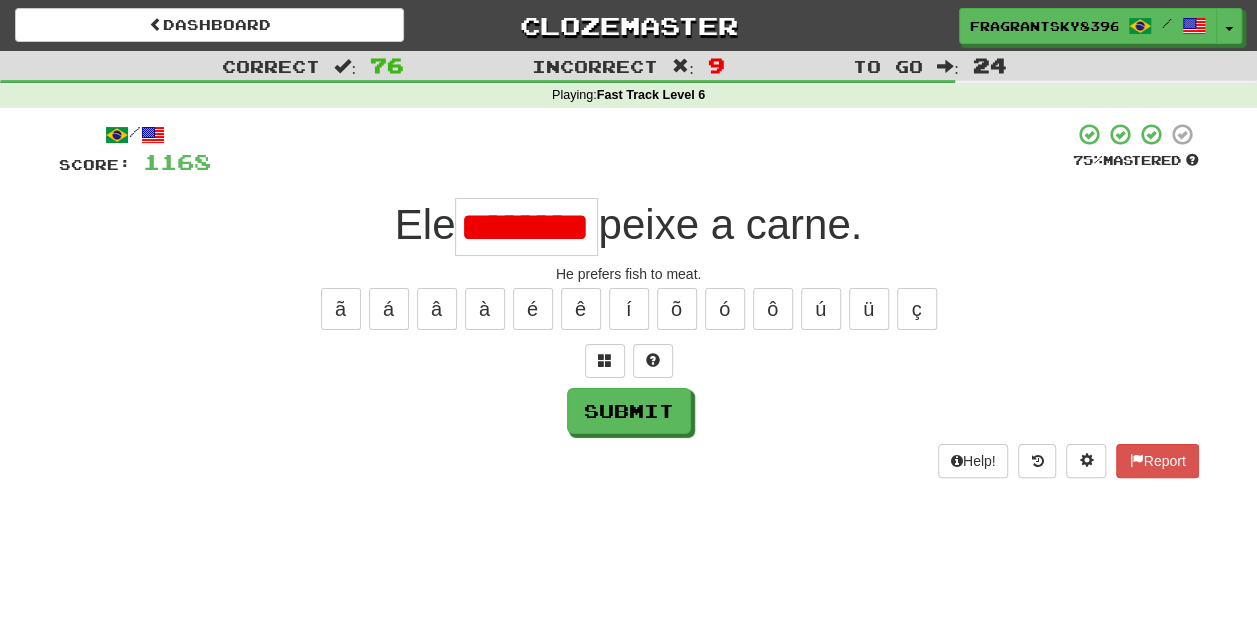 scroll, scrollTop: 0, scrollLeft: 0, axis: both 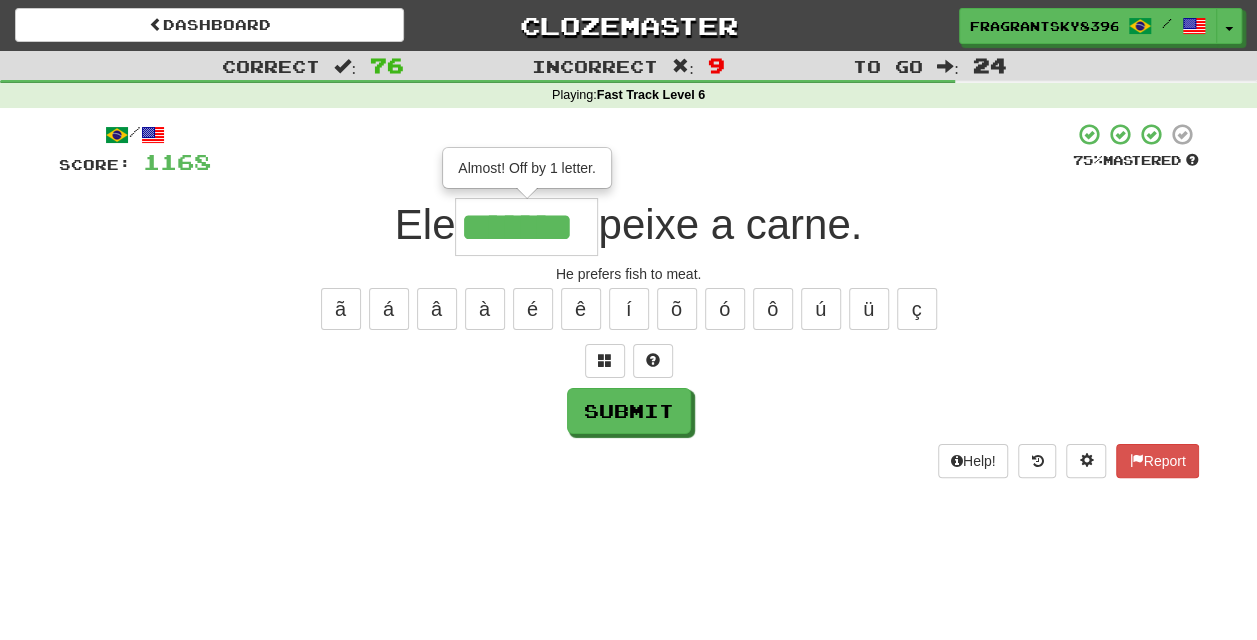 type on "*******" 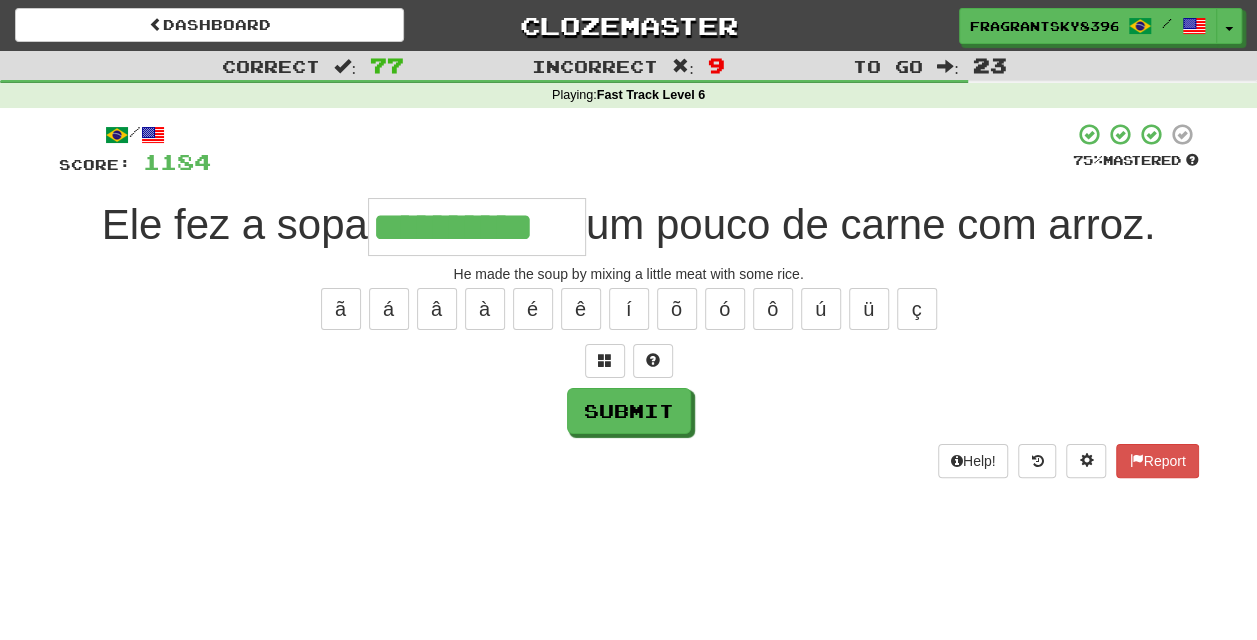 type on "**********" 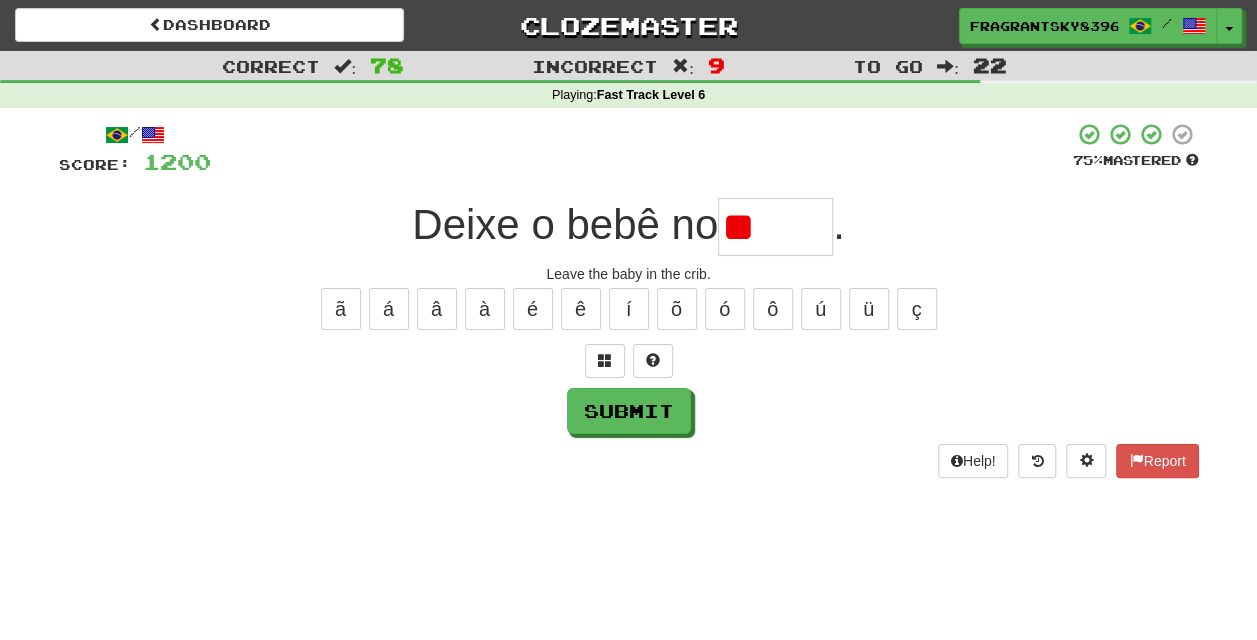 type on "*" 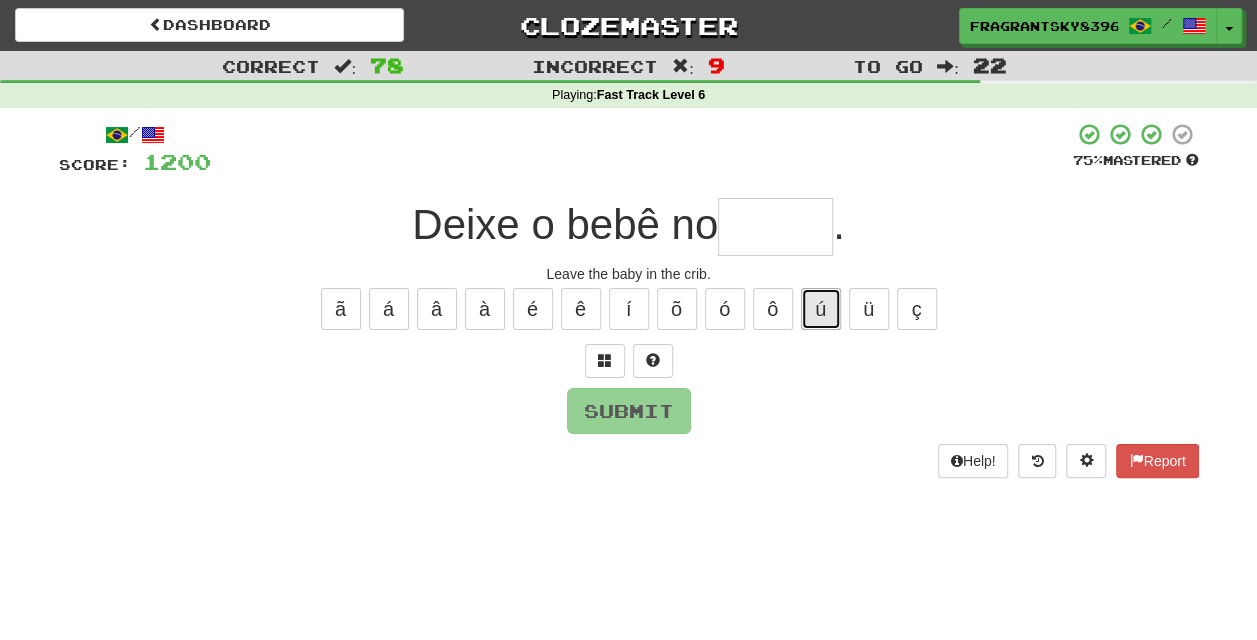 click on "ú" at bounding box center (821, 309) 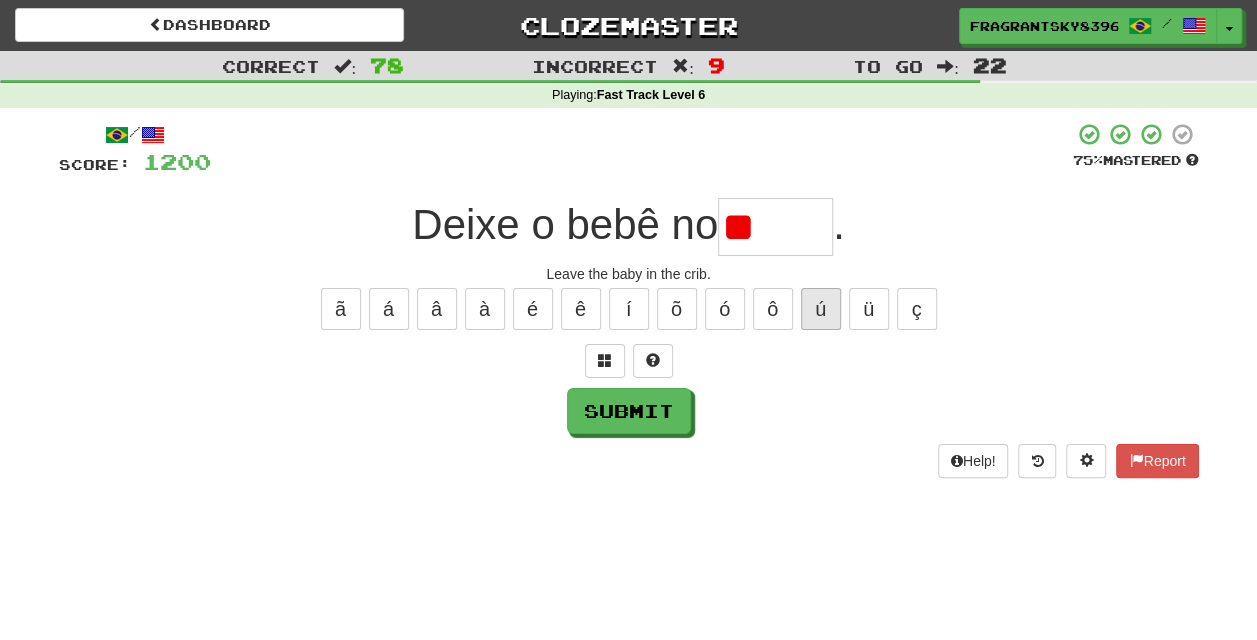type on "*" 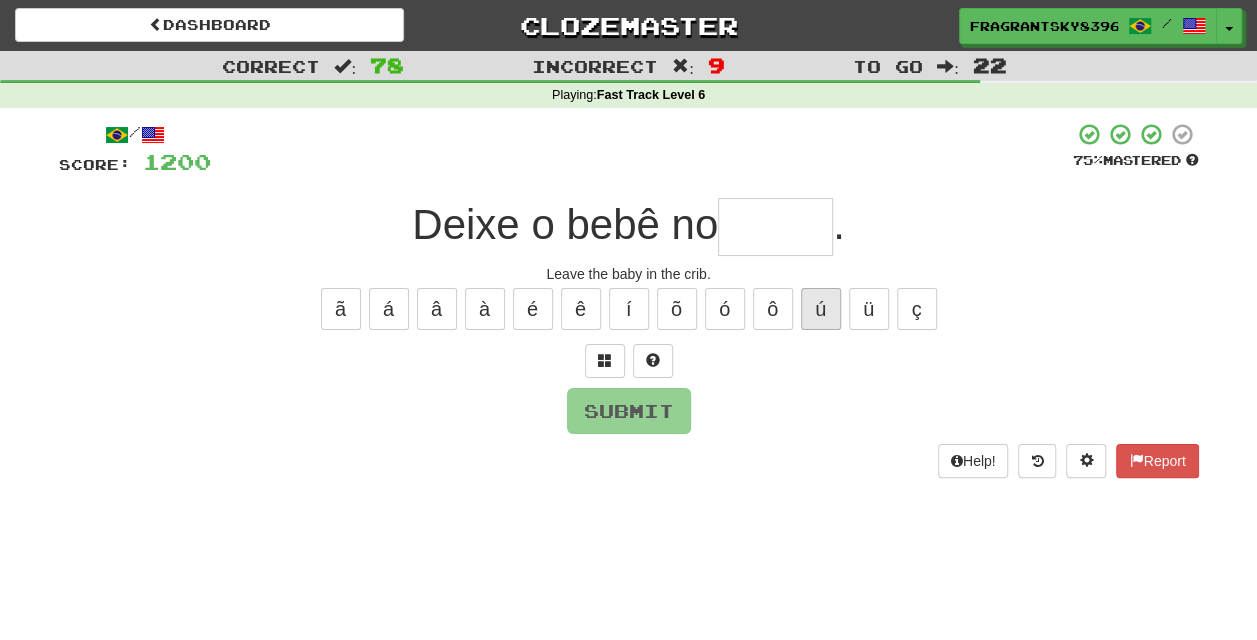type on "*" 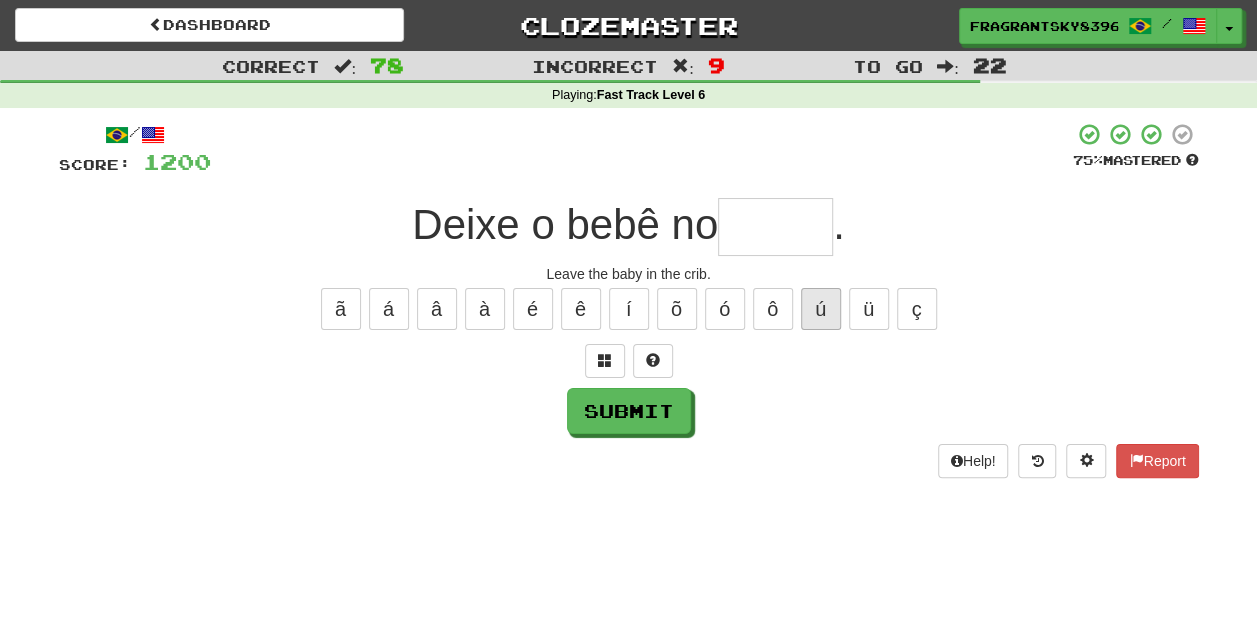 type on "*****" 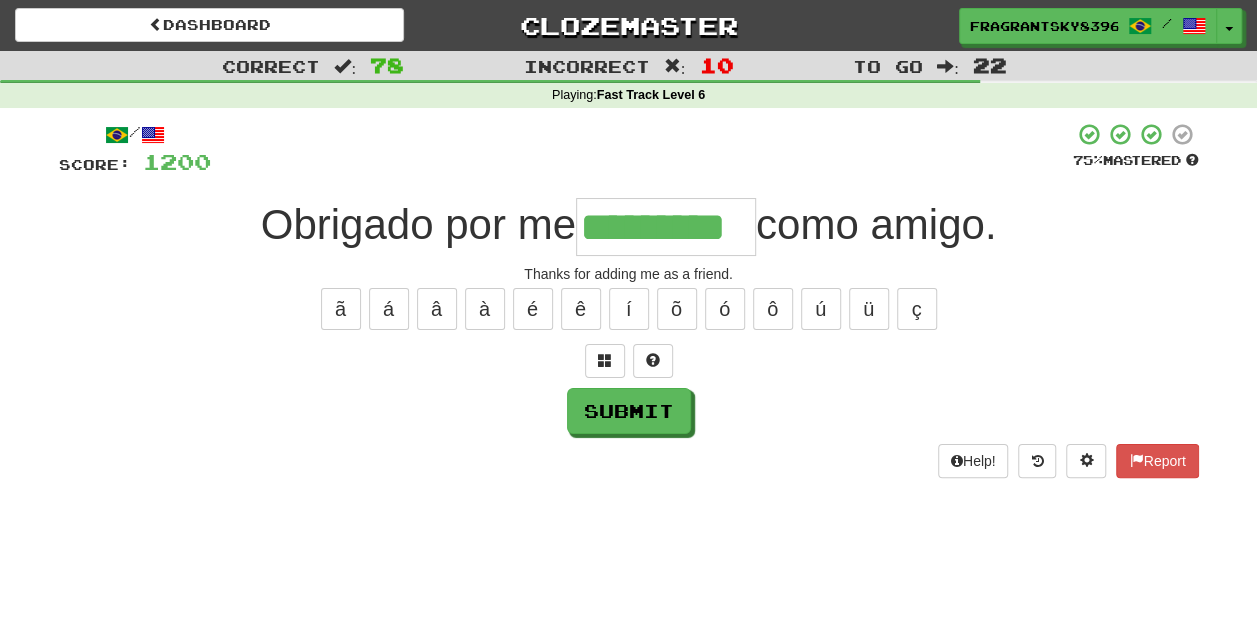 type on "*********" 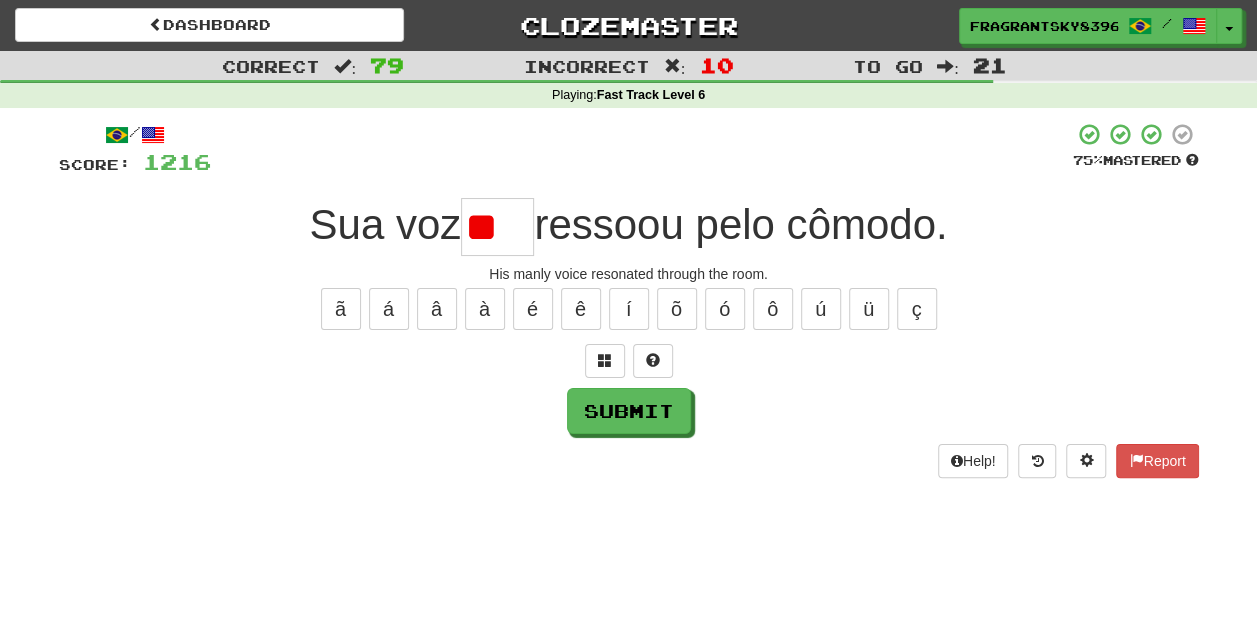 type on "*" 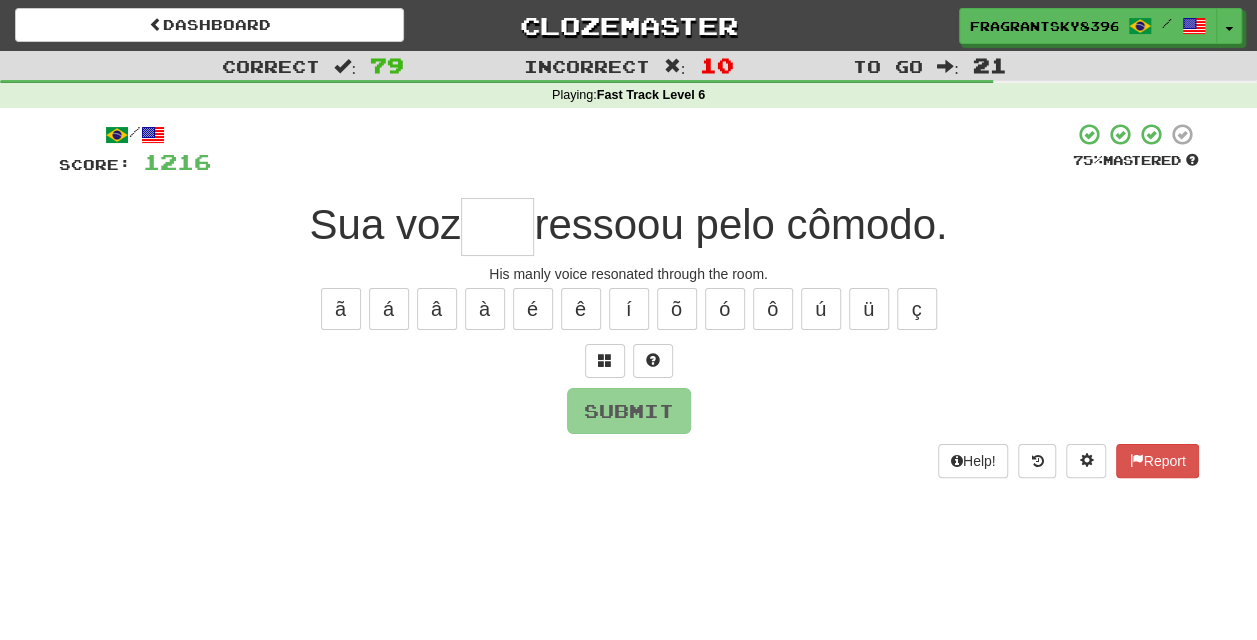 type on "*****" 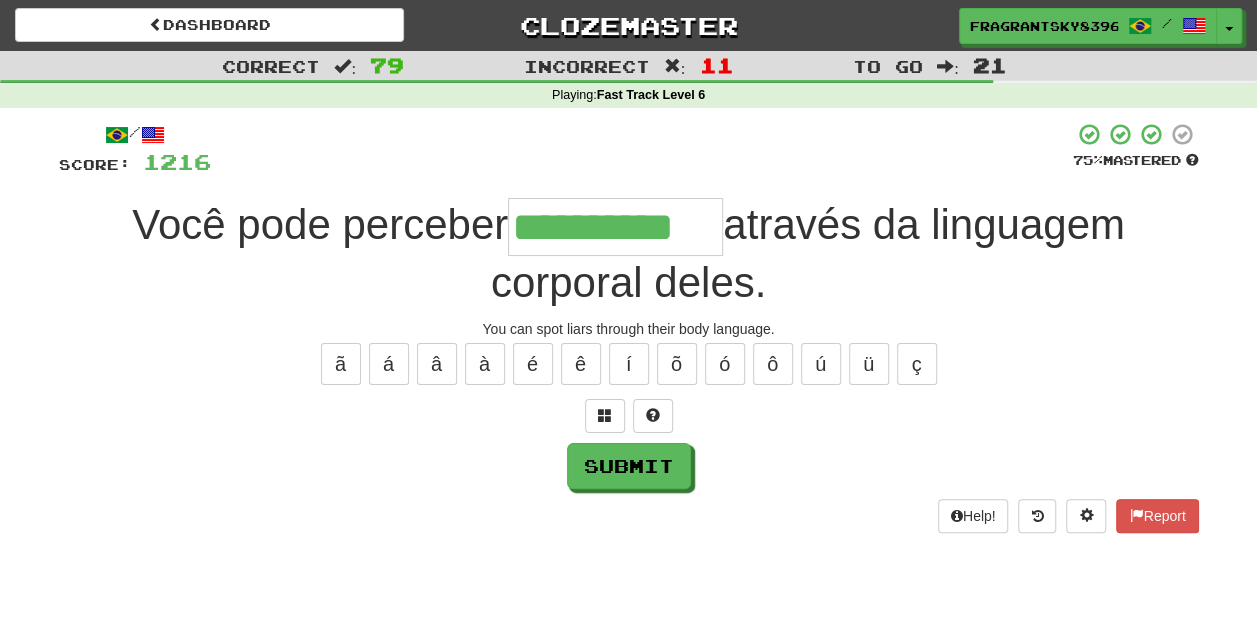 type on "**********" 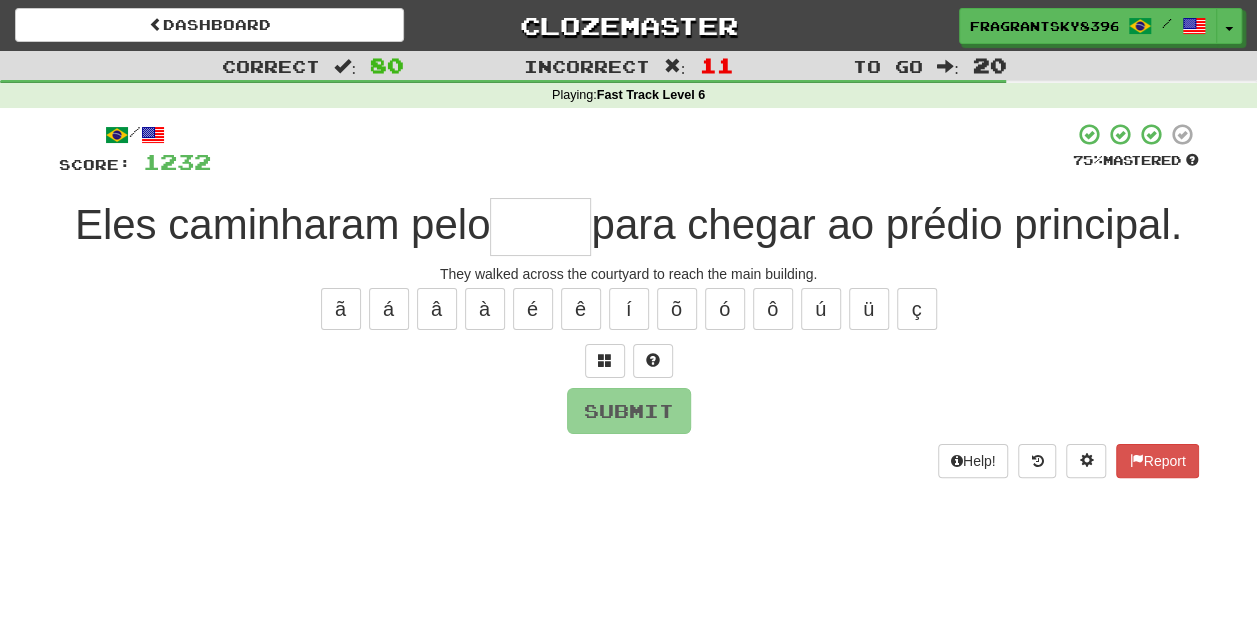 type on "*" 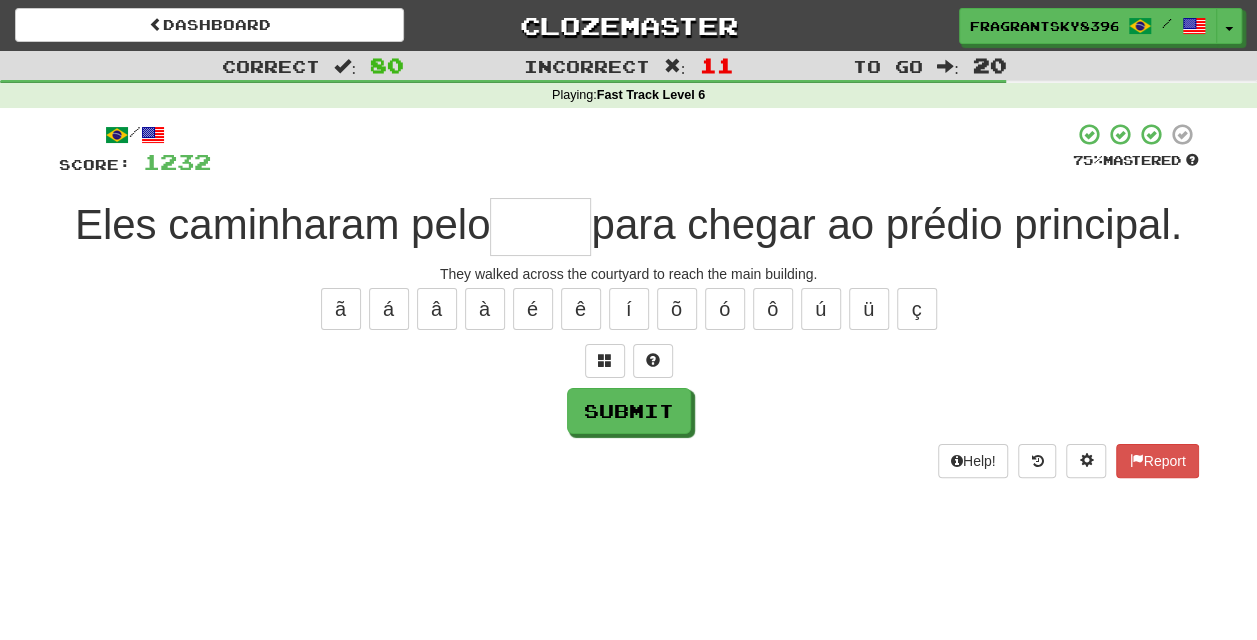 type on "*" 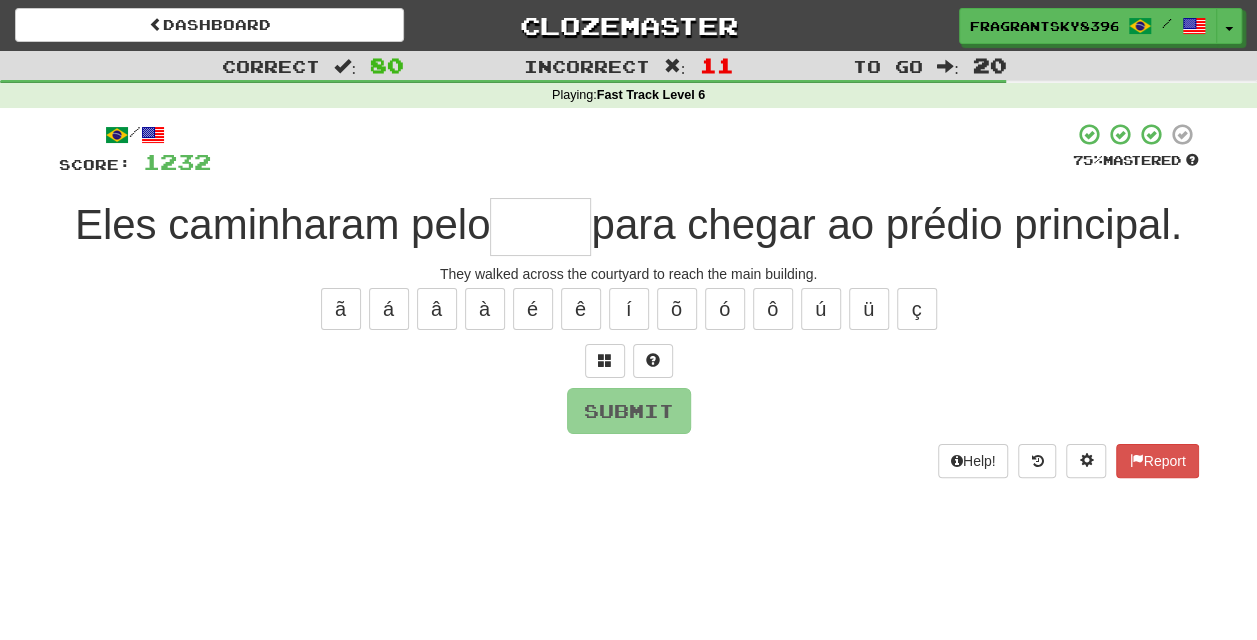 type on "*" 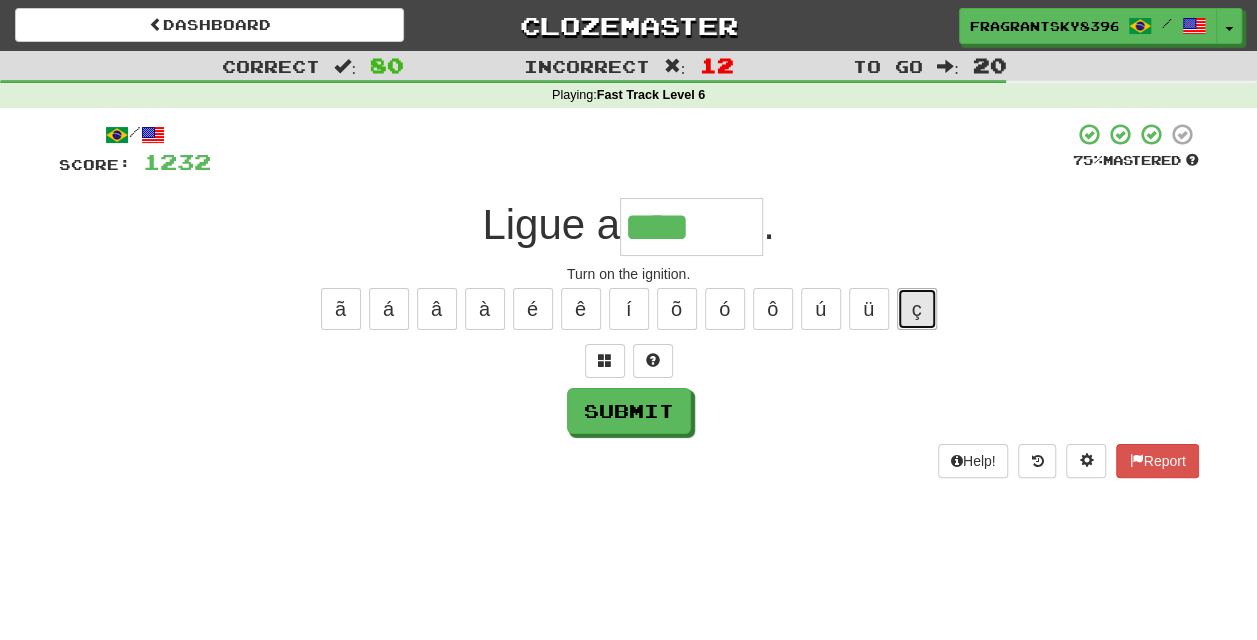 click on "ç" at bounding box center (917, 309) 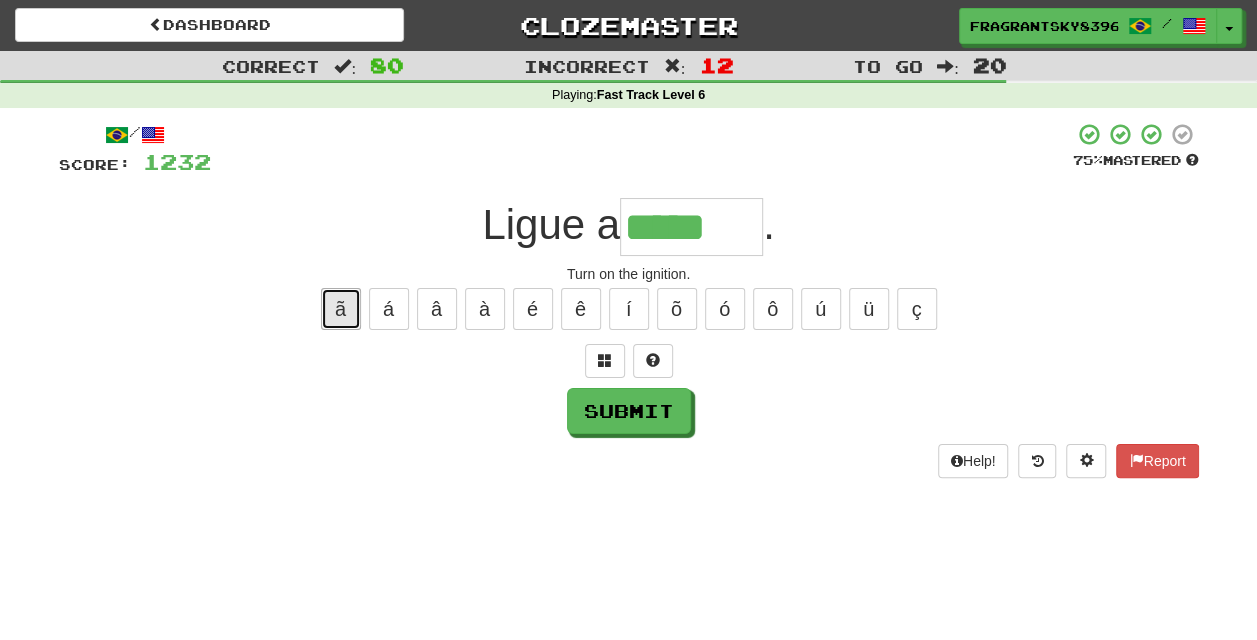click on "ã" at bounding box center (341, 309) 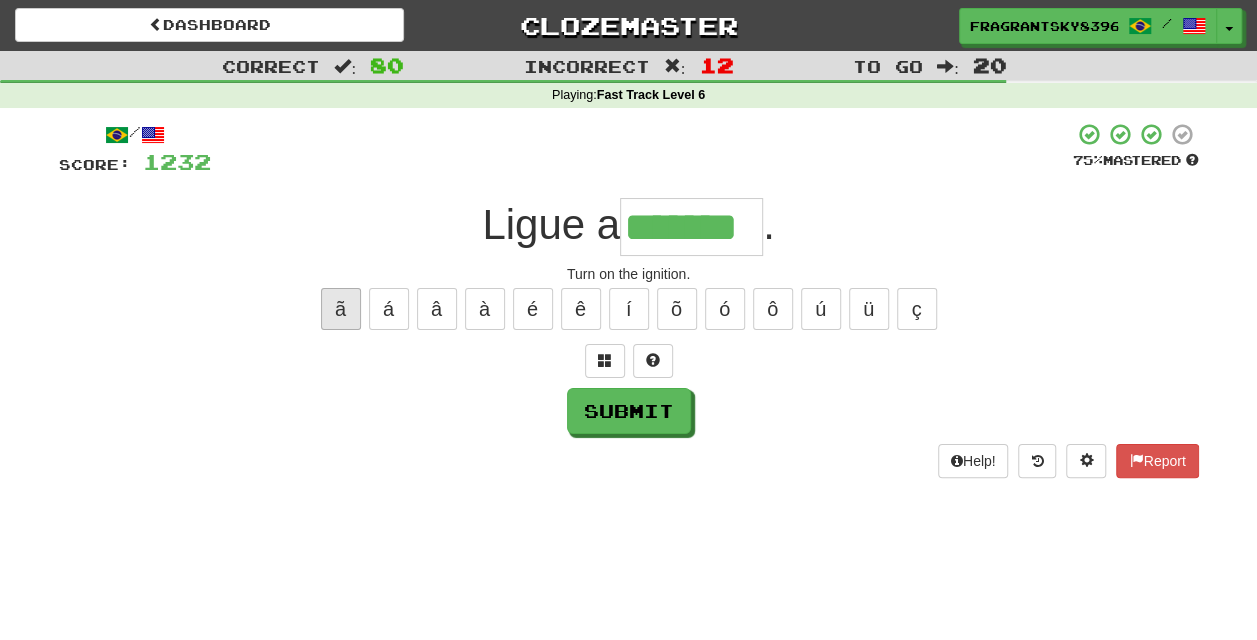 type on "*******" 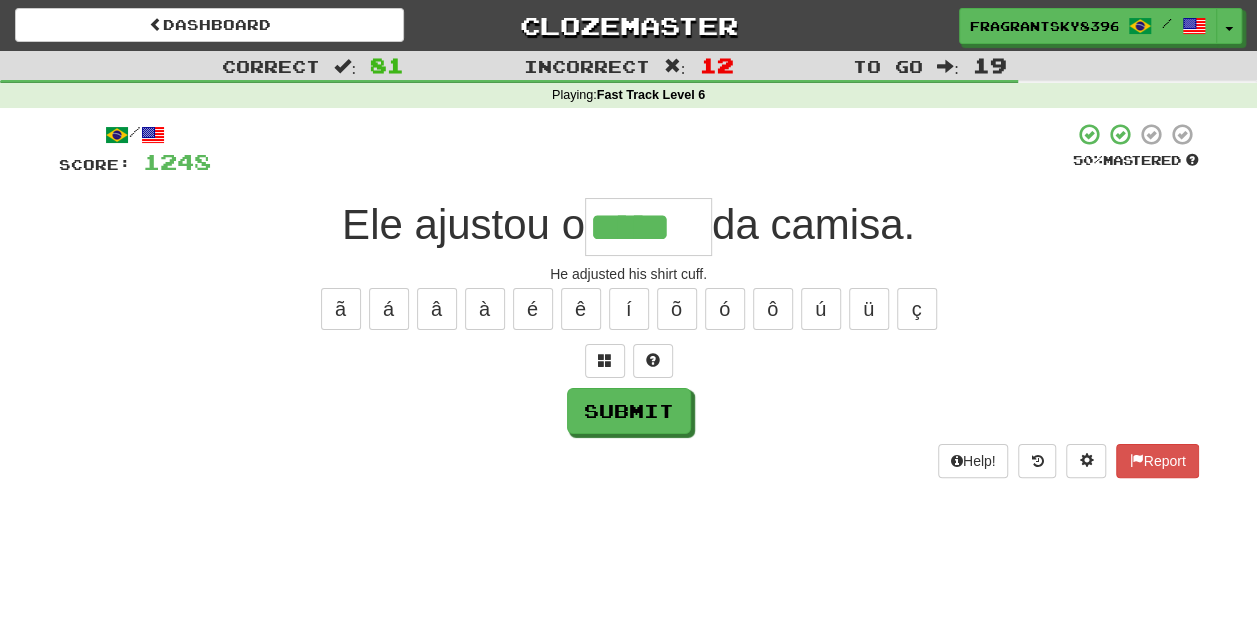 type on "*****" 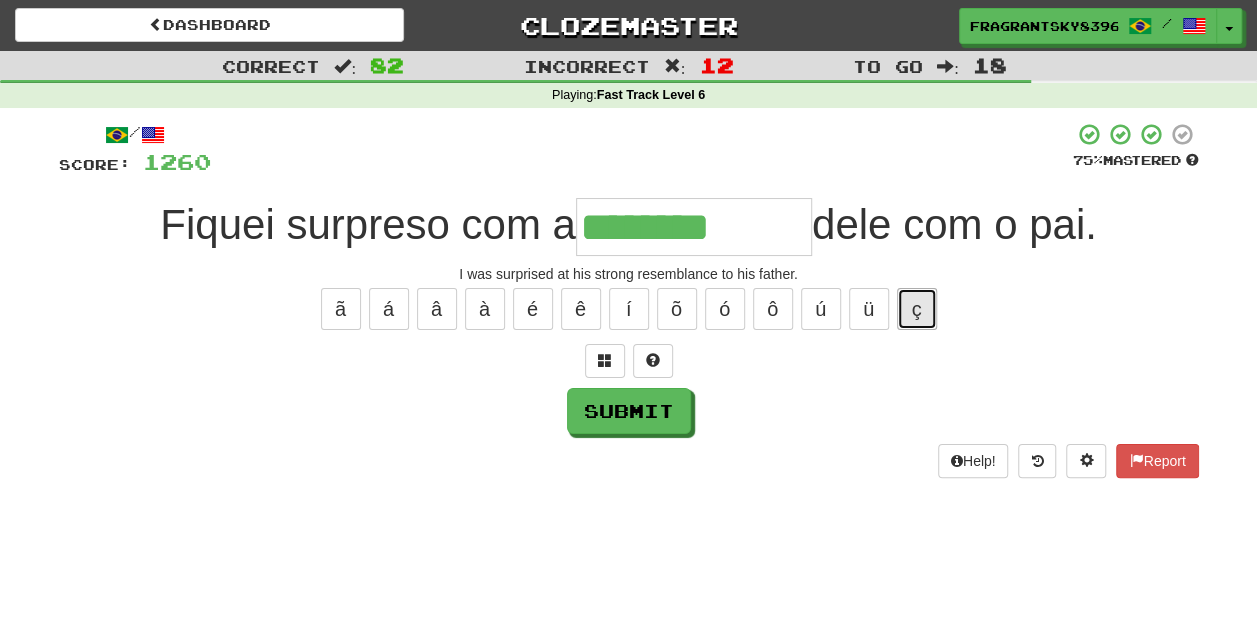 click on "ç" at bounding box center (917, 309) 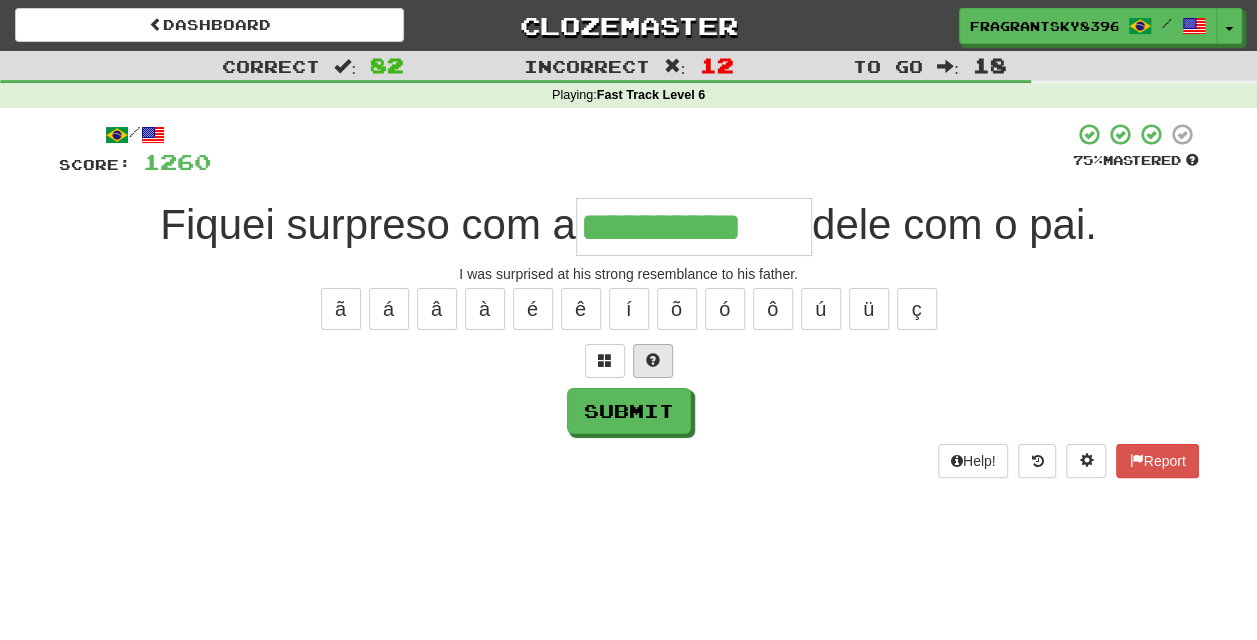 type on "**********" 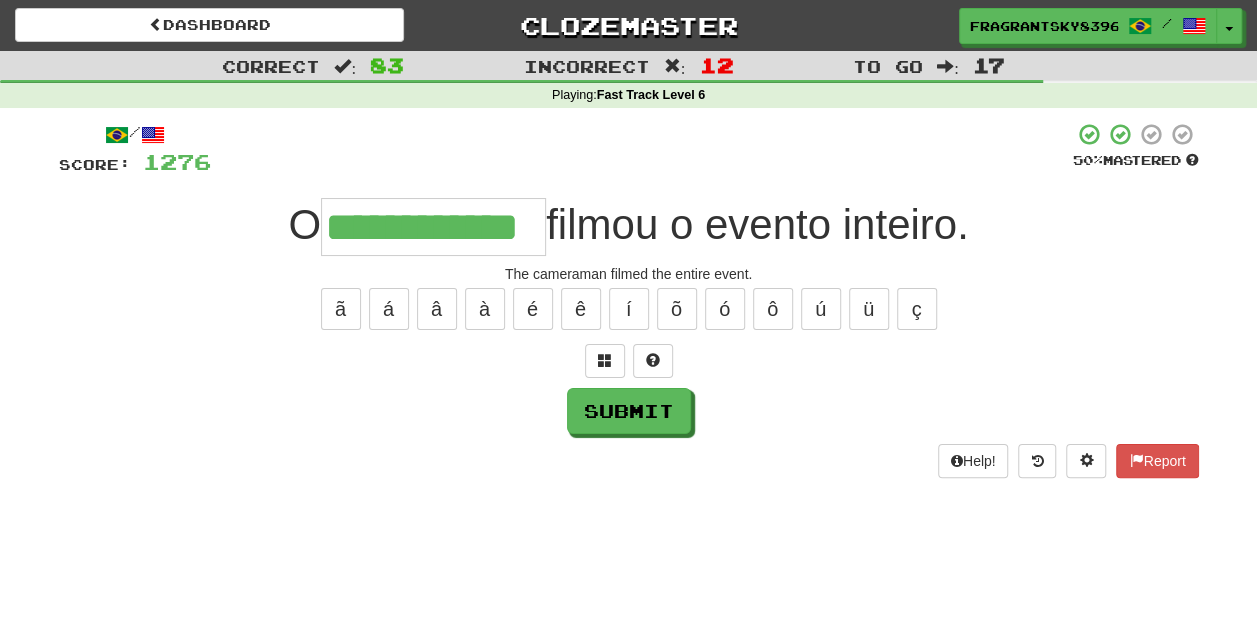 type on "**********" 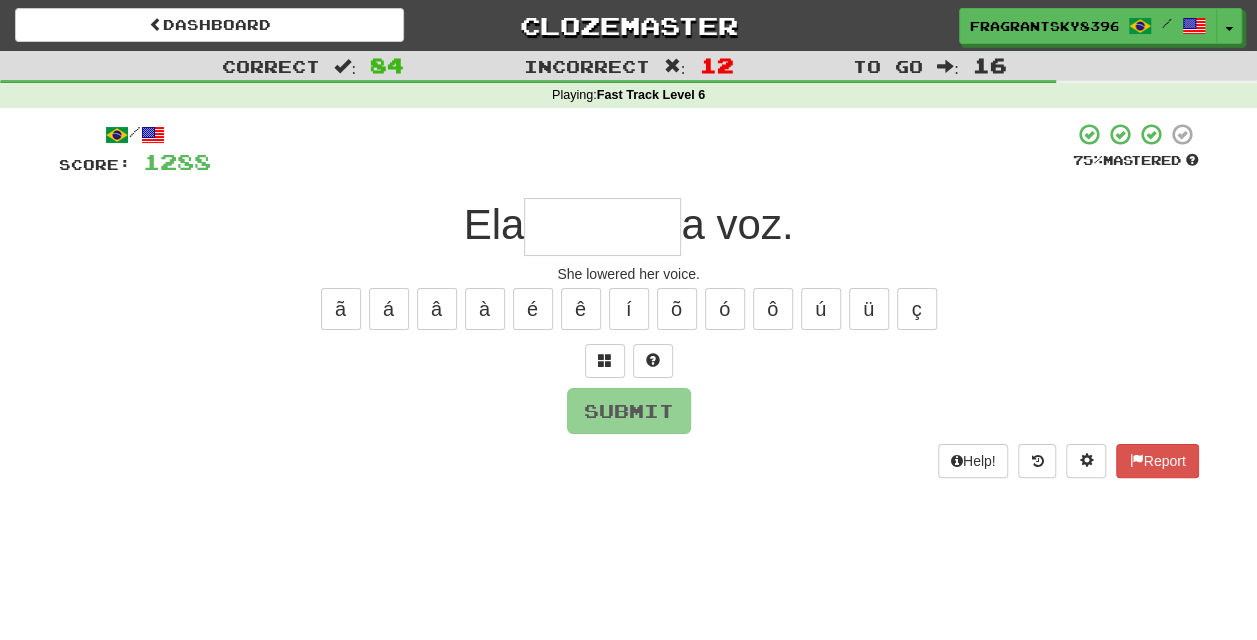 type on "*" 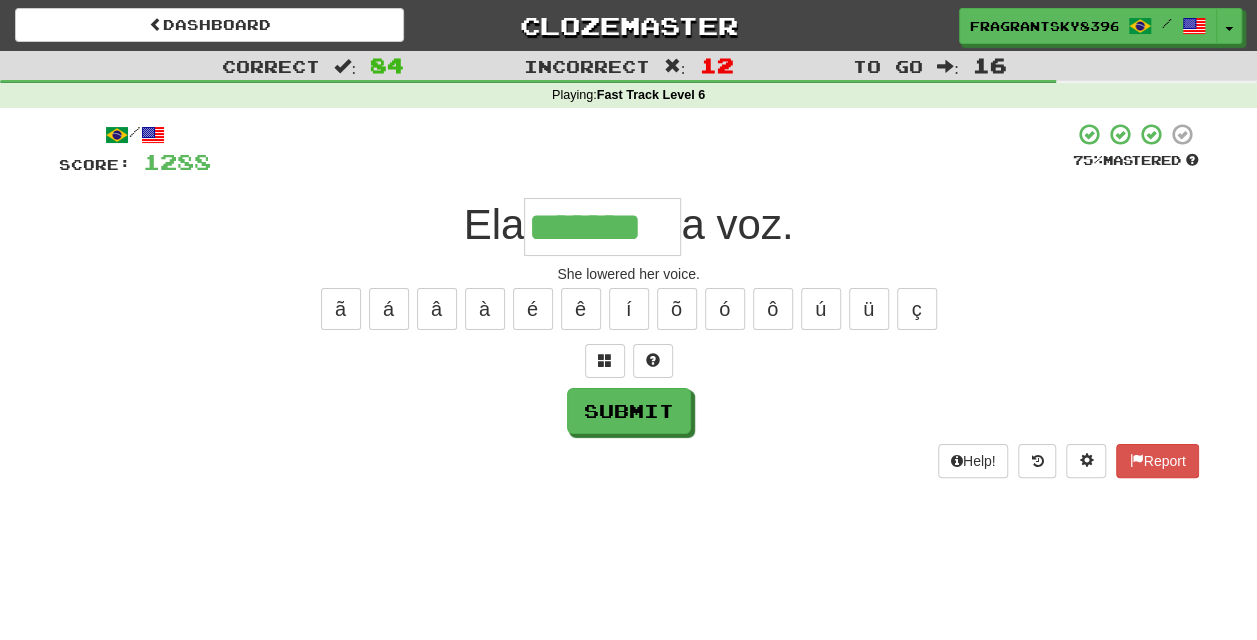 type on "*******" 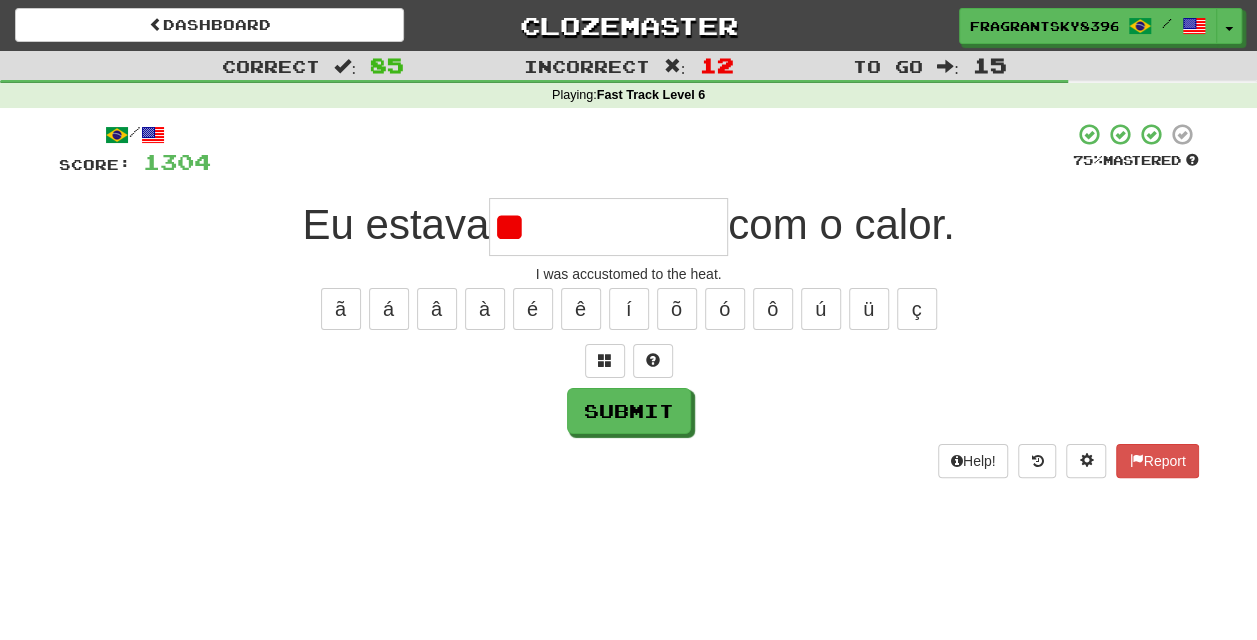 type on "*" 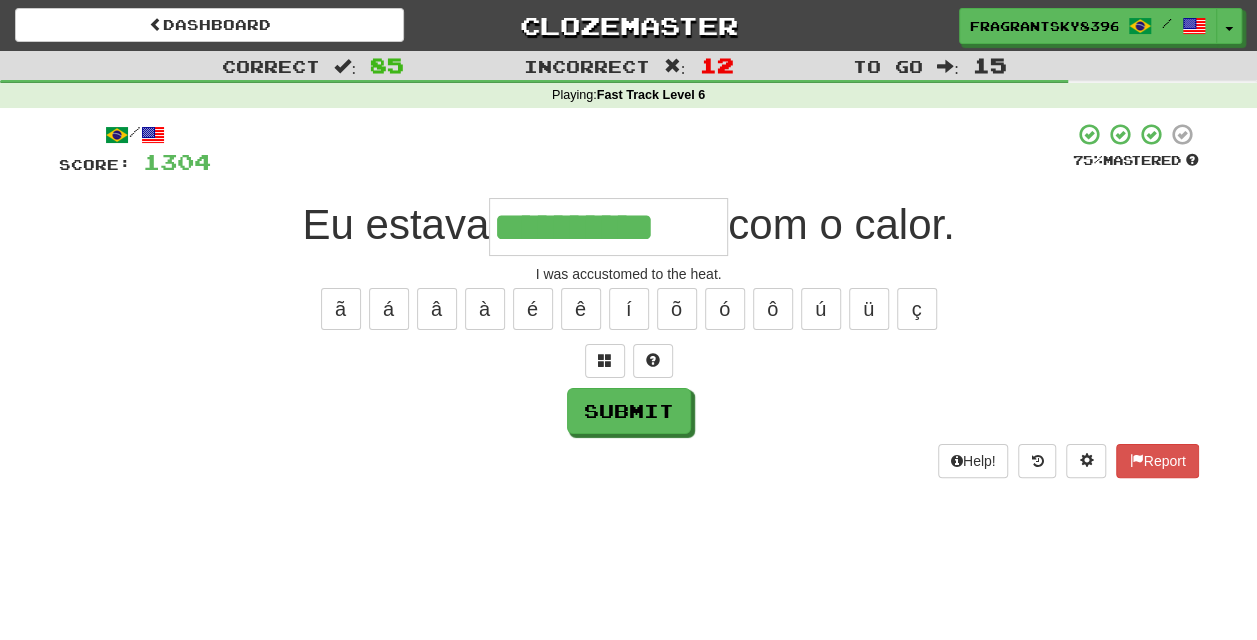 type on "**********" 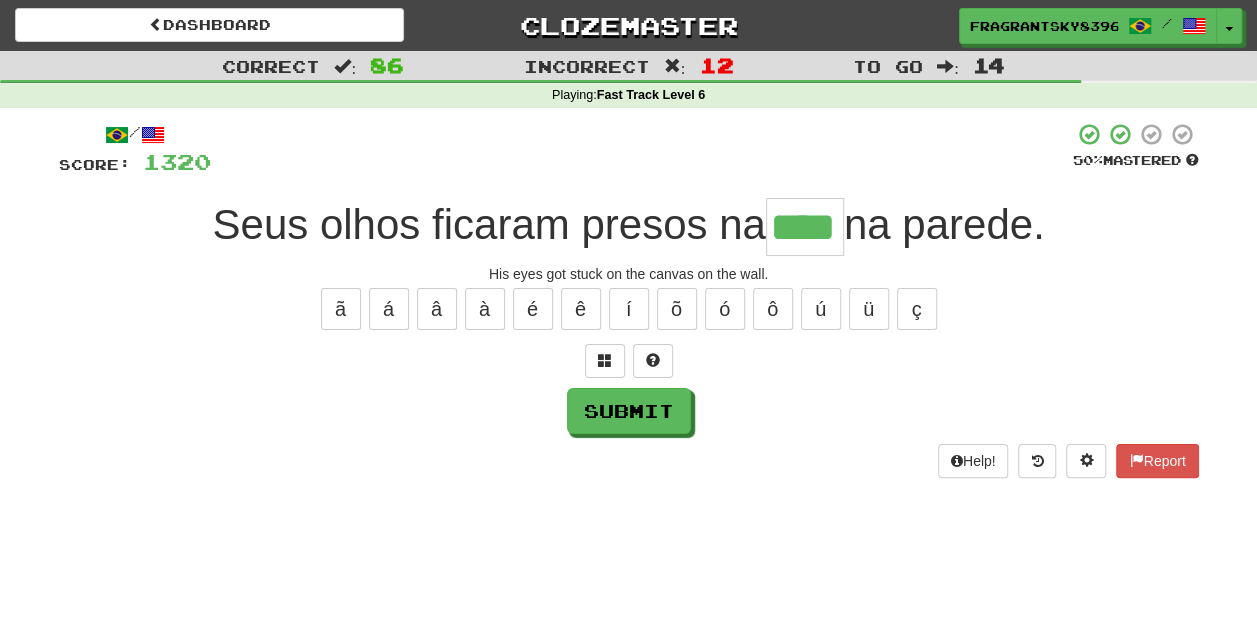 type on "****" 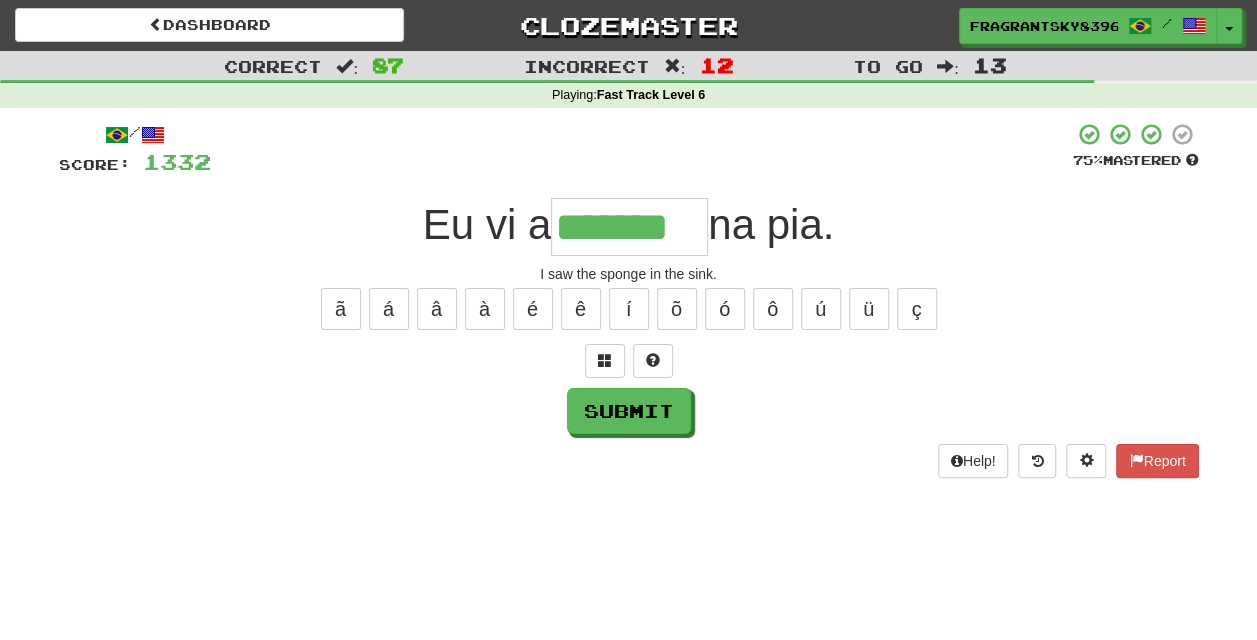 type on "*******" 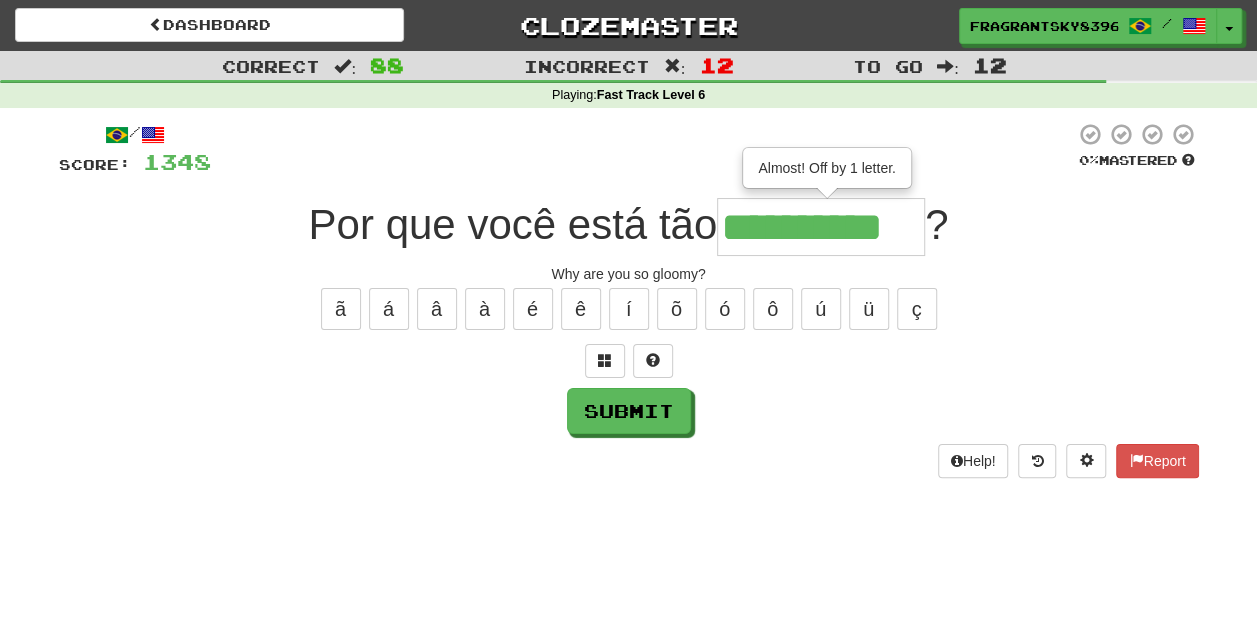 type on "**********" 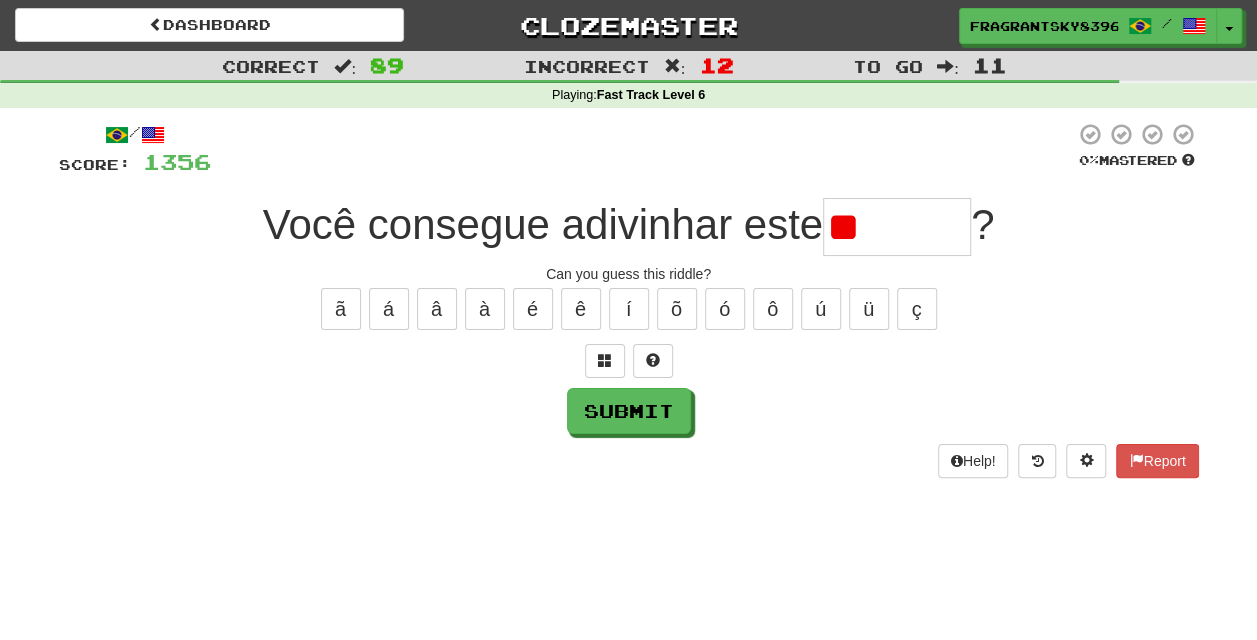 type on "*" 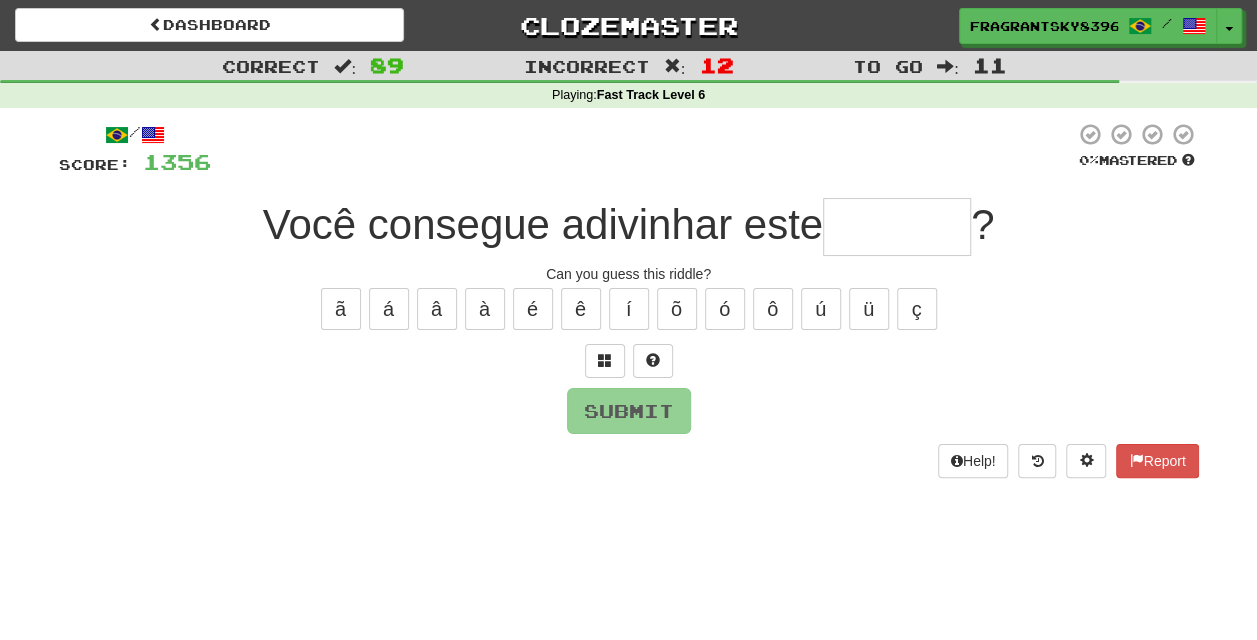 type on "*" 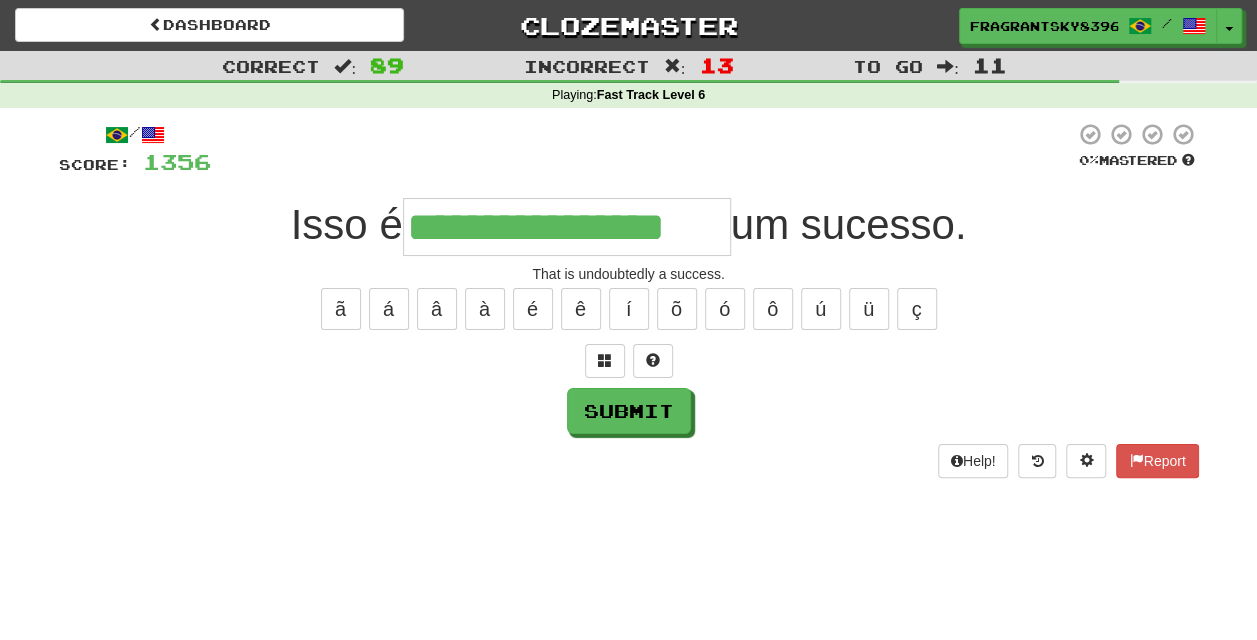 type on "**********" 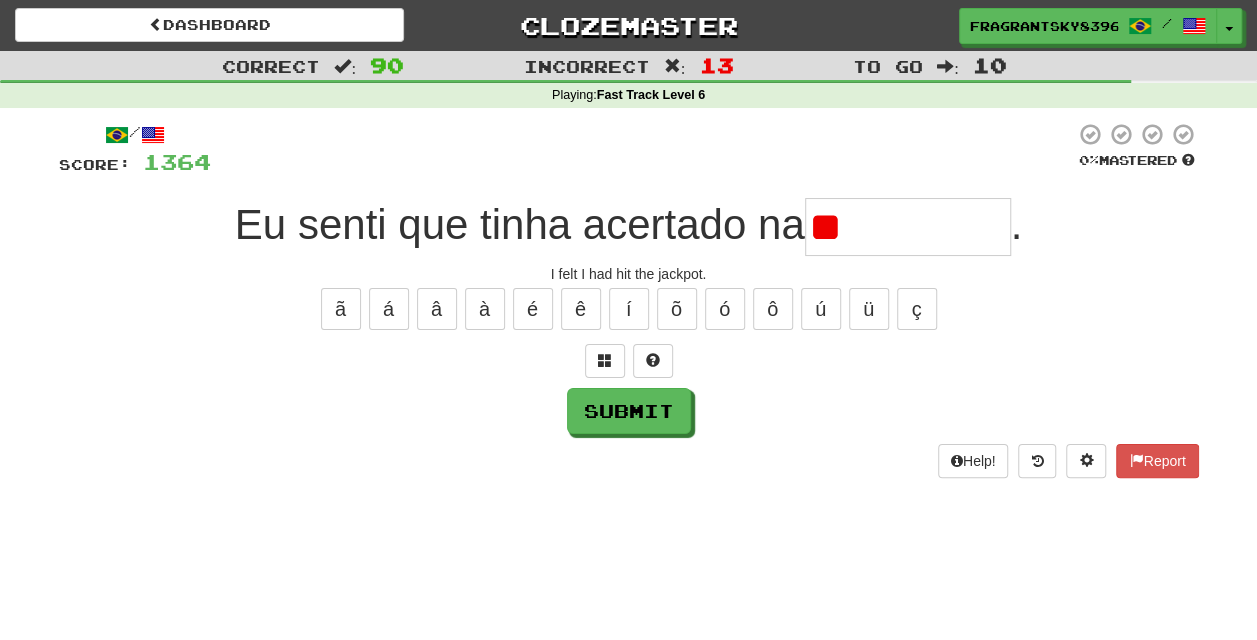 type on "*" 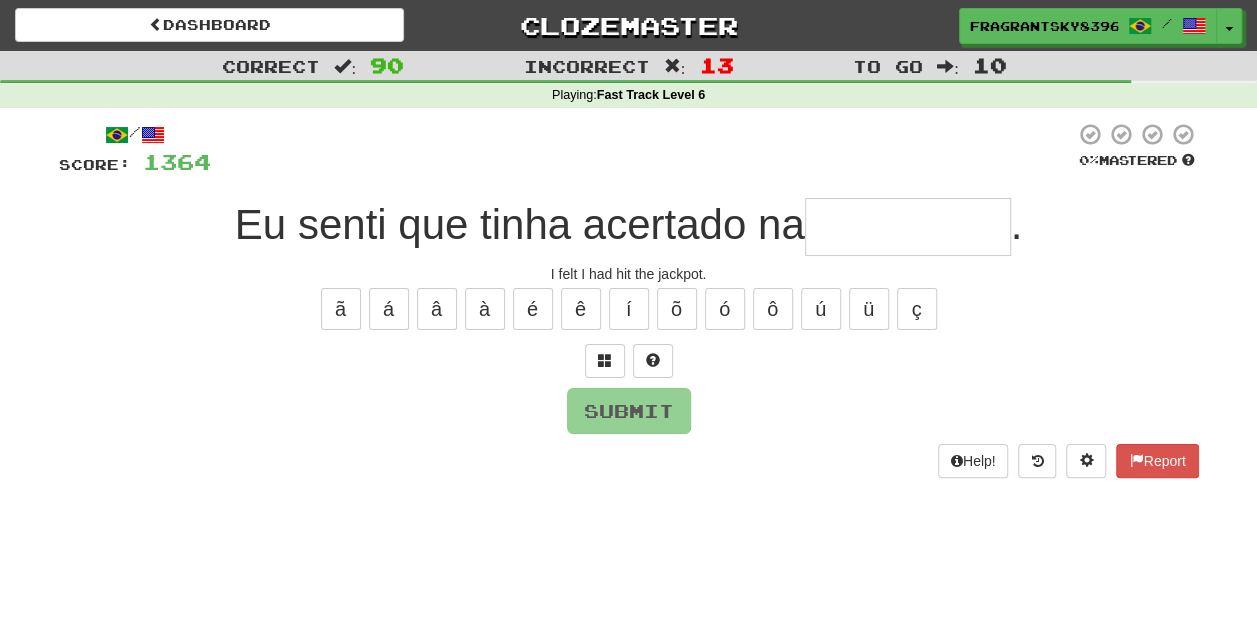 type on "*" 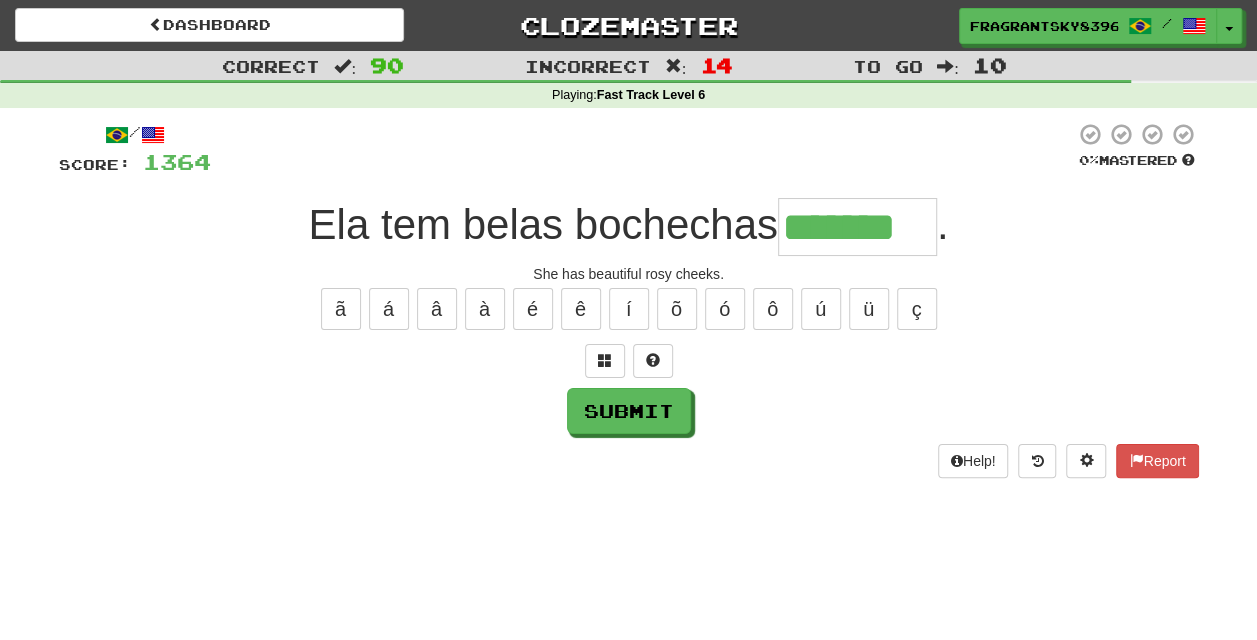 type on "*******" 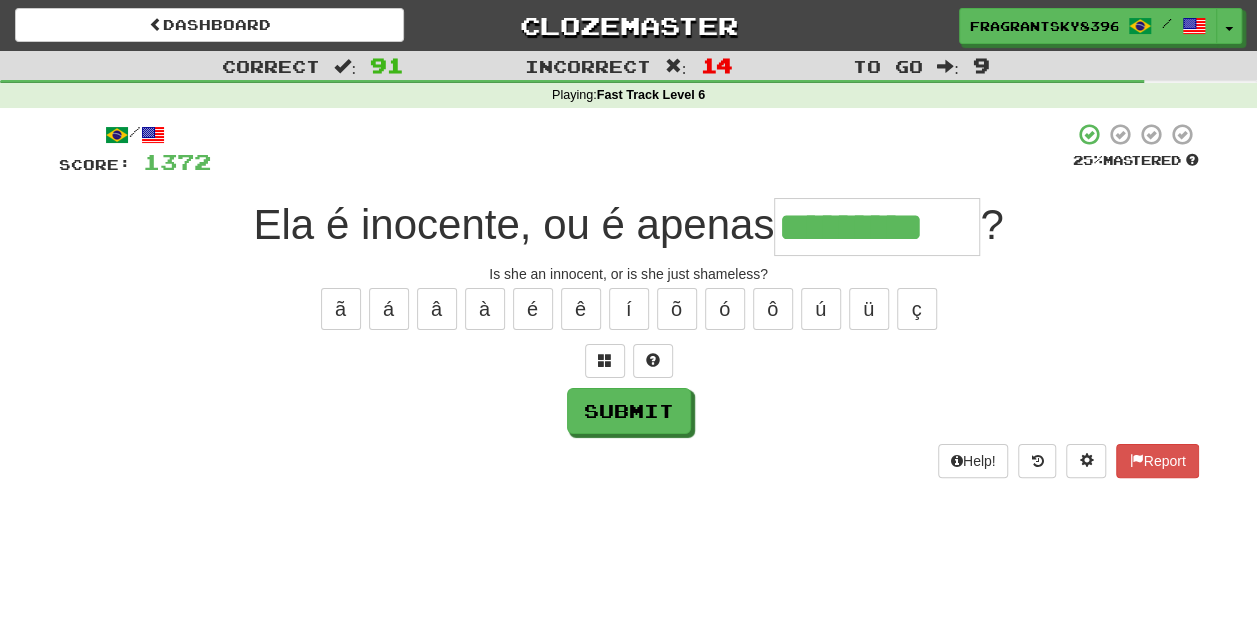 type on "*********" 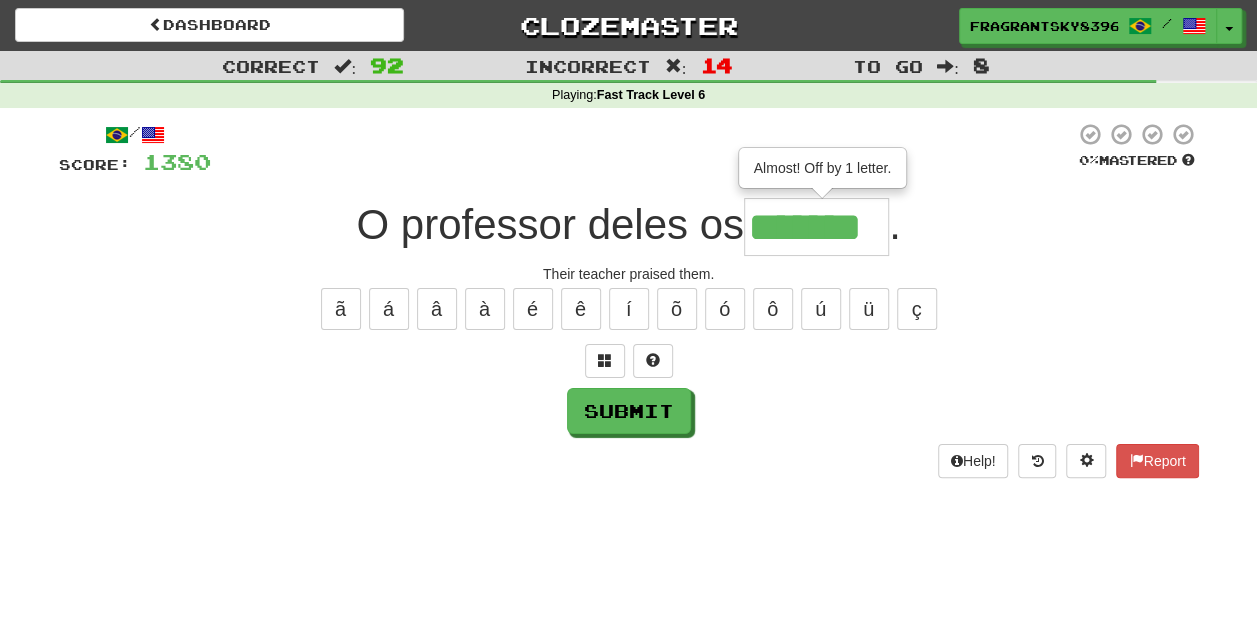 type on "*******" 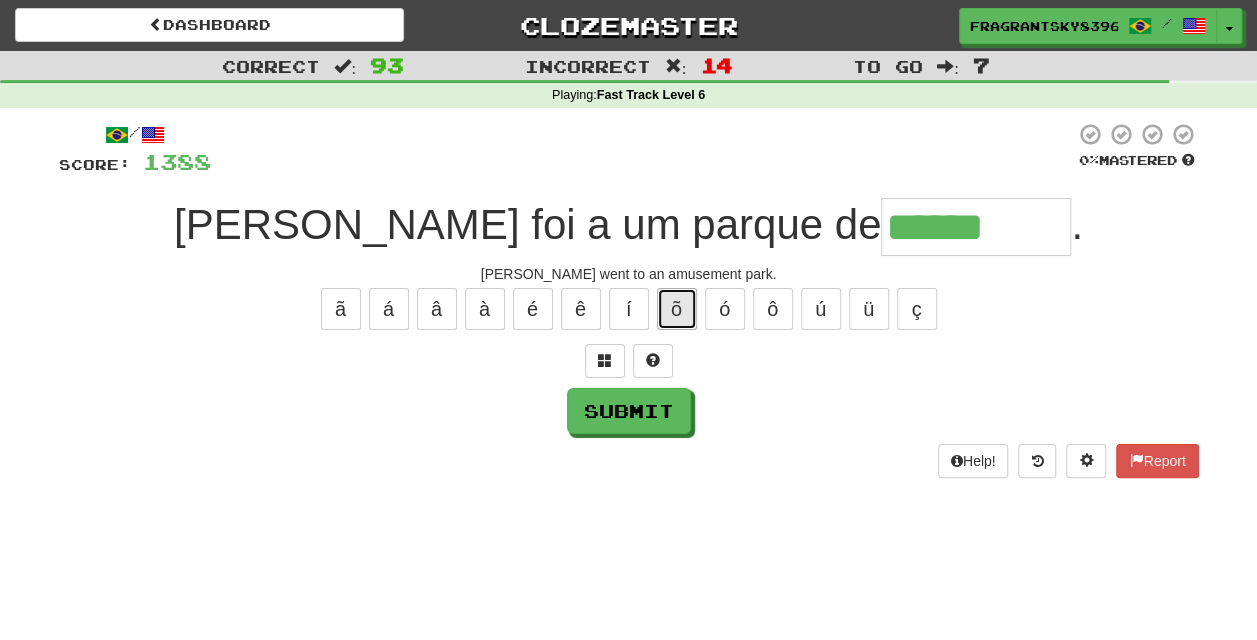 click on "õ" at bounding box center [677, 309] 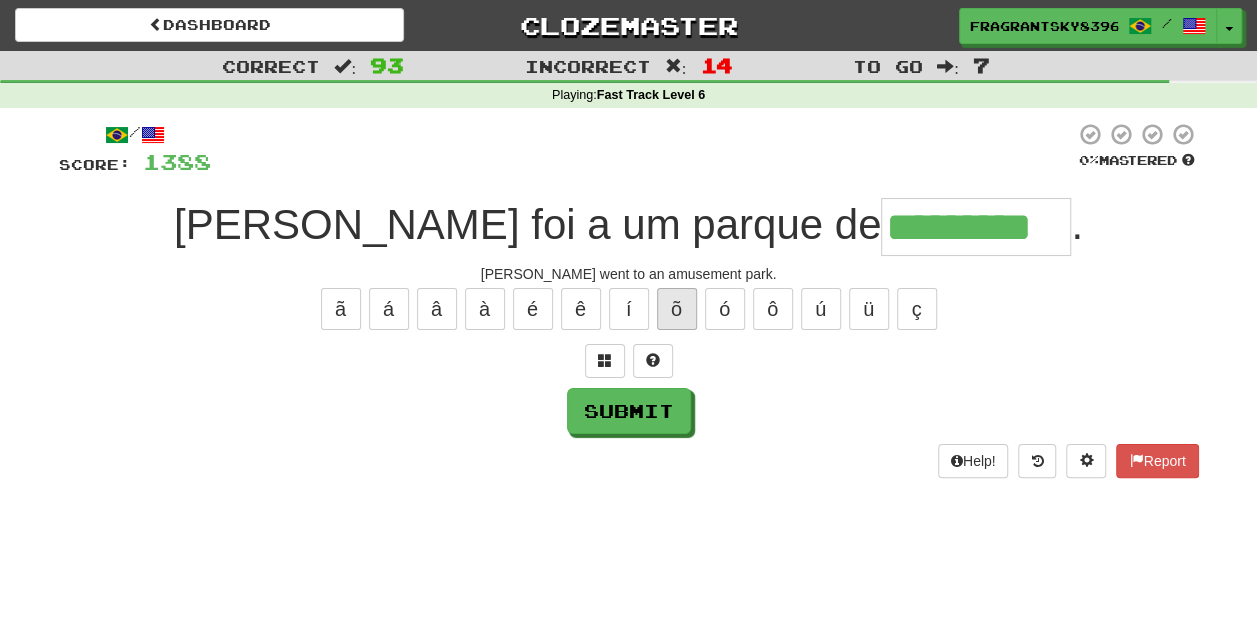 type on "*********" 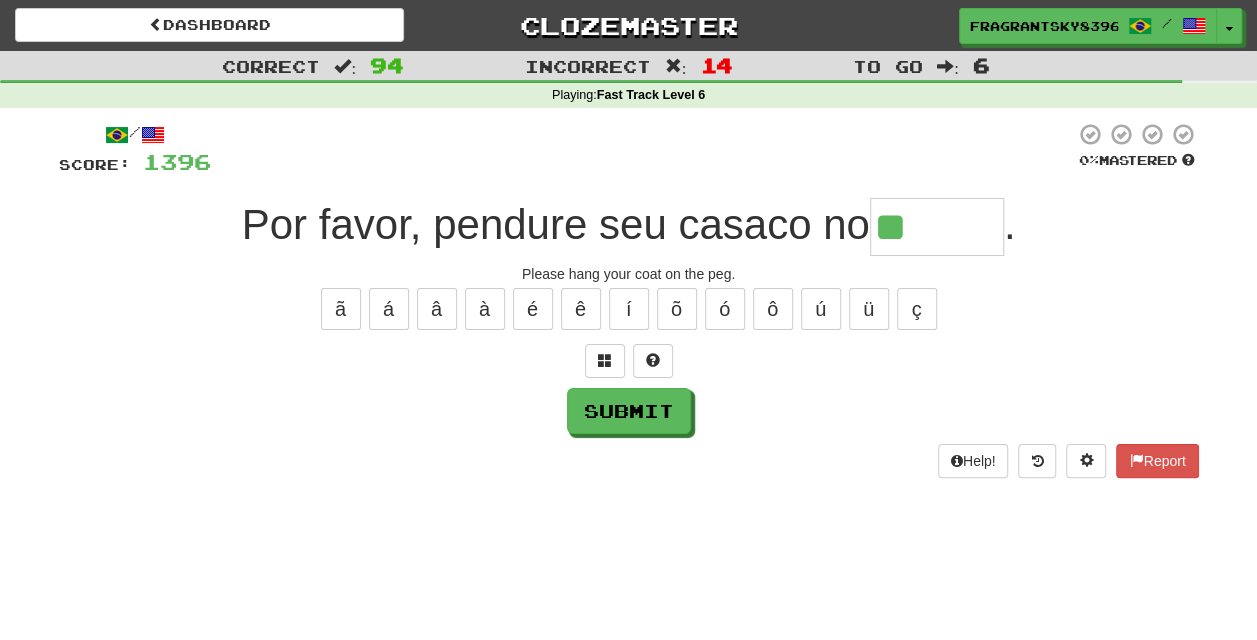 type on "******" 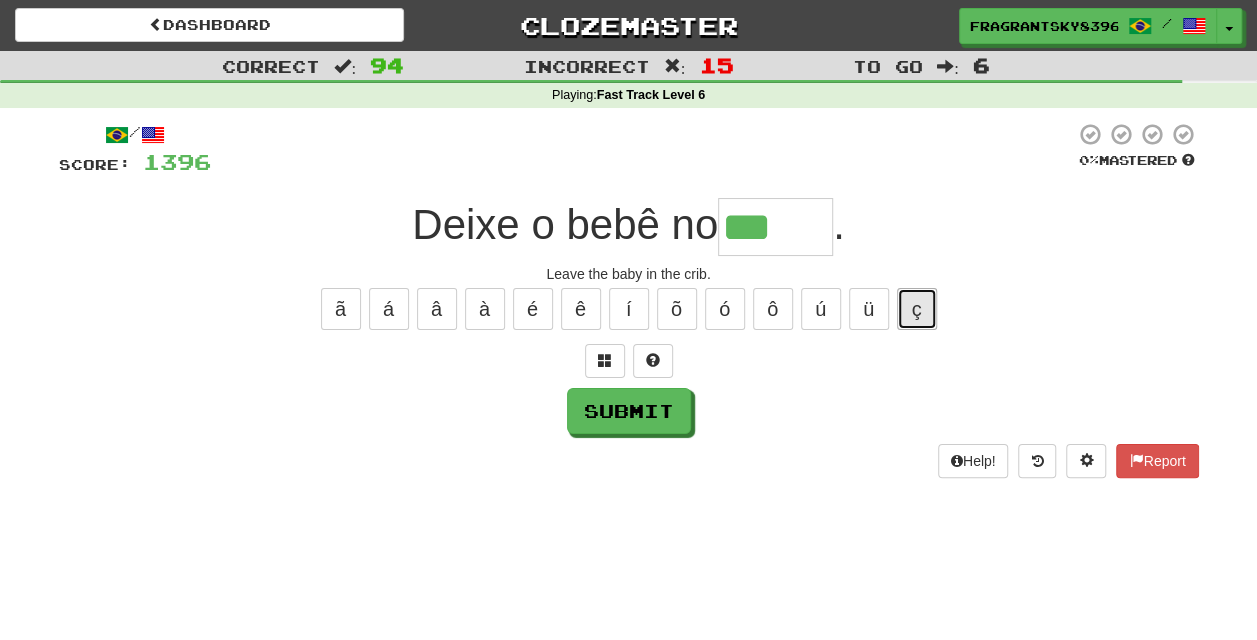 click on "ç" at bounding box center (917, 309) 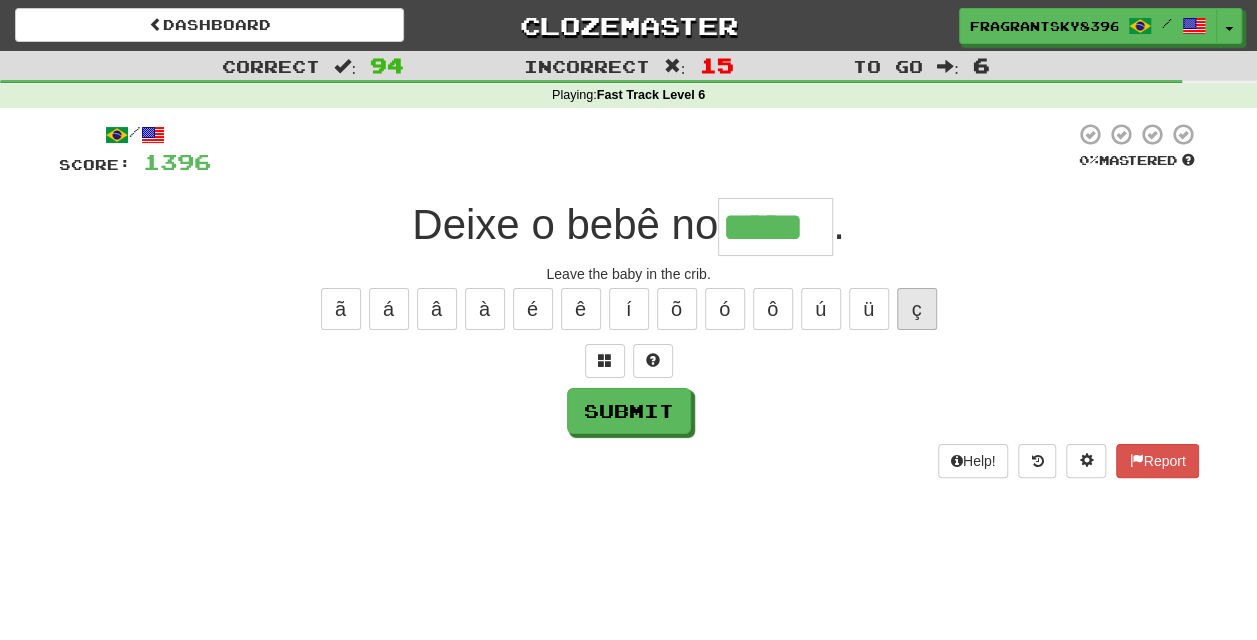 type on "*****" 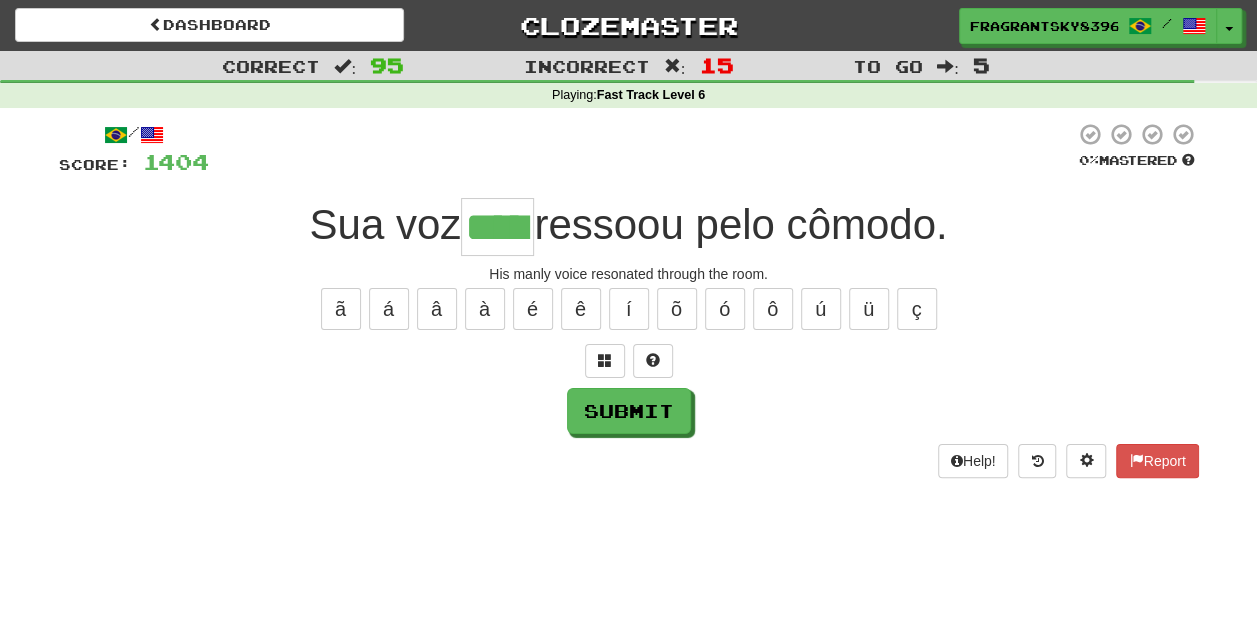 type on "*****" 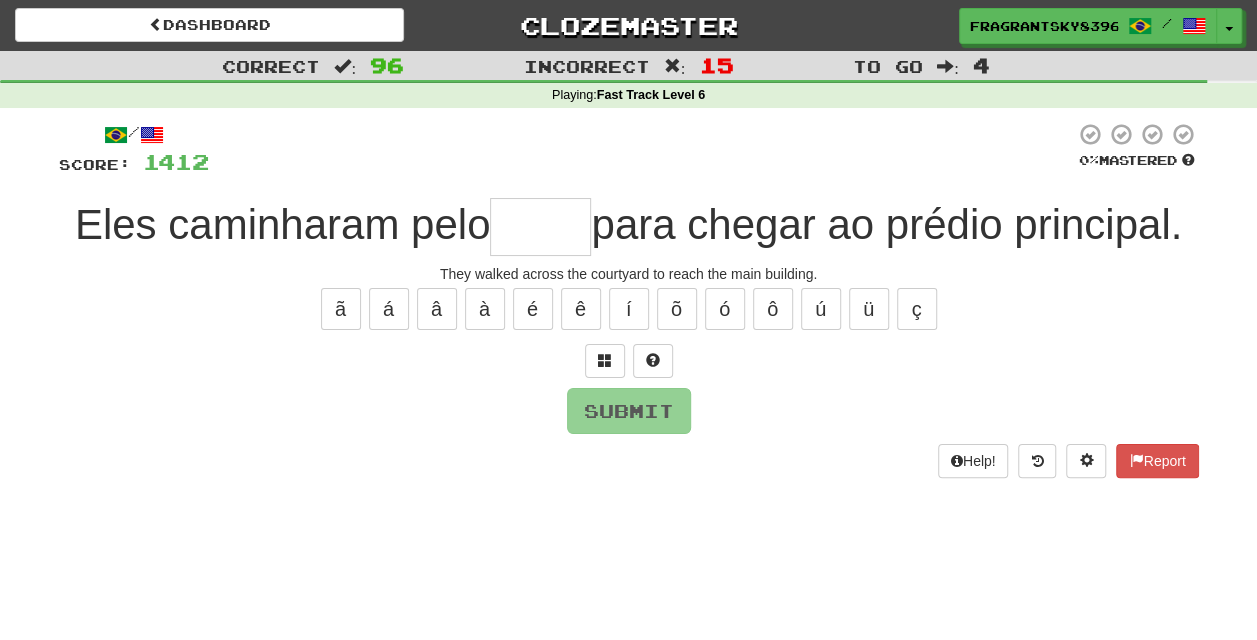 type on "*****" 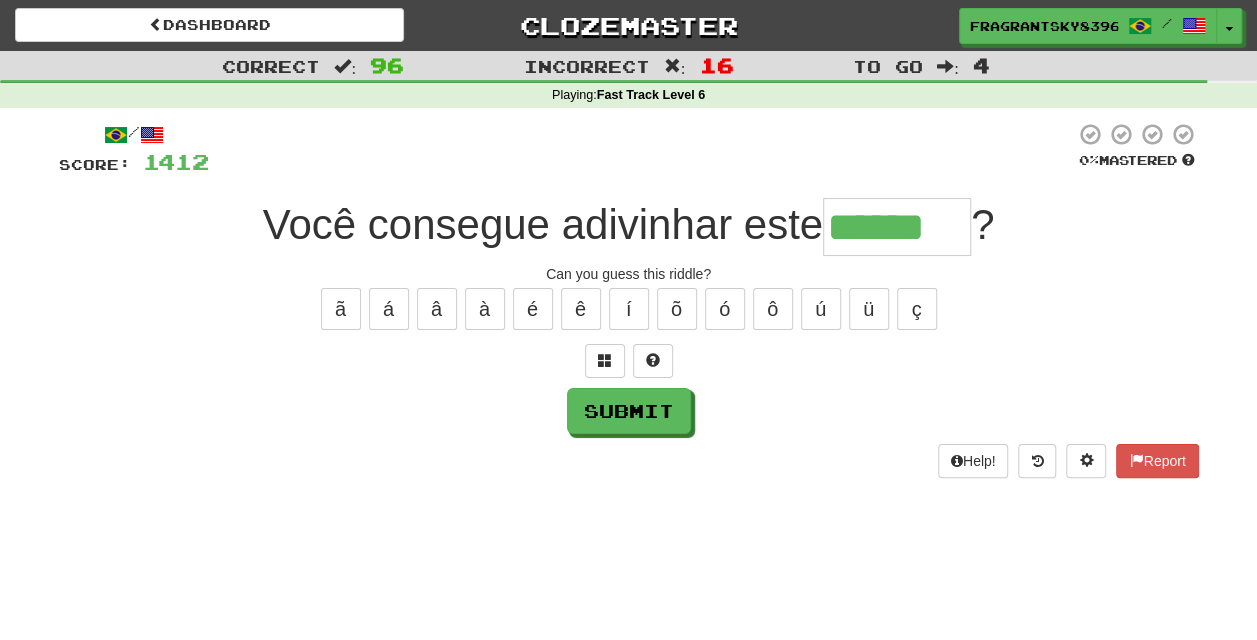 type on "******" 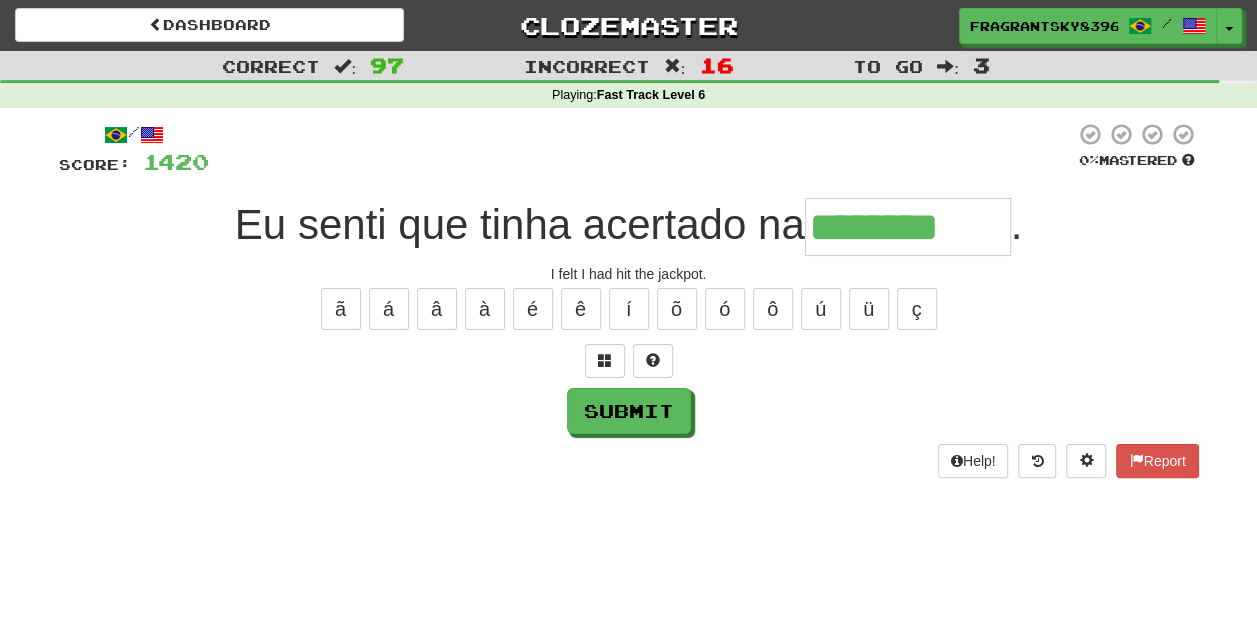 type on "********" 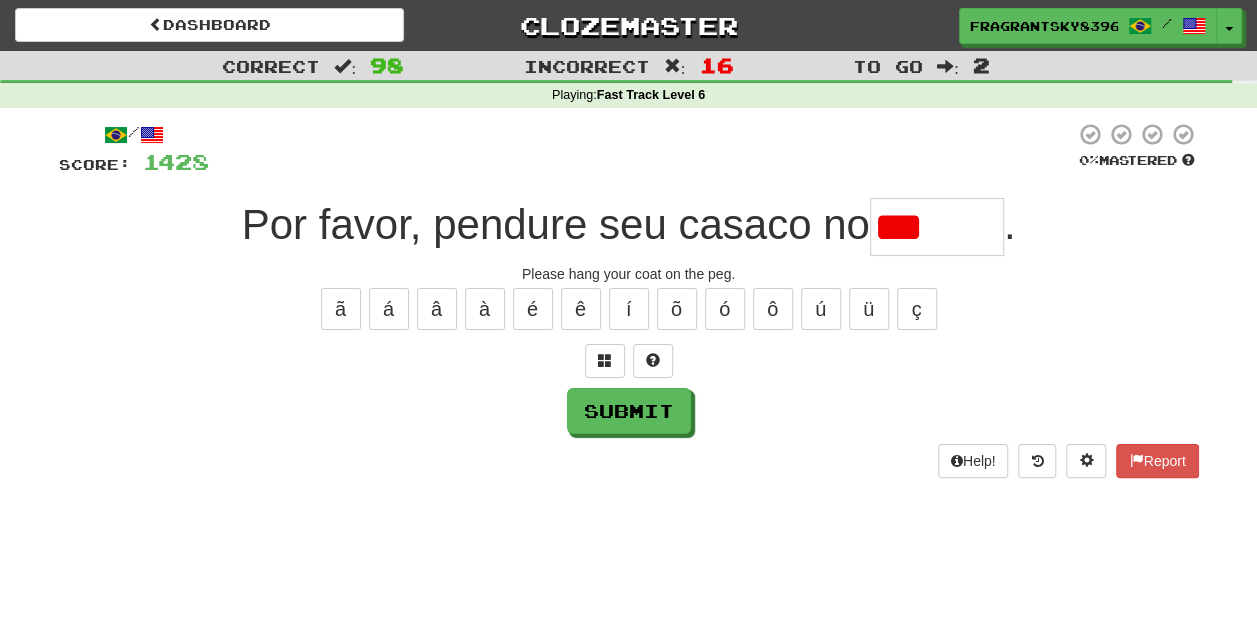 type on "******" 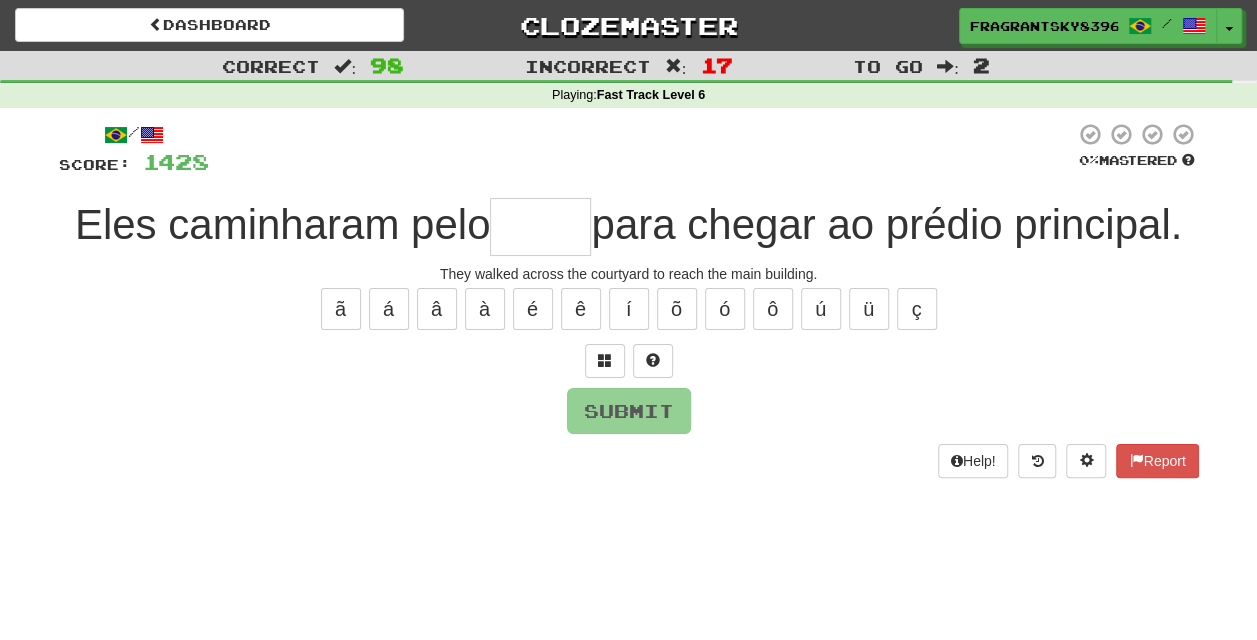 type on "*****" 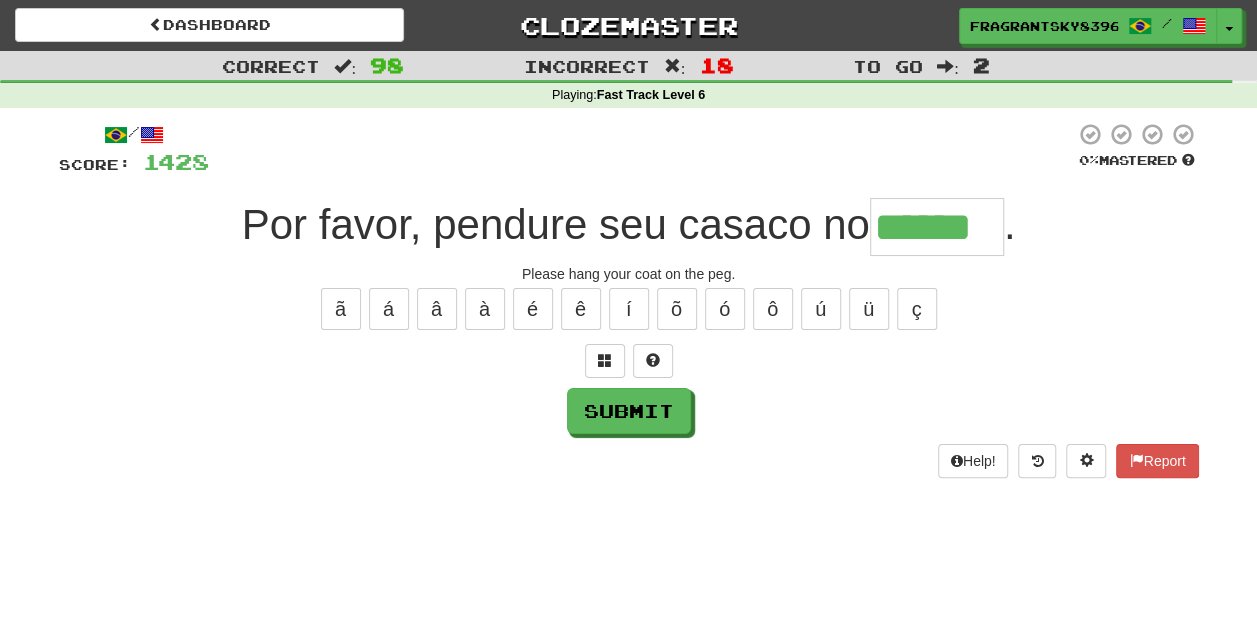 type on "******" 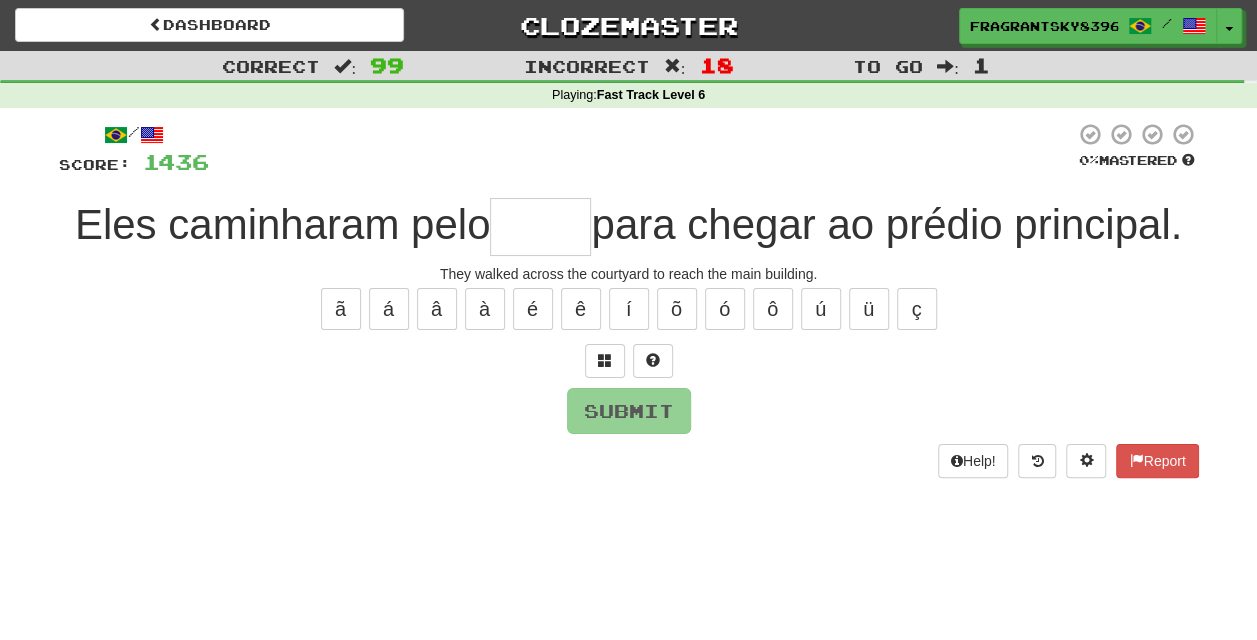 type on "*****" 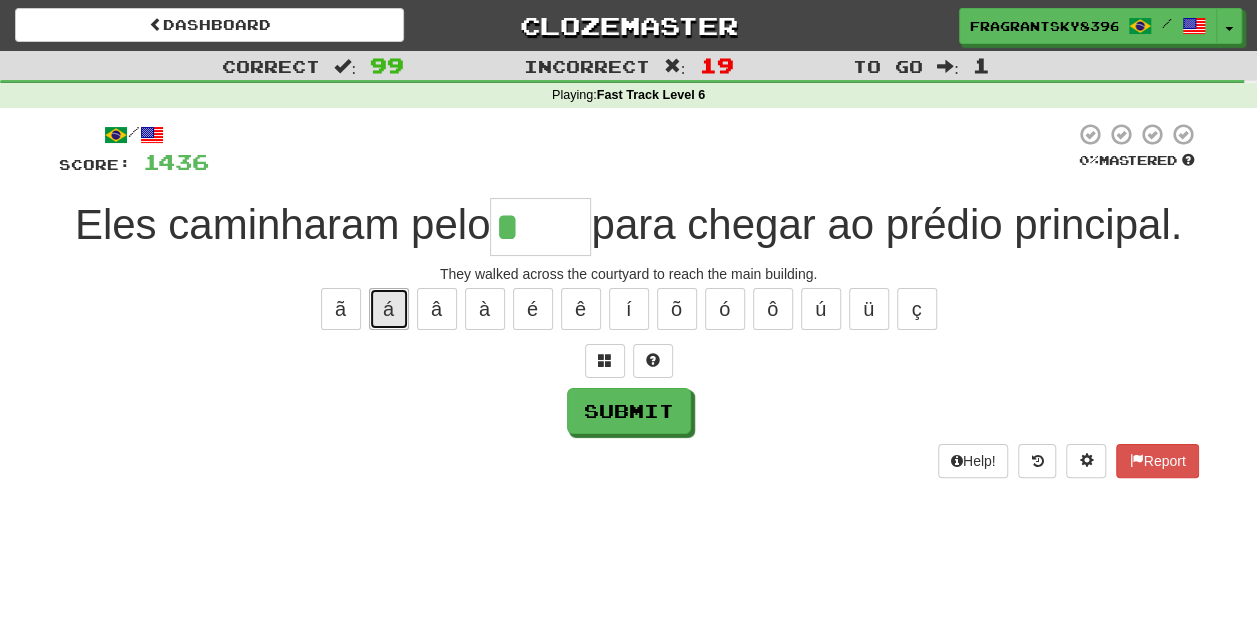 click on "á" at bounding box center (389, 309) 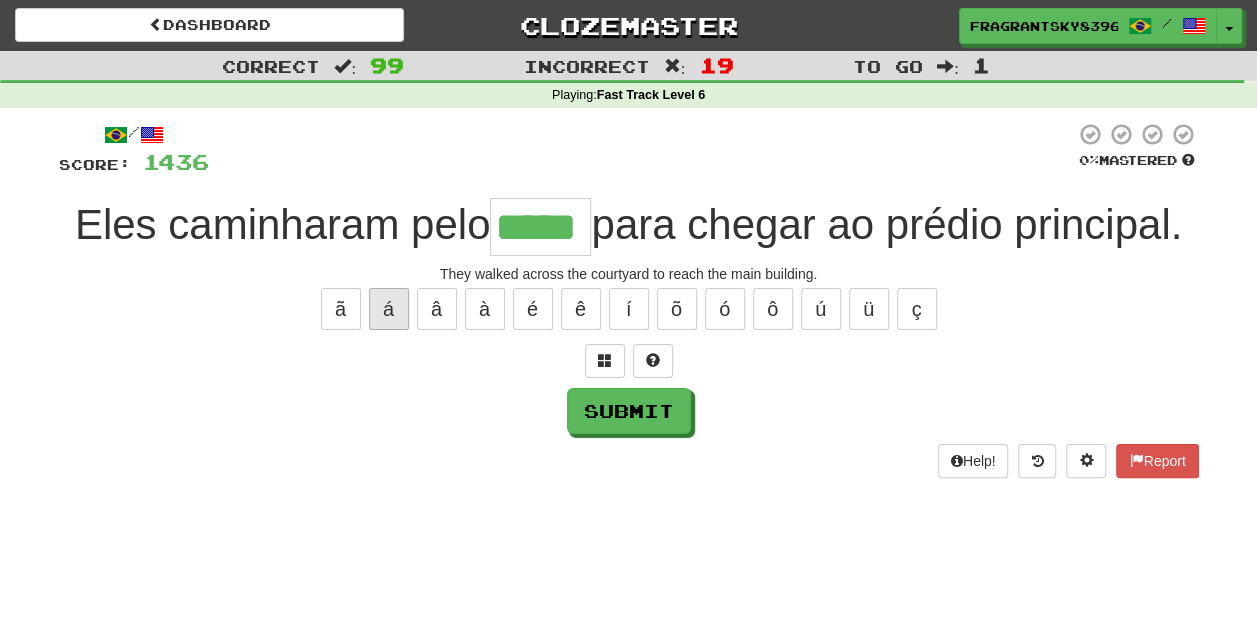 type on "*****" 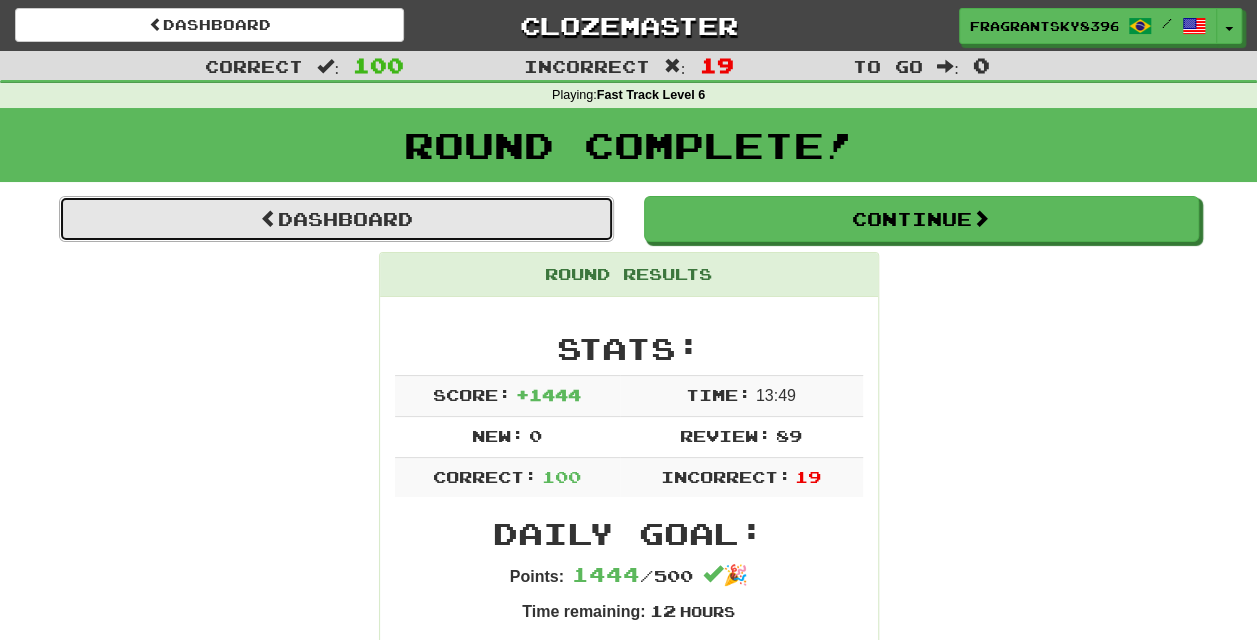 click on "Dashboard" at bounding box center [336, 219] 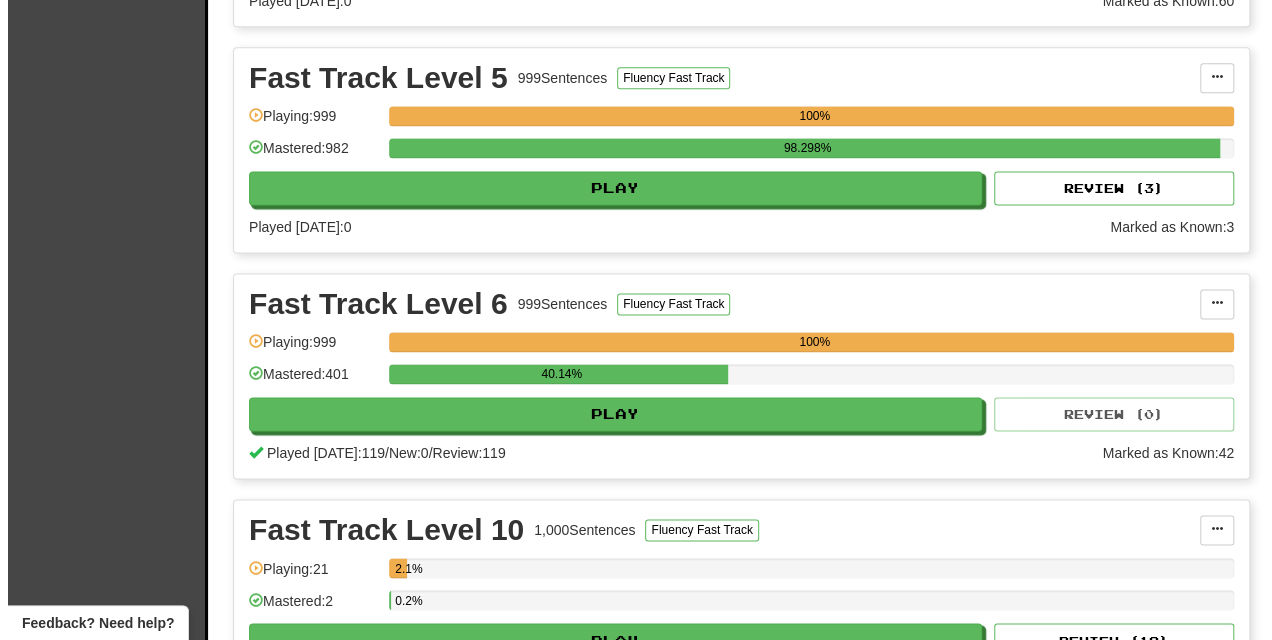 scroll, scrollTop: 1319, scrollLeft: 0, axis: vertical 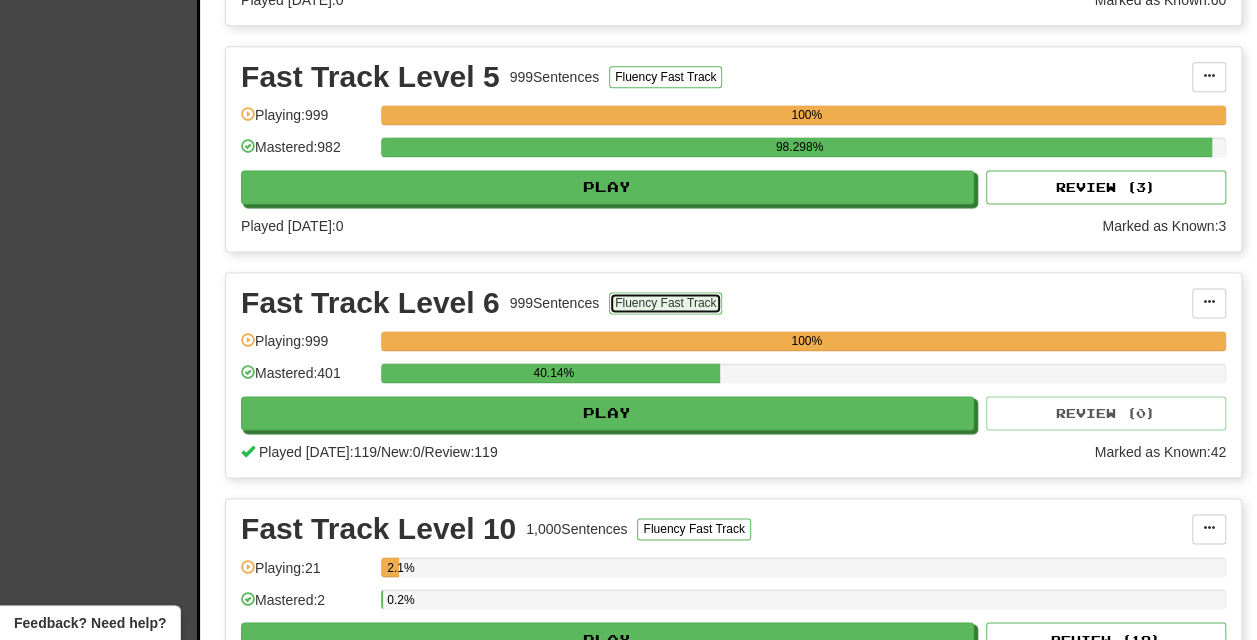 click on "Fluency Fast Track" at bounding box center [665, 303] 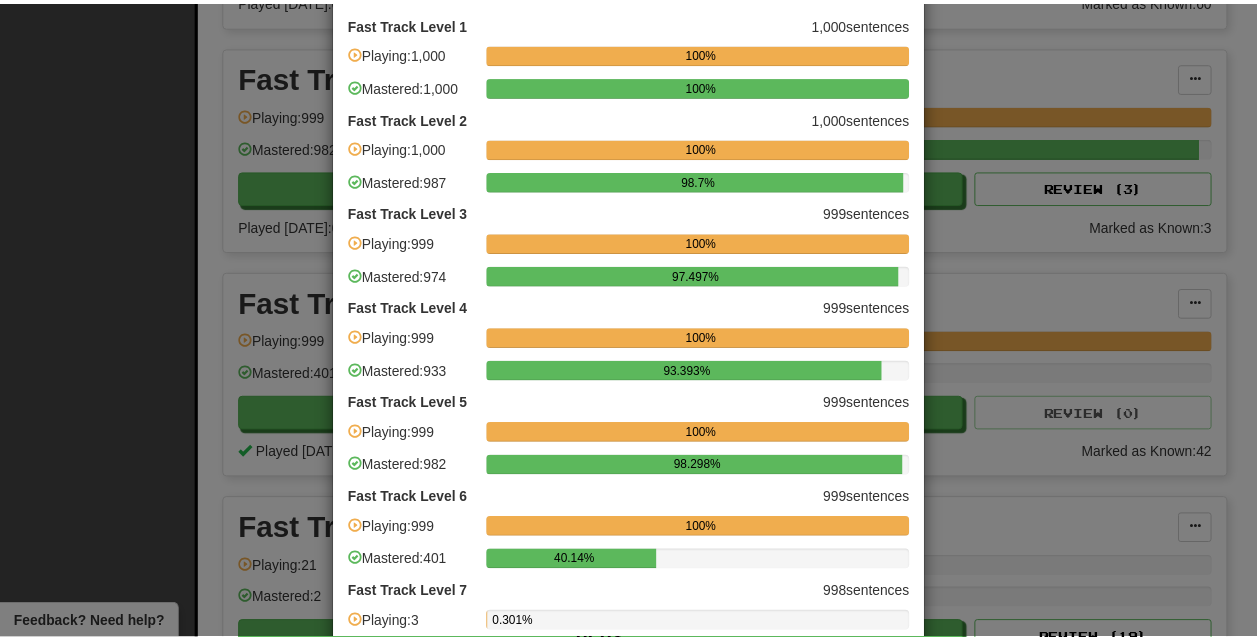 scroll, scrollTop: 0, scrollLeft: 0, axis: both 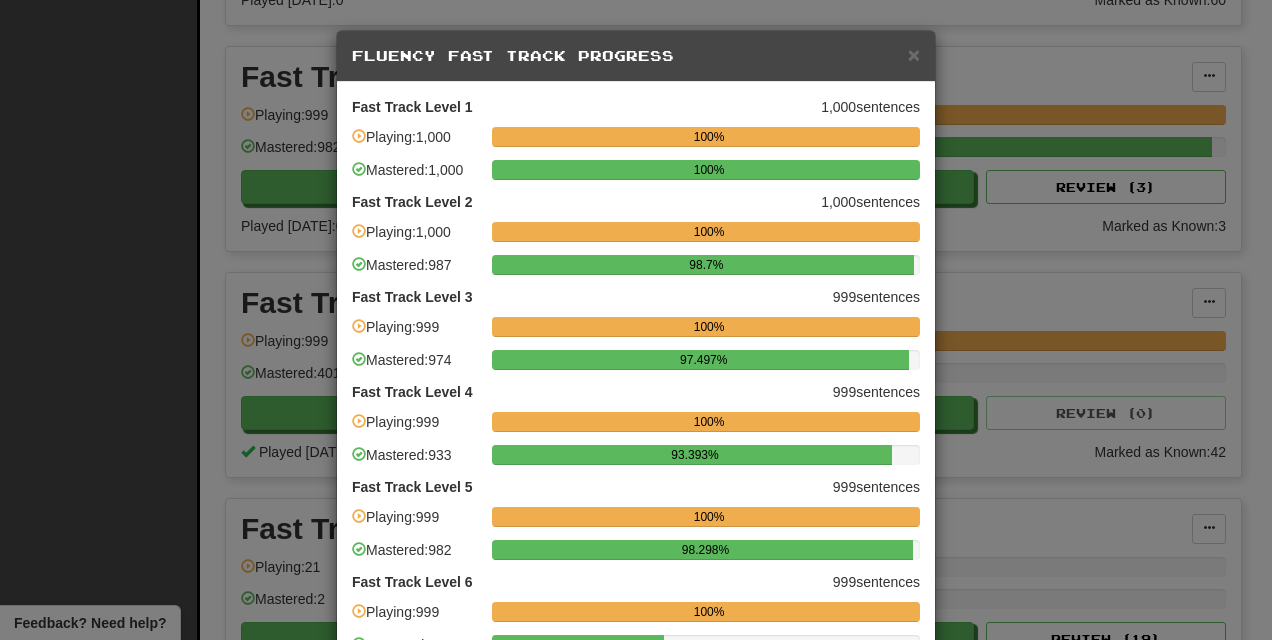 click on "× Fluency Fast Track Progress Fast Track Level 1   1,000  sentences  Playing:  1,000 100%  Mastered:  1,000 100% Fast Track Level 2   1,000  sentences  Playing:  1,000 100%  Mastered:  987 98.7% Fast Track Level 3   999  sentences  Playing:  999 100%  Mastered:  974 97.497% Fast Track Level 4   999  sentences  Playing:  999 100%  Mastered:  933 93.393% Fast Track Level 5   999  sentences  Playing:  999 100%  Mastered:  982 98.298% Fast Track Level 6   999  sentences  Playing:  999 100%  Mastered:  401 40.14% Fast Track Level 7   998  sentences  Playing:  3 0.301%  Mastered:  3 0.301% Fast Track Level 8   1,000  sentences  Playing:  1 0.1%  Mastered:  1 0.1% Fast Track Level 9   1,000  sentences  Playing:  1 0.1%  Mastered:  1 0.1% Fast Track Level 10   1,000  sentences  Playing:  21 2.1%  Mastered:  2 0.2% Go to  Fluency Fast Track   Collections Close" at bounding box center (636, 320) 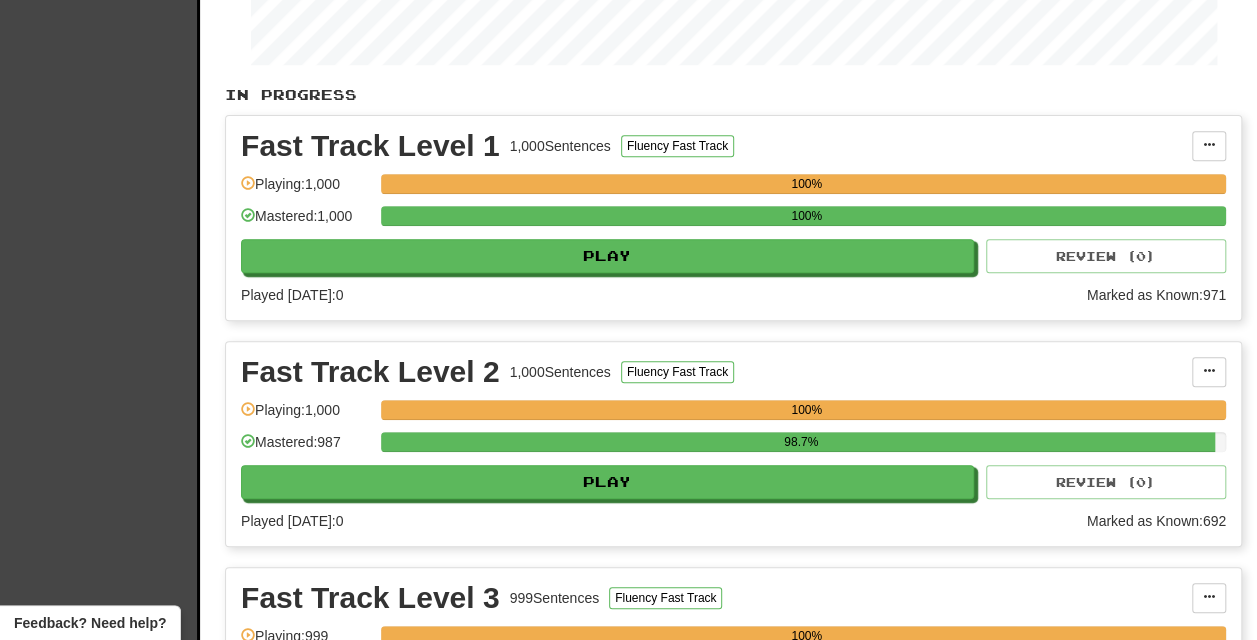 scroll, scrollTop: 0, scrollLeft: 0, axis: both 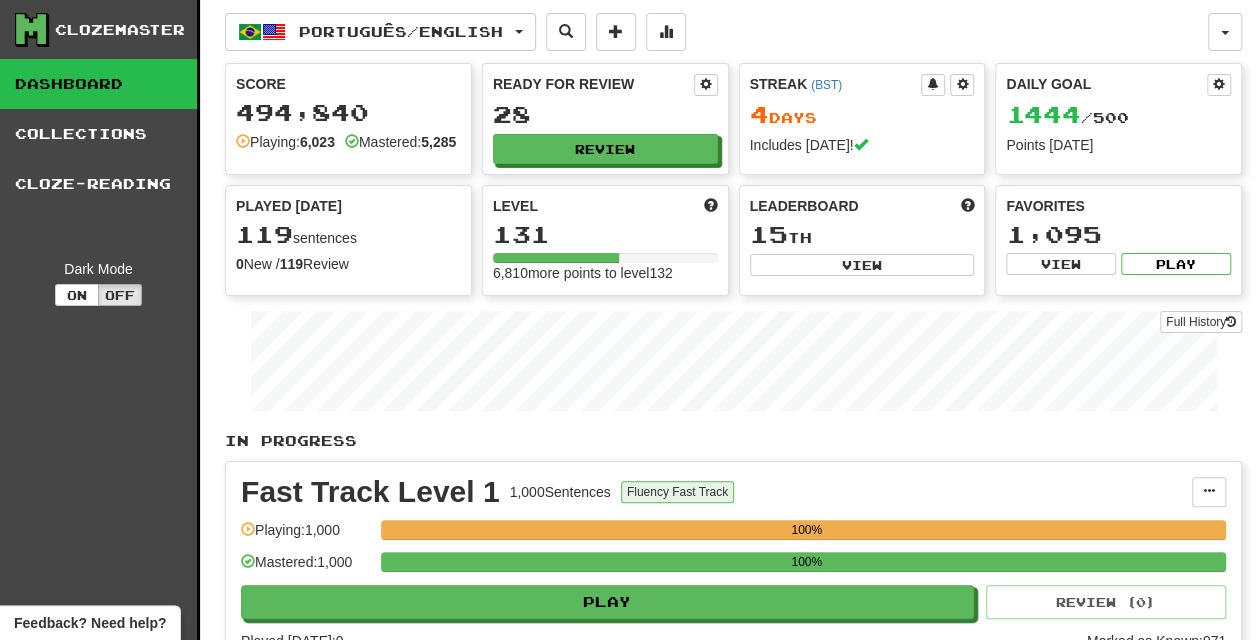 click on "Fluency Fast Track" at bounding box center (677, 492) 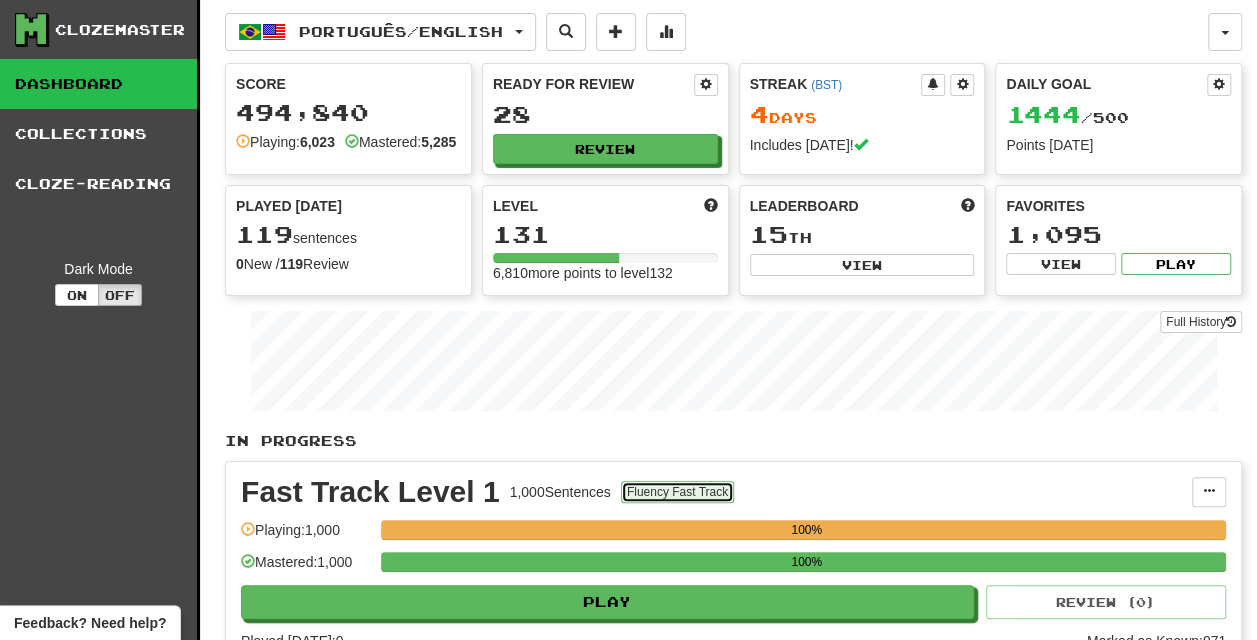 click on "Fluency Fast Track" at bounding box center (677, 492) 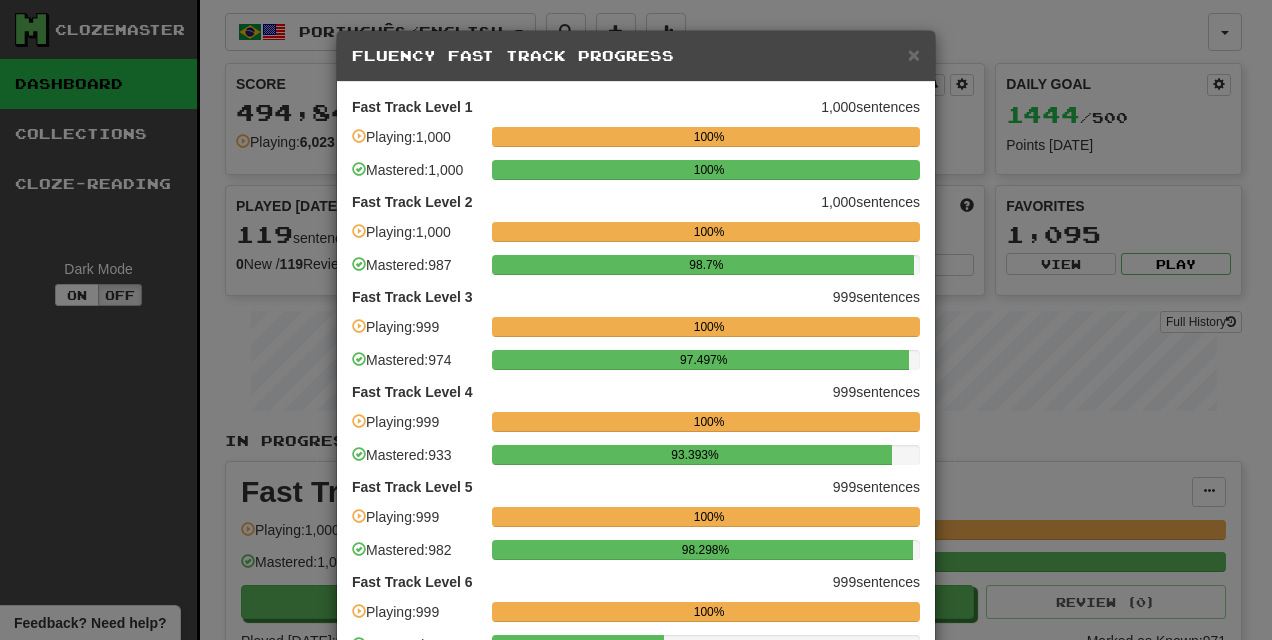 click on "× Fluency Fast Track Progress Fast Track Level 1   1,000  sentences  Playing:  1,000 100%  Mastered:  1,000 100% Fast Track Level 2   1,000  sentences  Playing:  1,000 100%  Mastered:  987 98.7% Fast Track Level 3   999  sentences  Playing:  999 100%  Mastered:  974 97.497% Fast Track Level 4   999  sentences  Playing:  999 100%  Mastered:  933 93.393% Fast Track Level 5   999  sentences  Playing:  999 100%  Mastered:  982 98.298% Fast Track Level 6   999  sentences  Playing:  999 100%  Mastered:  401 40.14% Fast Track Level 7   998  sentences  Playing:  3 0.301%  Mastered:  3 0.301% Fast Track Level 8   1,000  sentences  Playing:  1 0.1%  Mastered:  1 0.1% Fast Track Level 9   1,000  sentences  Playing:  1 0.1%  Mastered:  1 0.1% Fast Track Level 10   1,000  sentences  Playing:  21 2.1%  Mastered:  2 0.2% Go to  Fluency Fast Track   Collections Close" at bounding box center (636, 320) 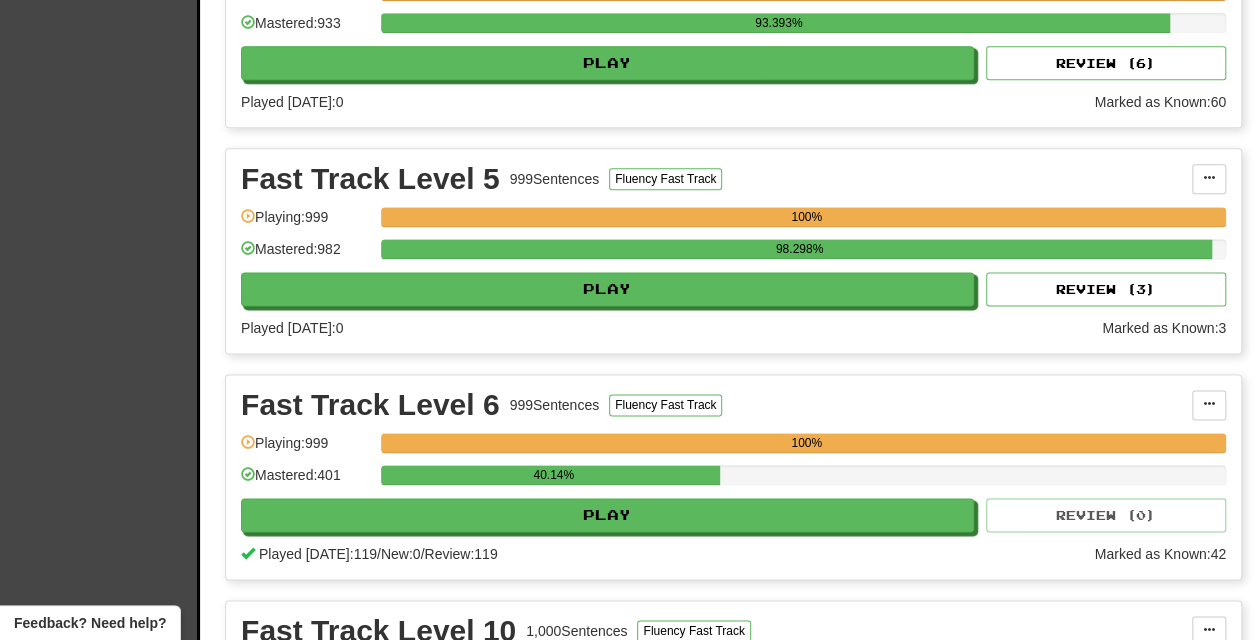 scroll, scrollTop: 1597, scrollLeft: 0, axis: vertical 